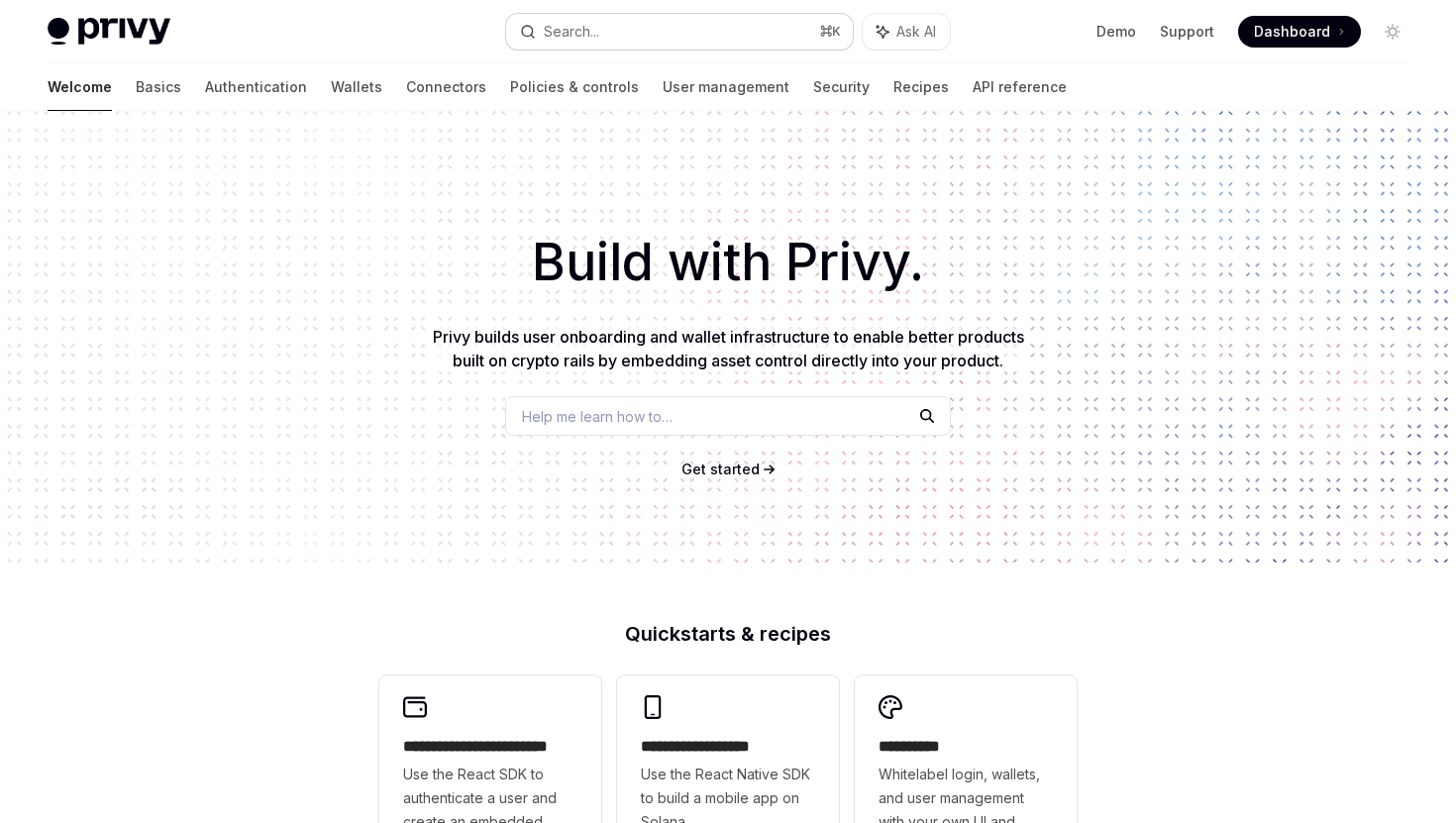 scroll, scrollTop: 0, scrollLeft: 0, axis: both 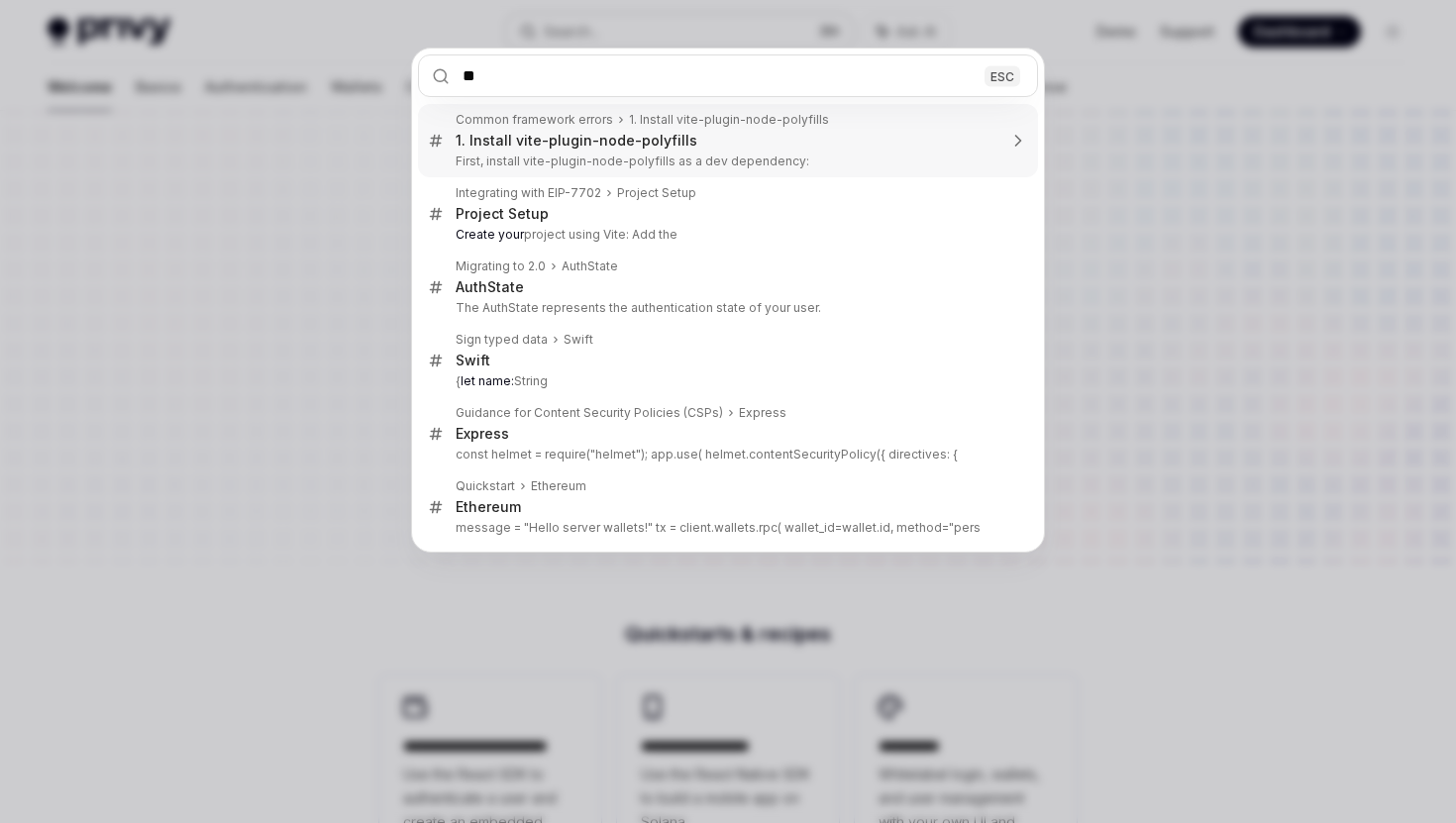 type on "*" 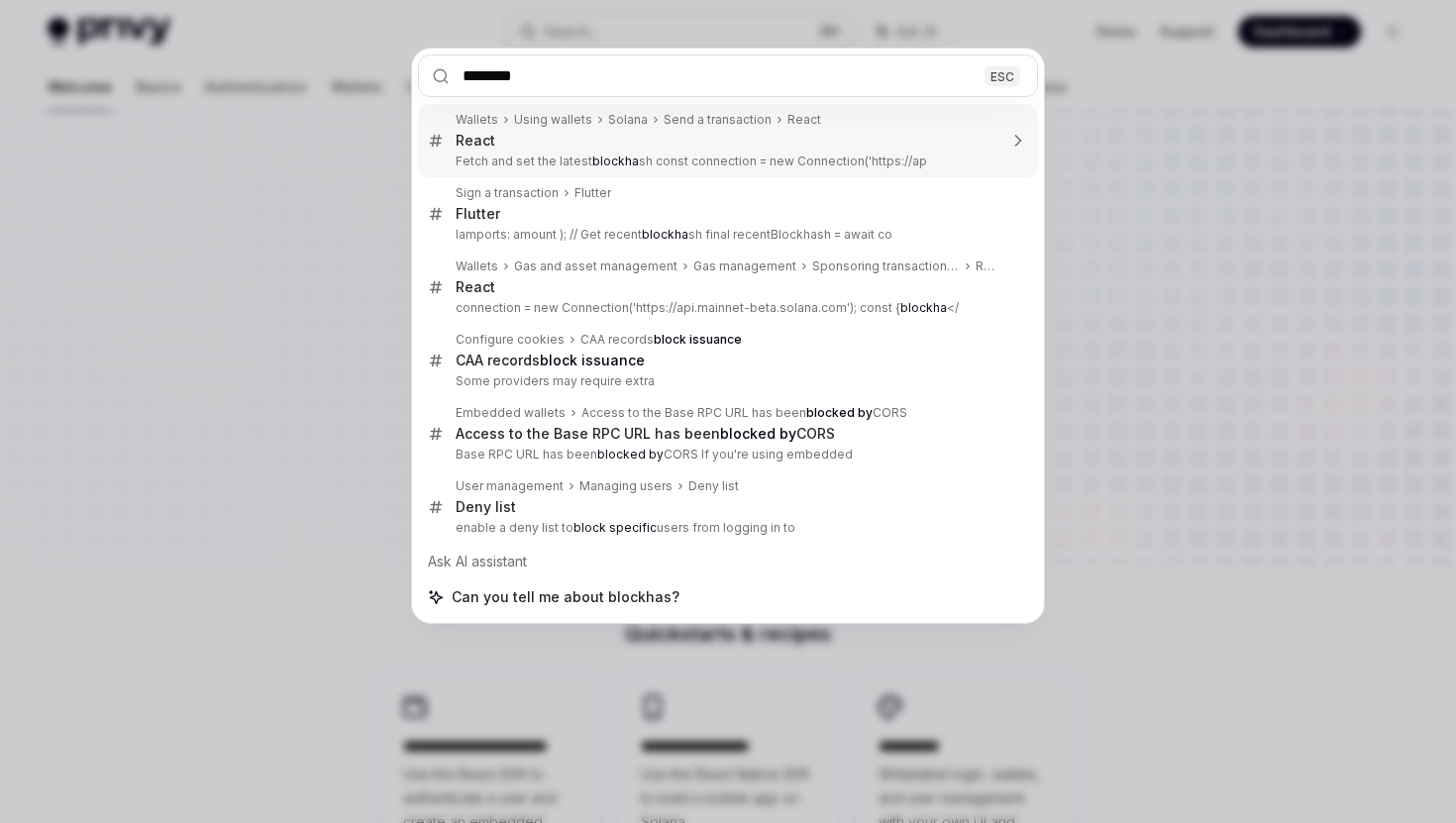type on "*********" 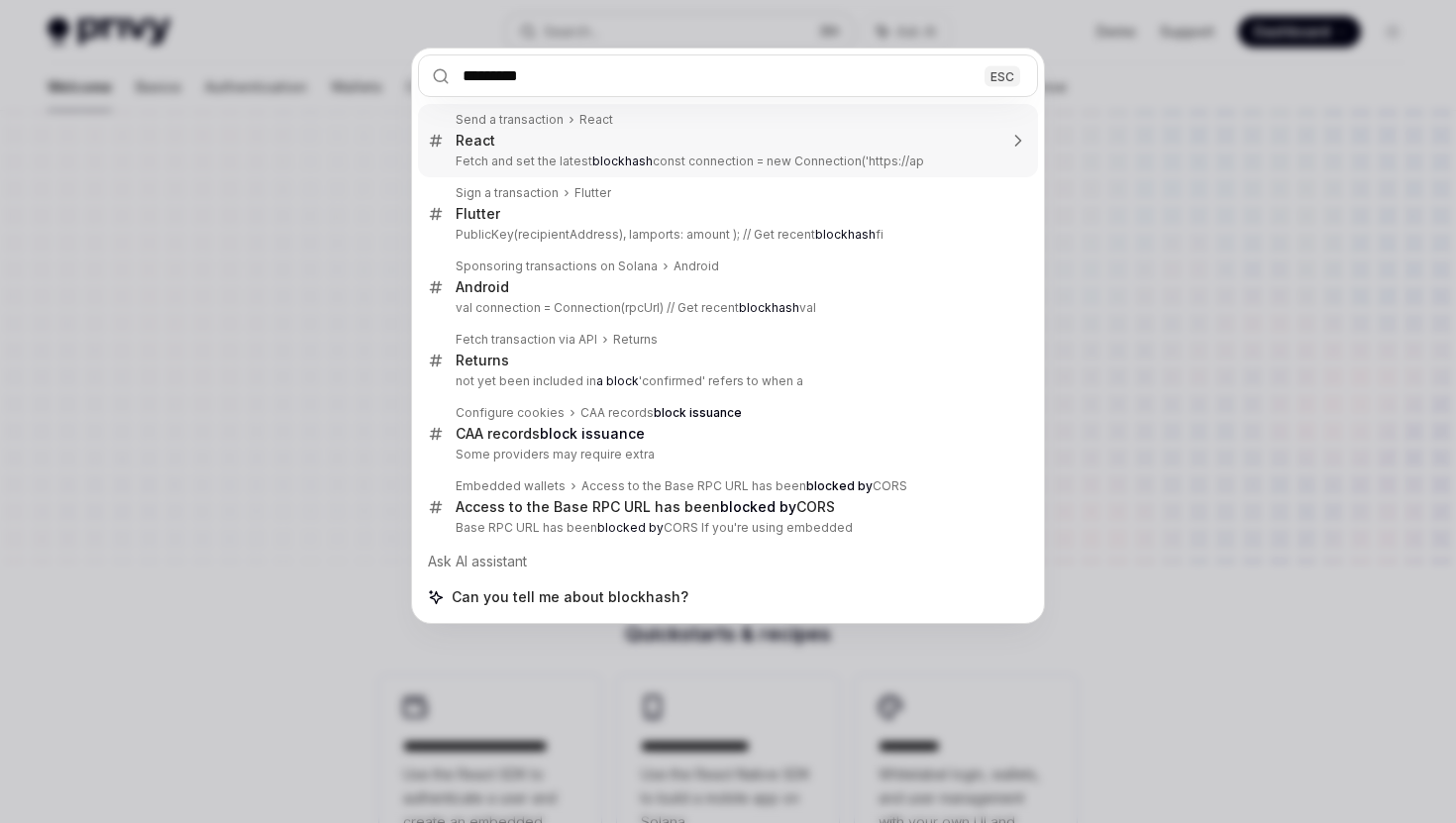 type on "*" 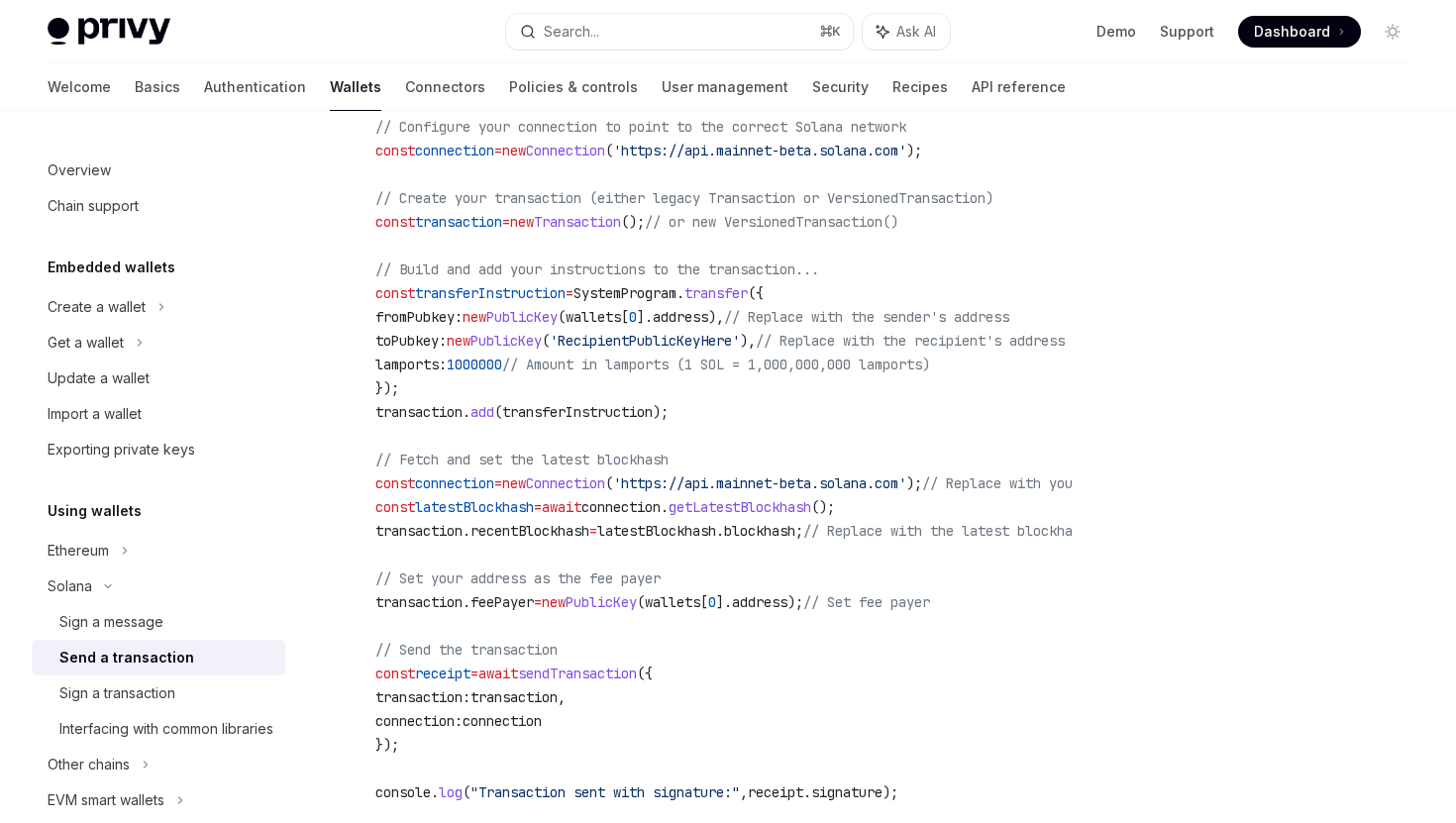 scroll, scrollTop: 850, scrollLeft: 0, axis: vertical 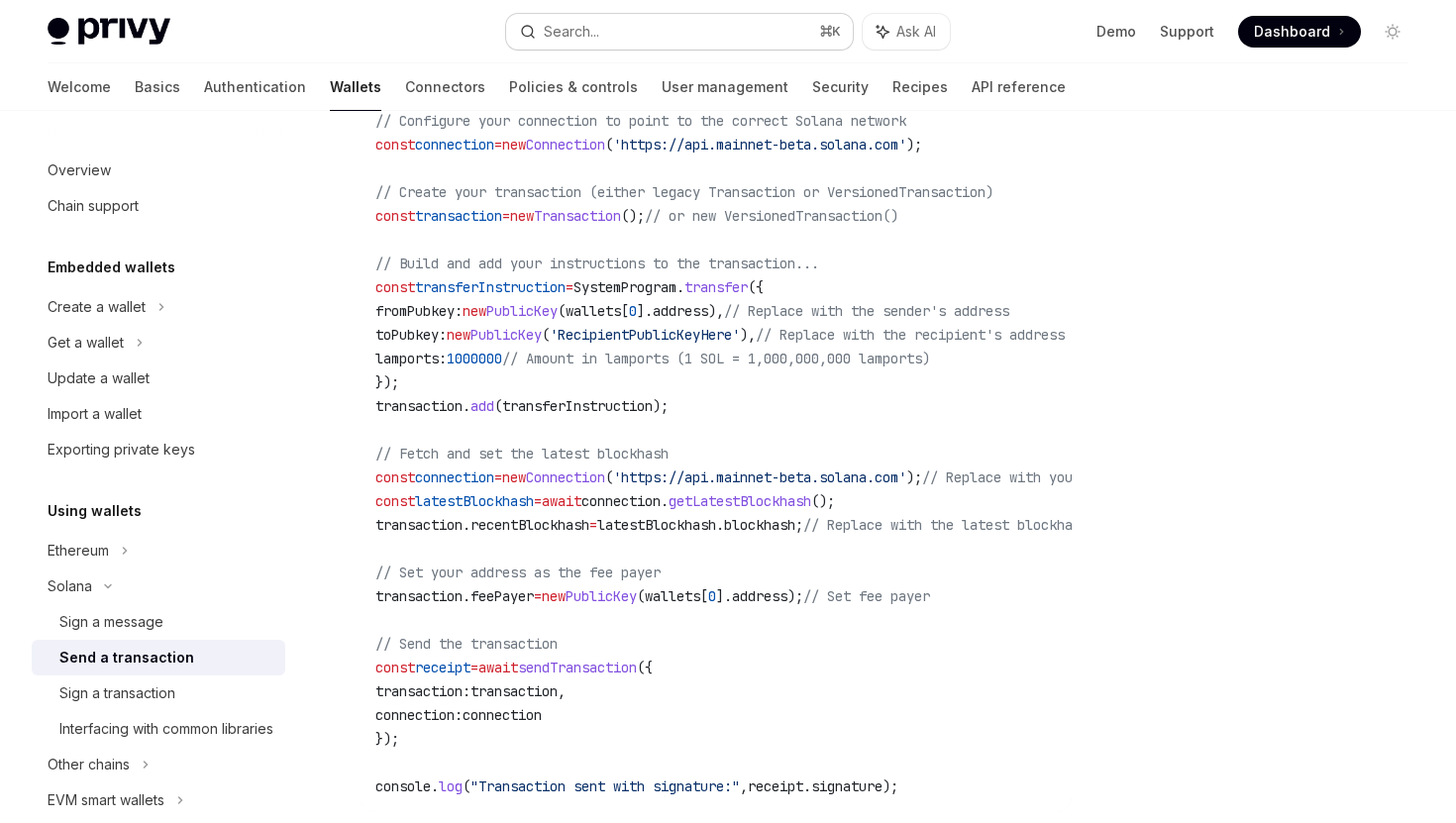 click on "Search... ⌘ K" at bounding box center (678, 32) 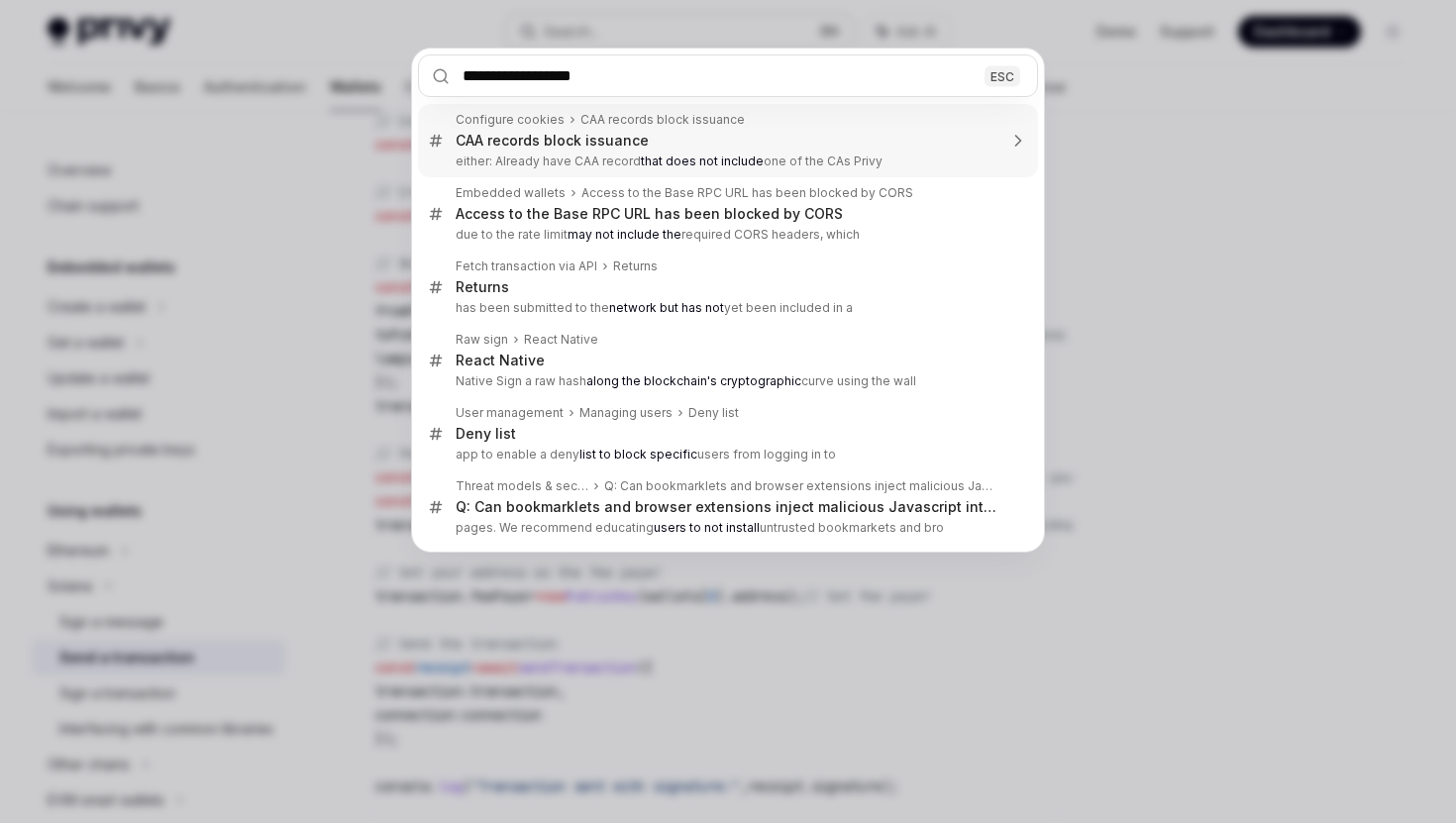 type on "**********" 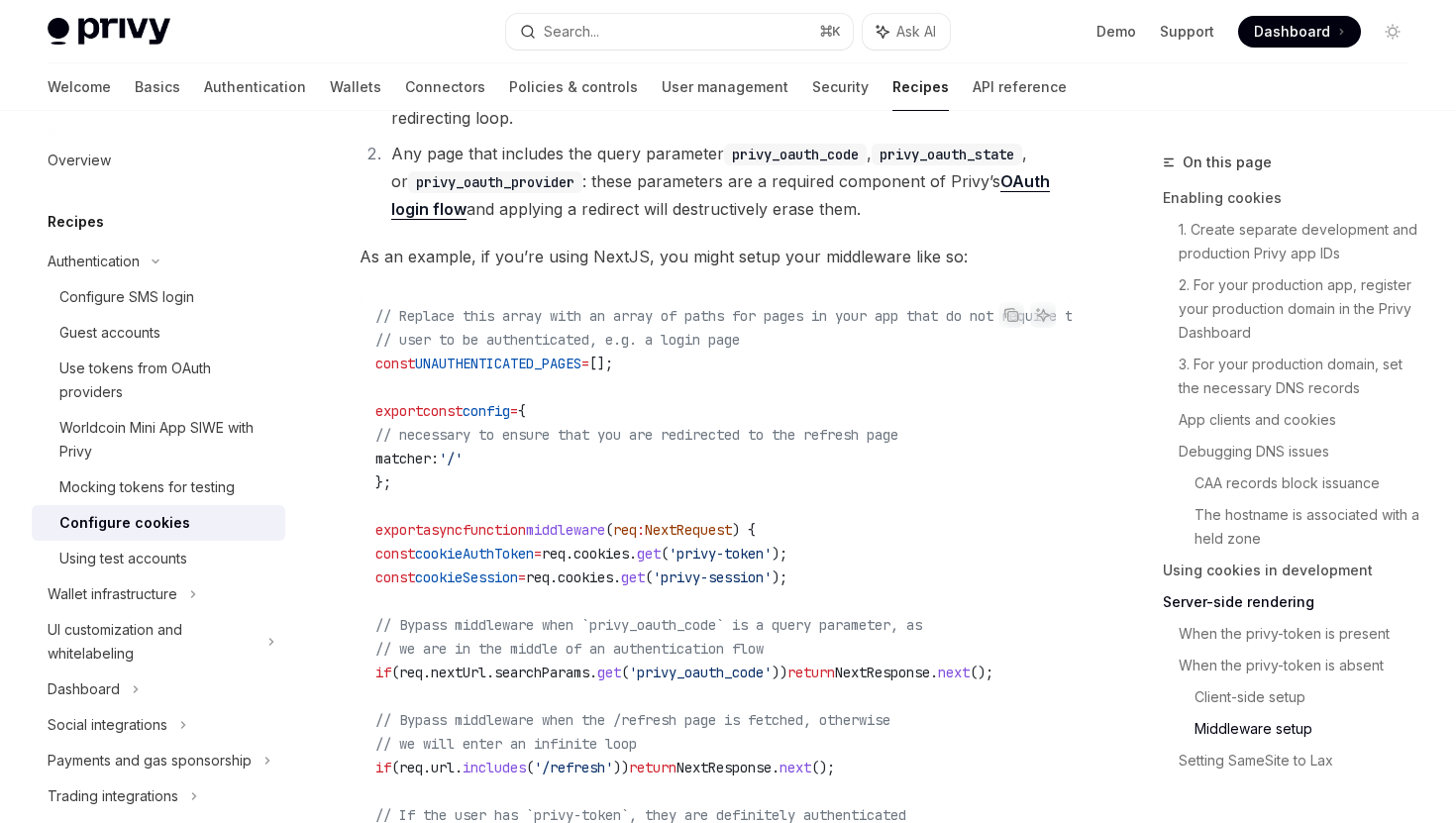 scroll, scrollTop: 5683, scrollLeft: 0, axis: vertical 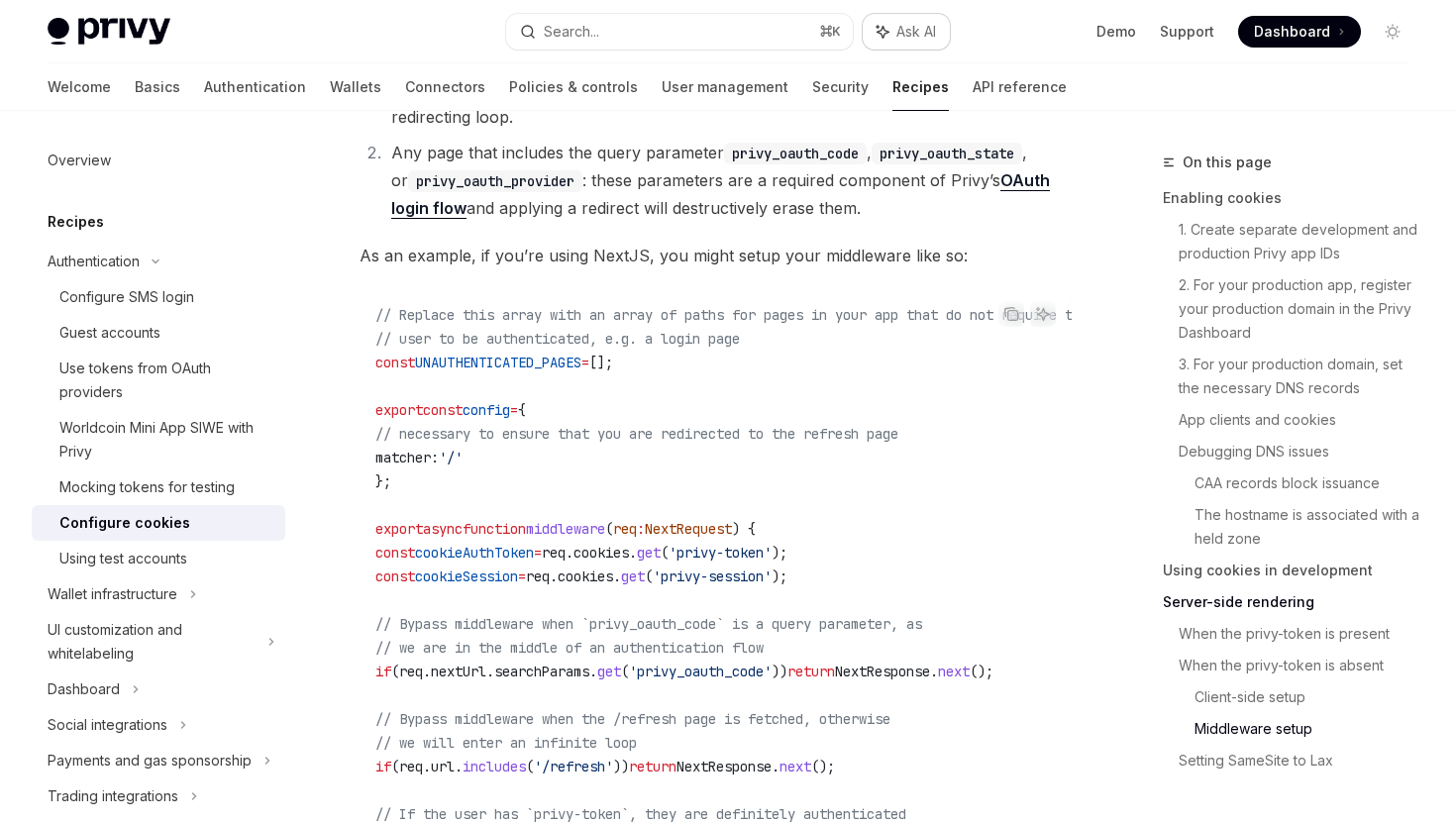 click on "Ask AI" at bounding box center (916, 32) 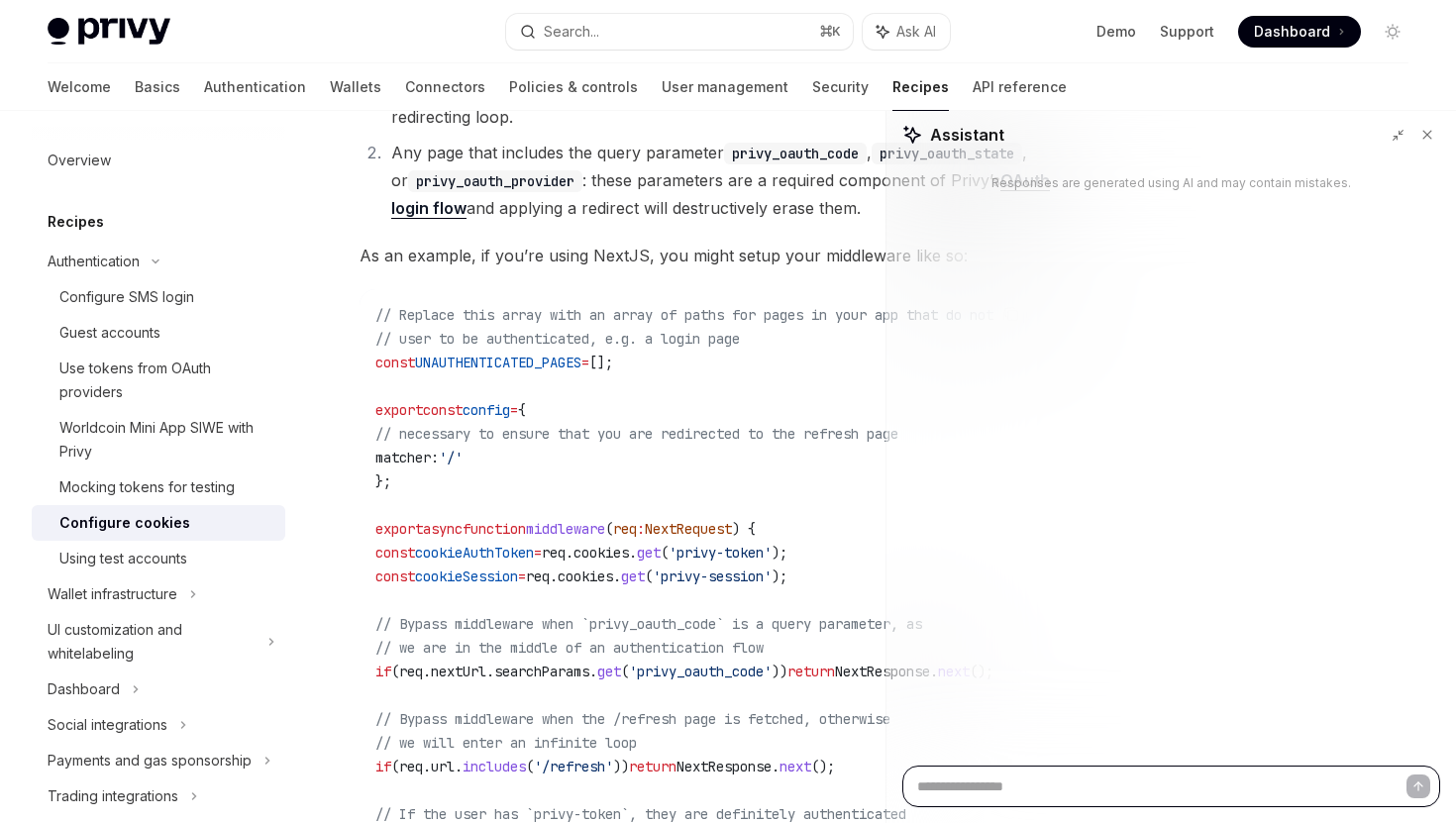 click at bounding box center (1171, 786) 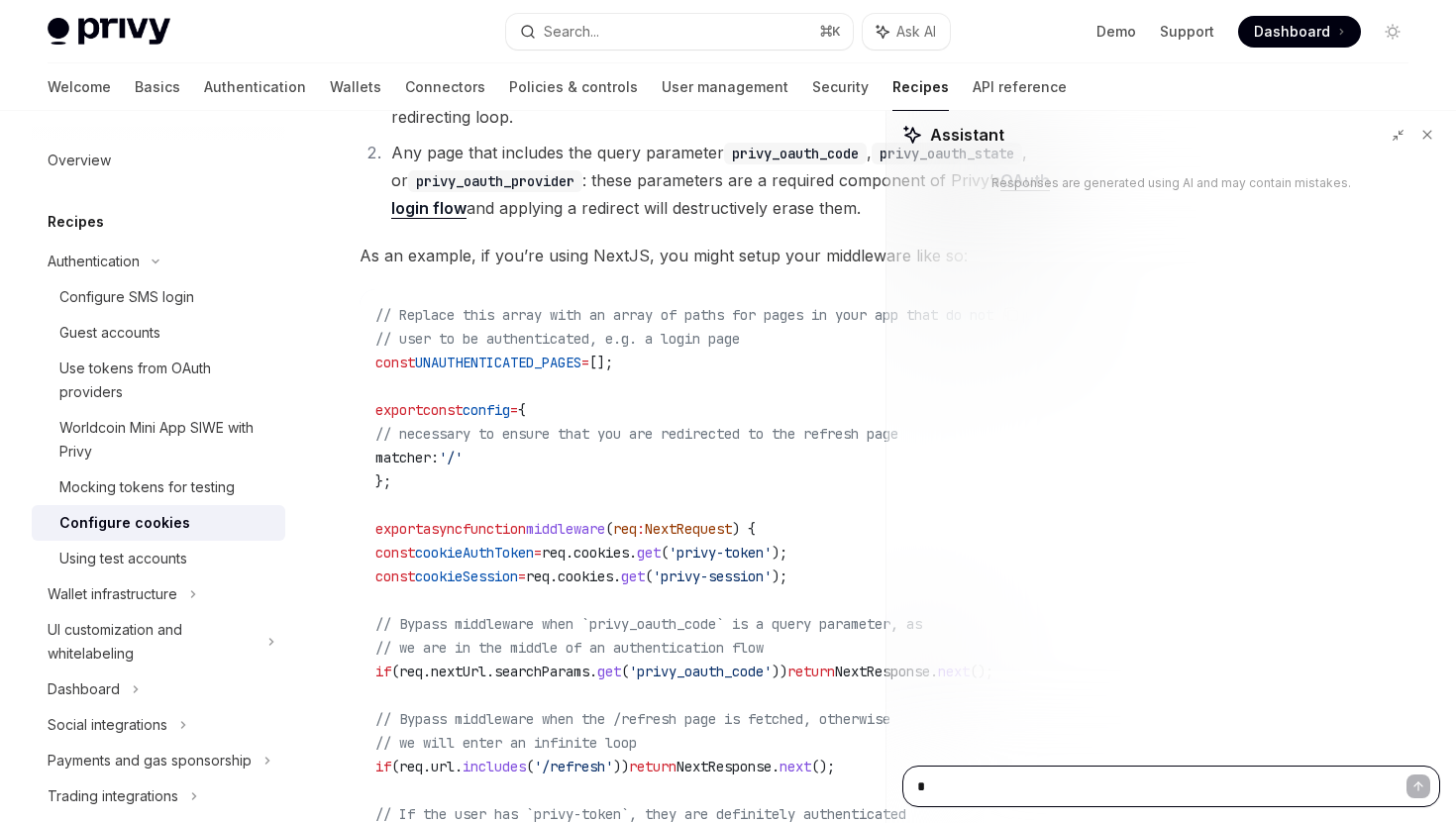 type on "**" 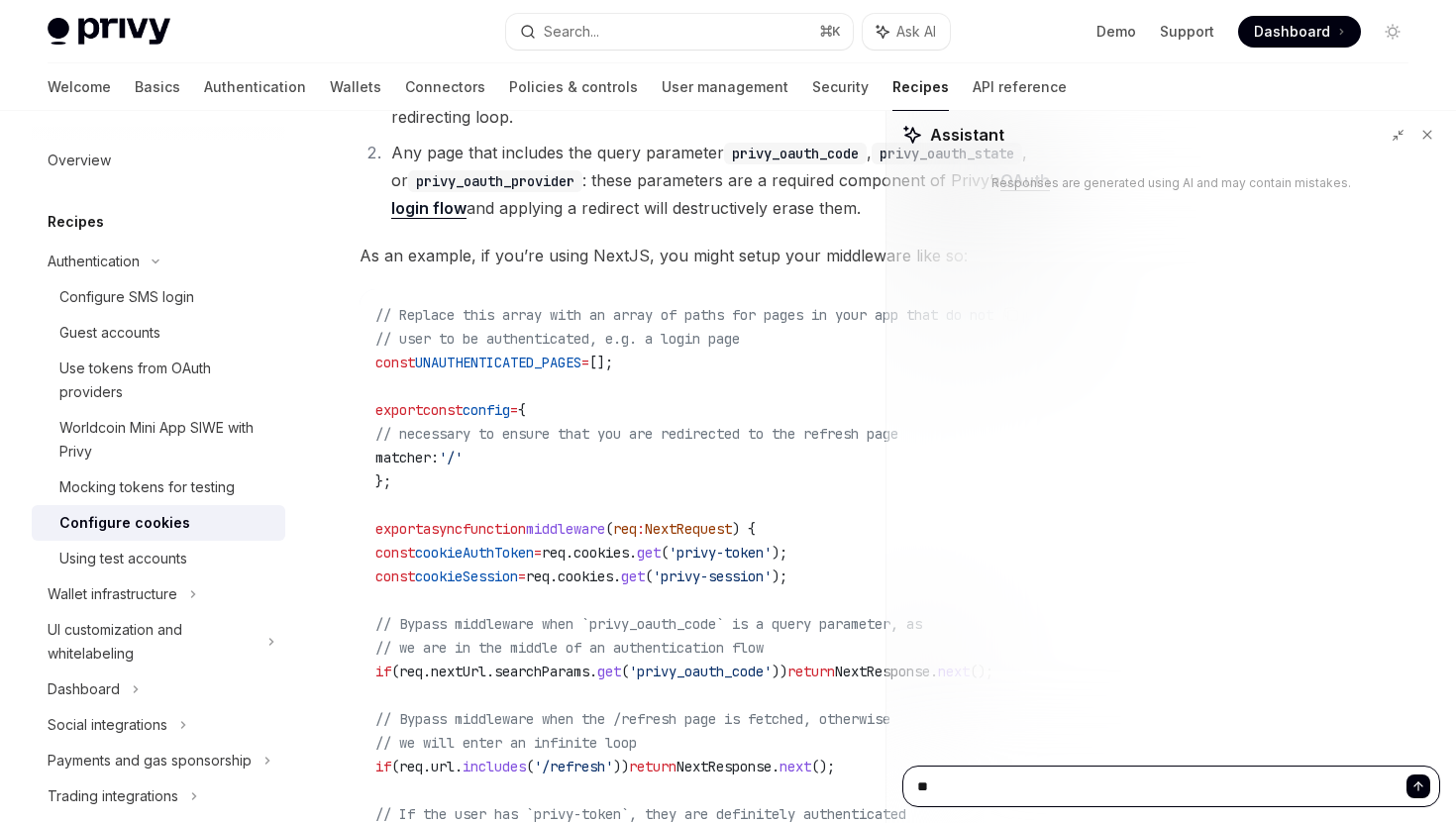 type on "**" 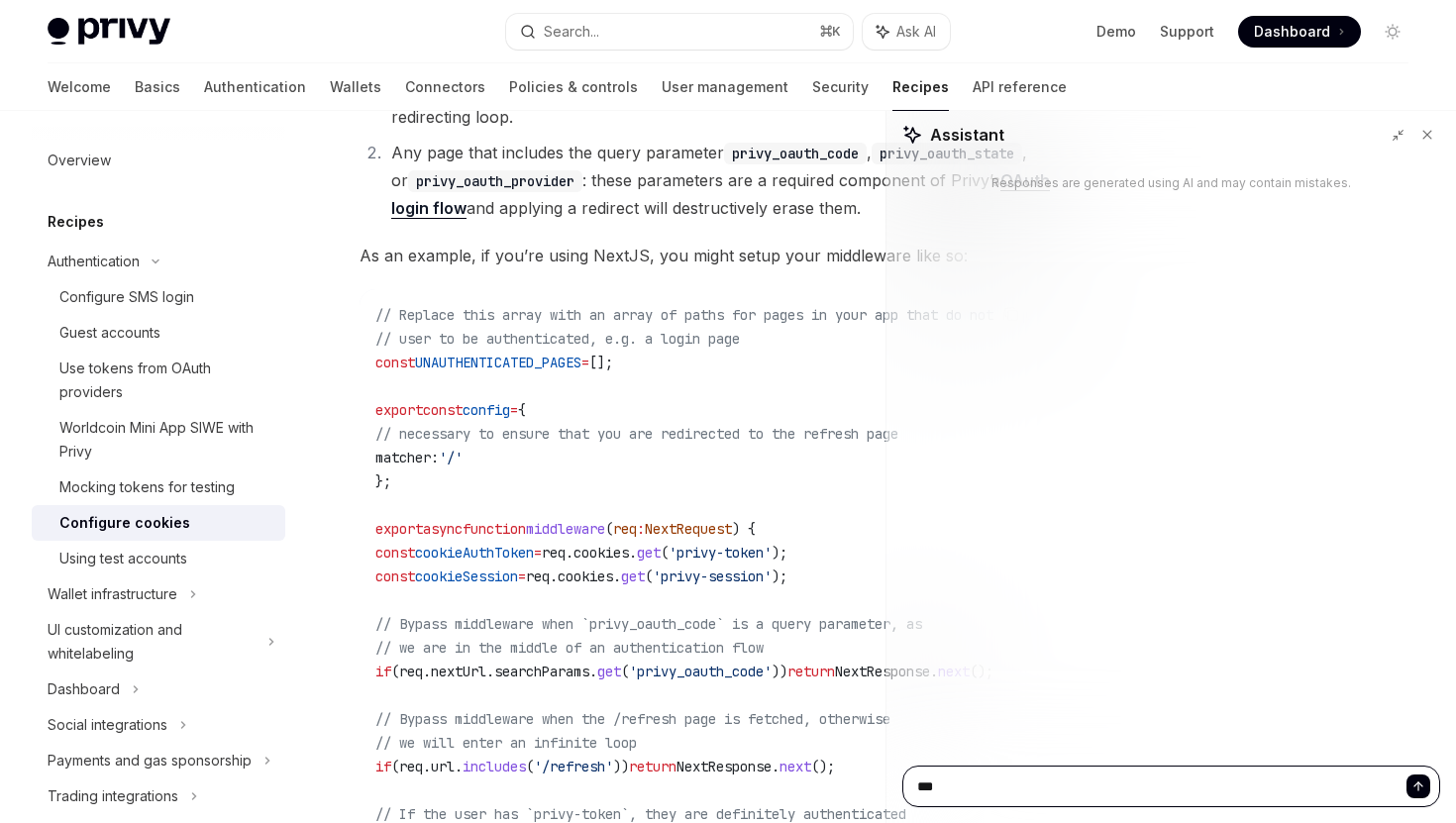 type on "****" 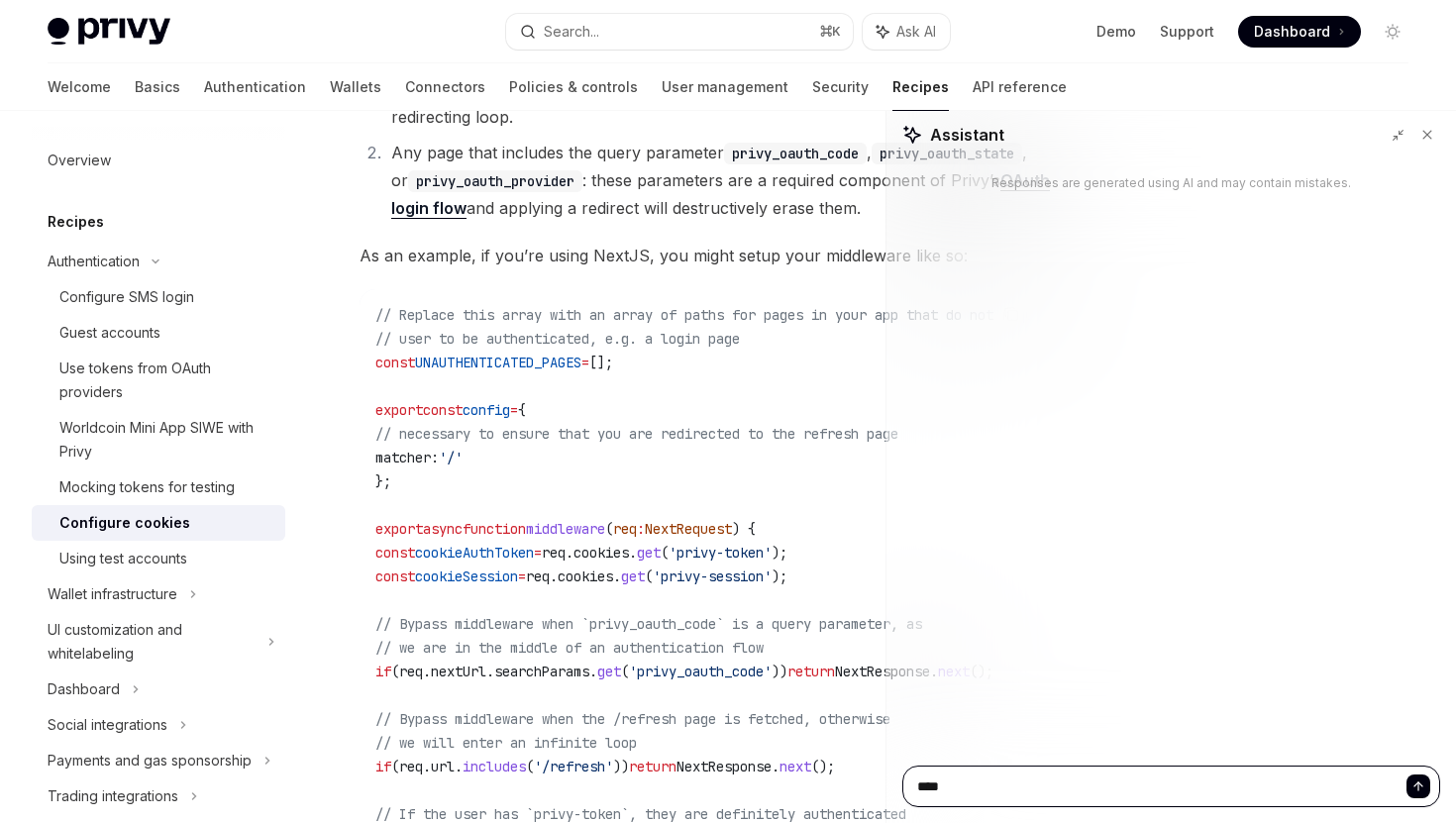 type on "**" 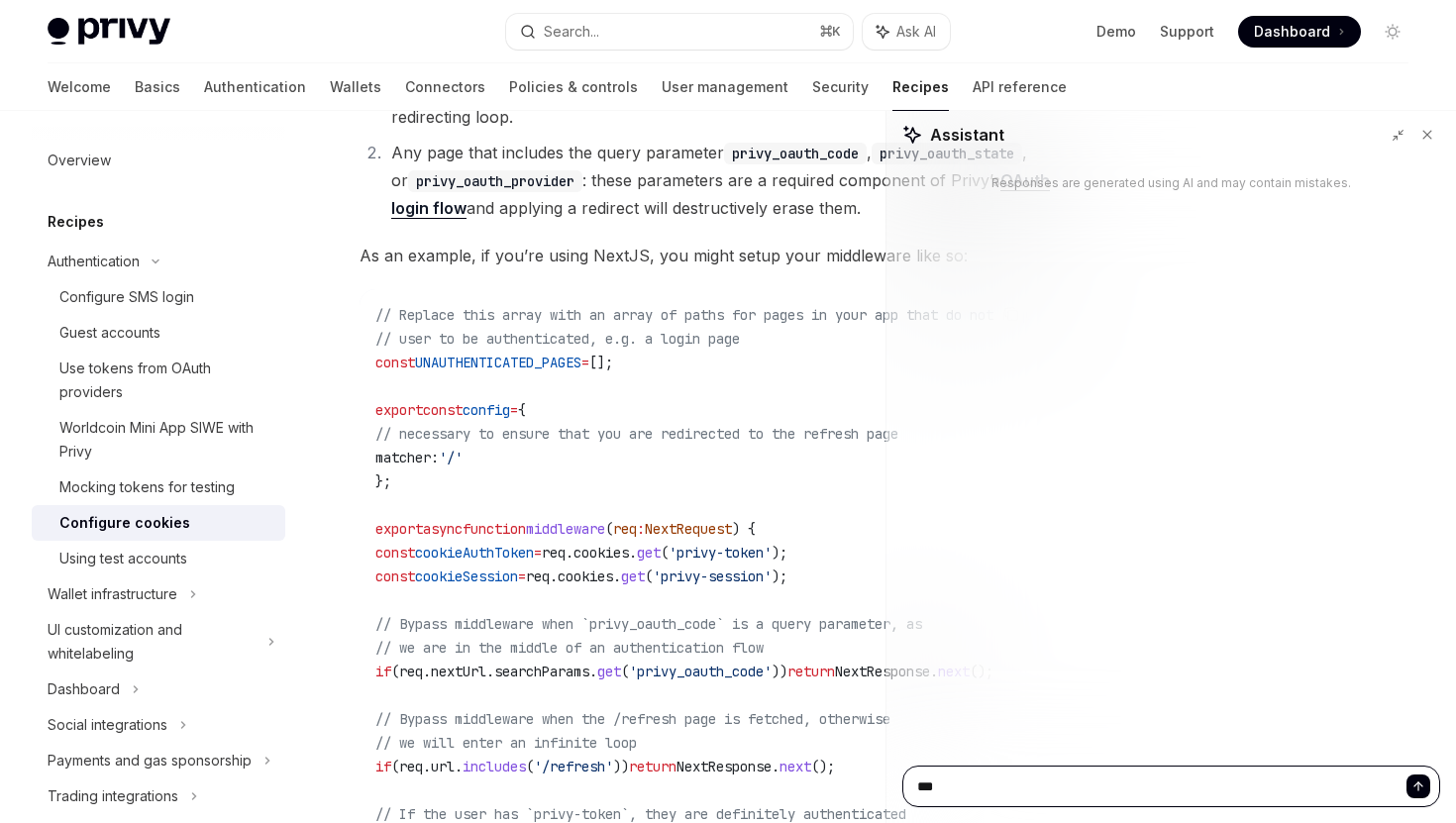type on "*" 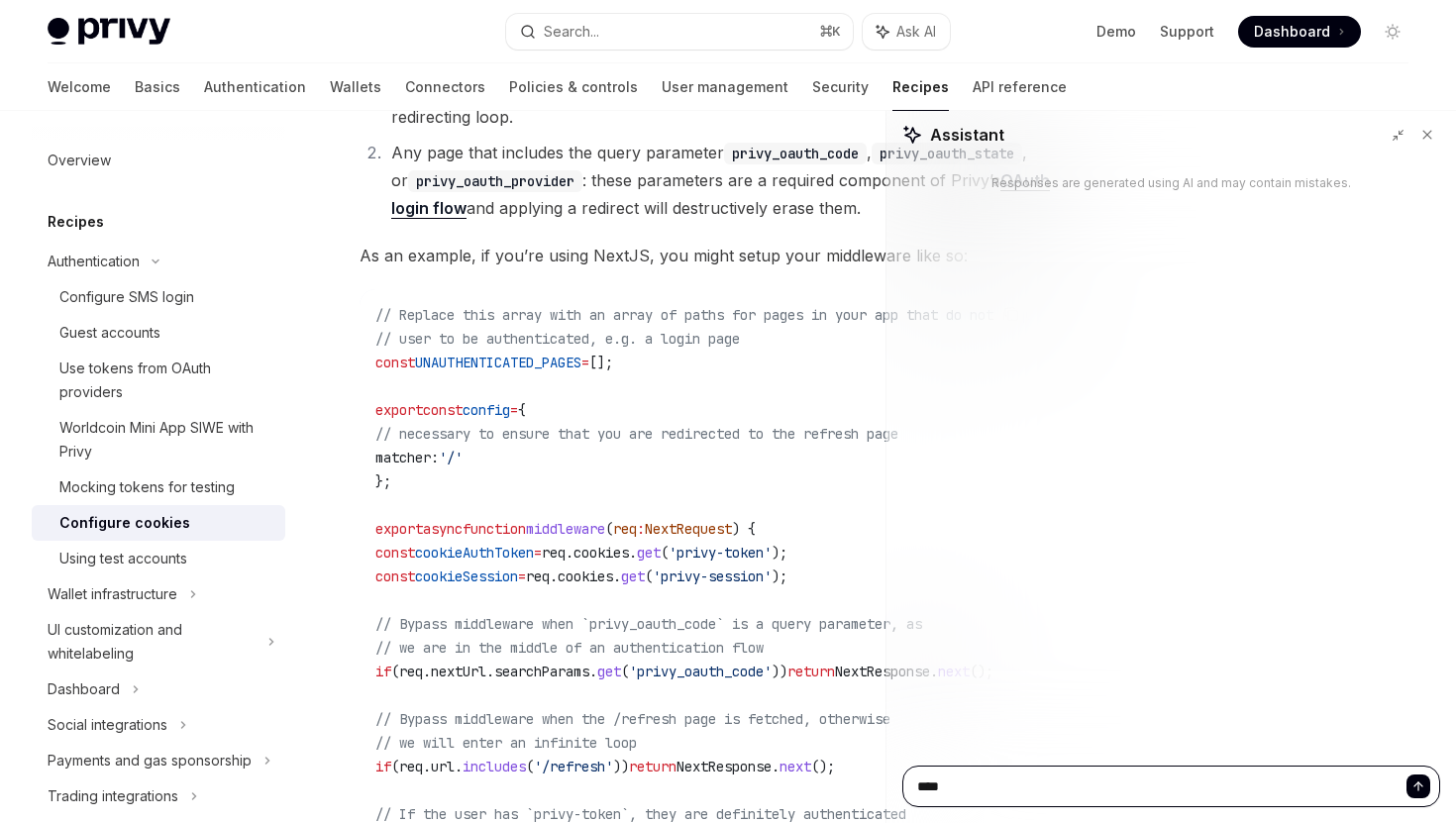 type on "****" 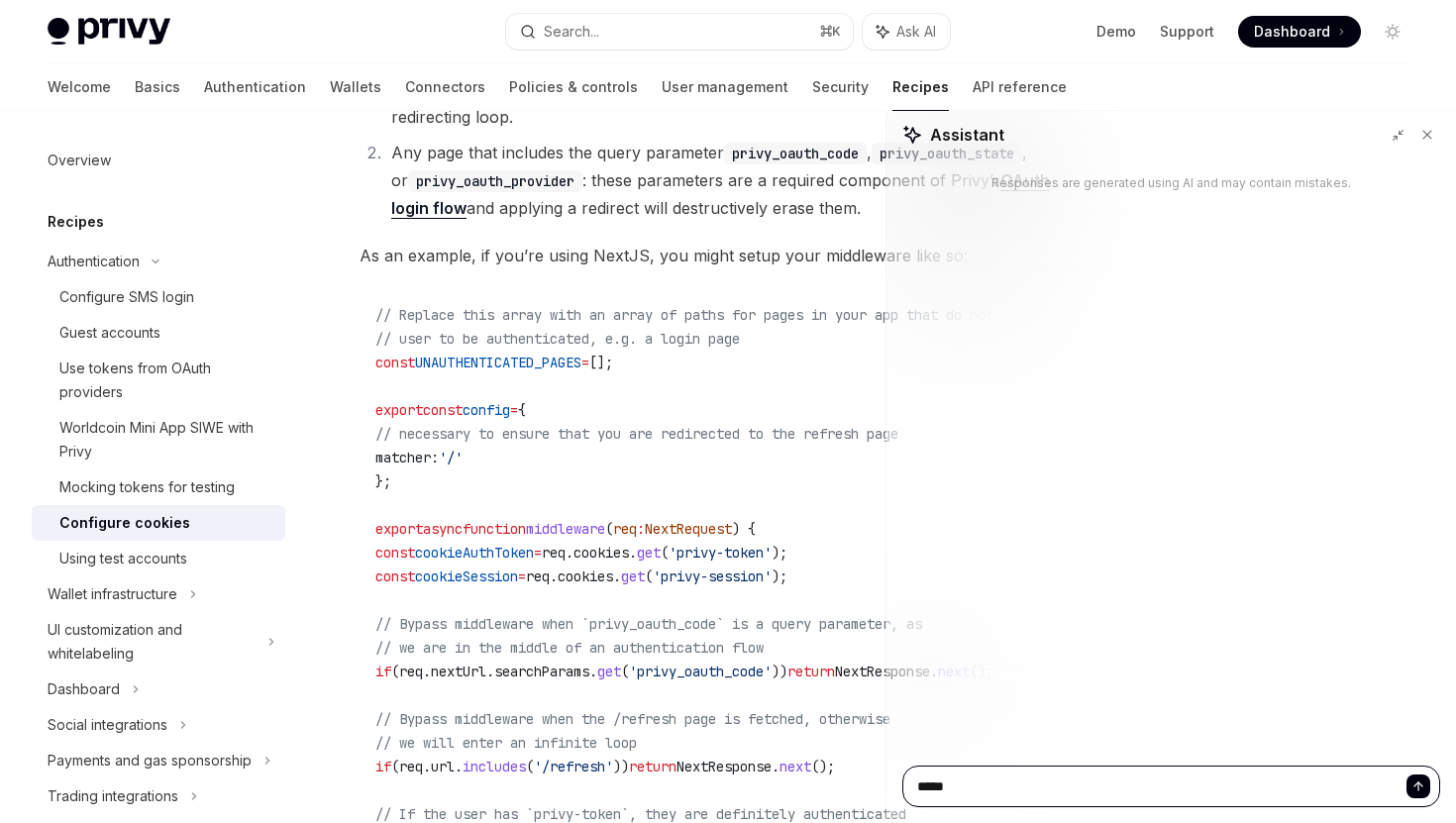 type on "******" 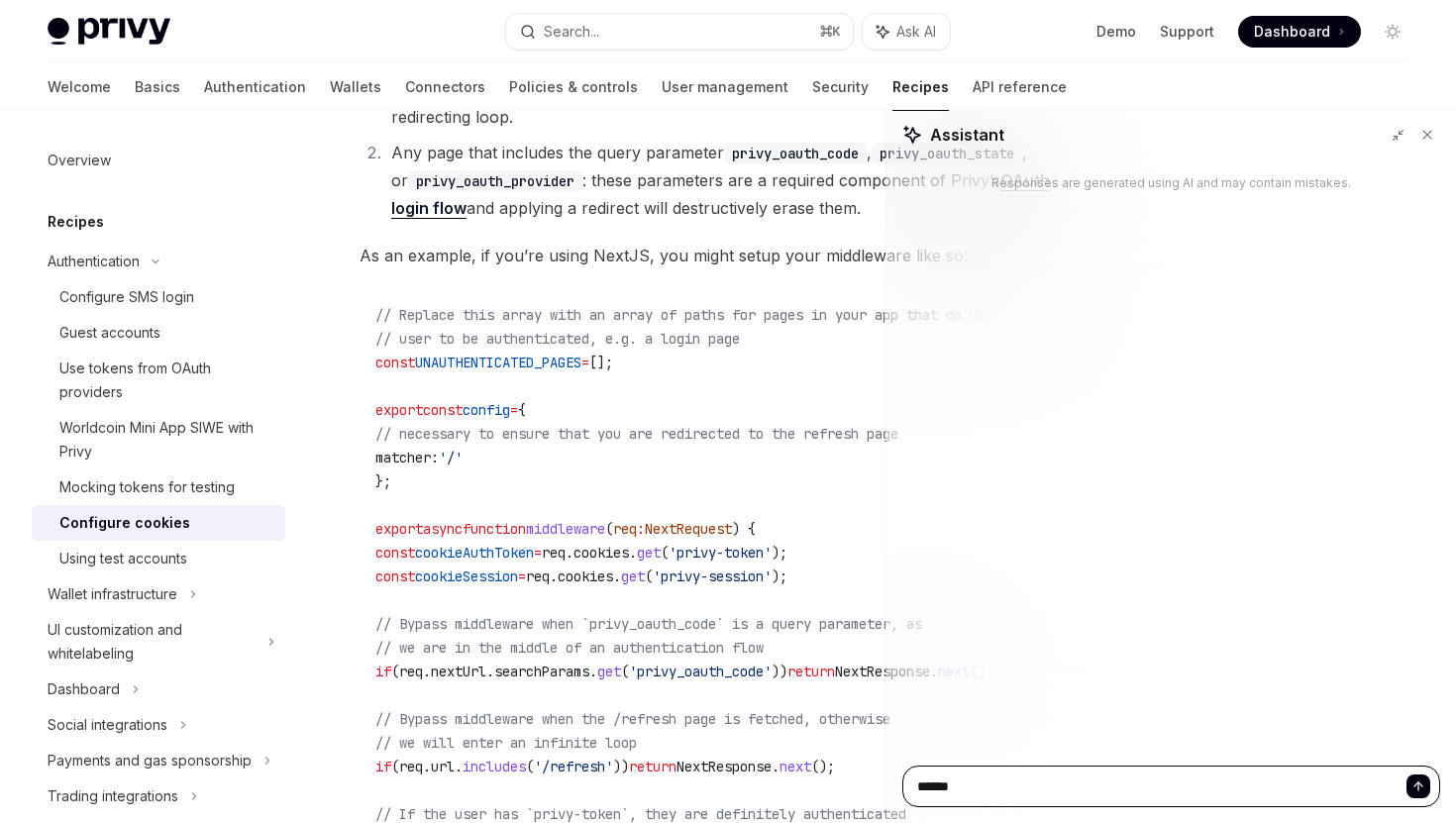type on "*******" 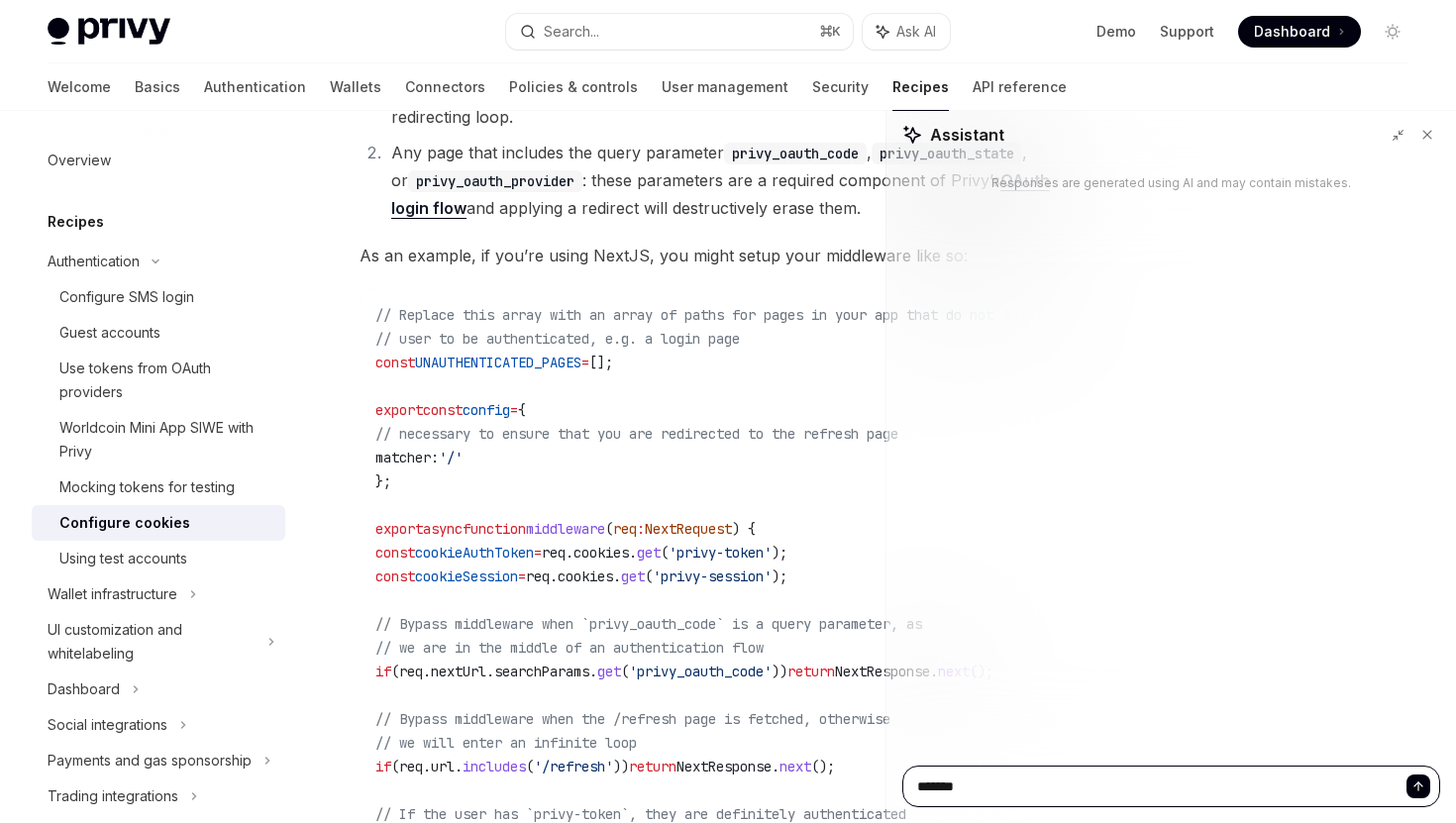 type on "******" 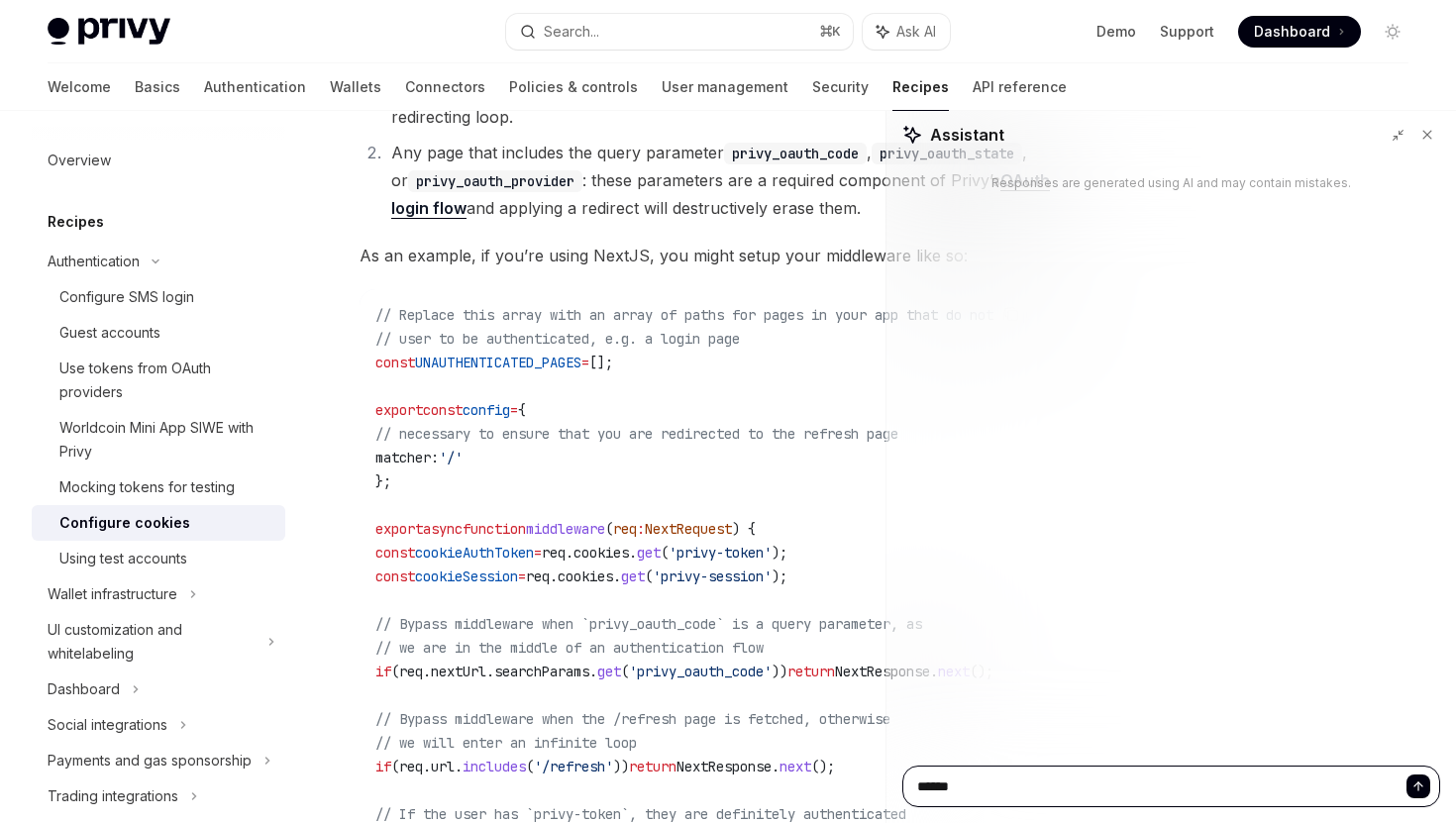 type on "*******" 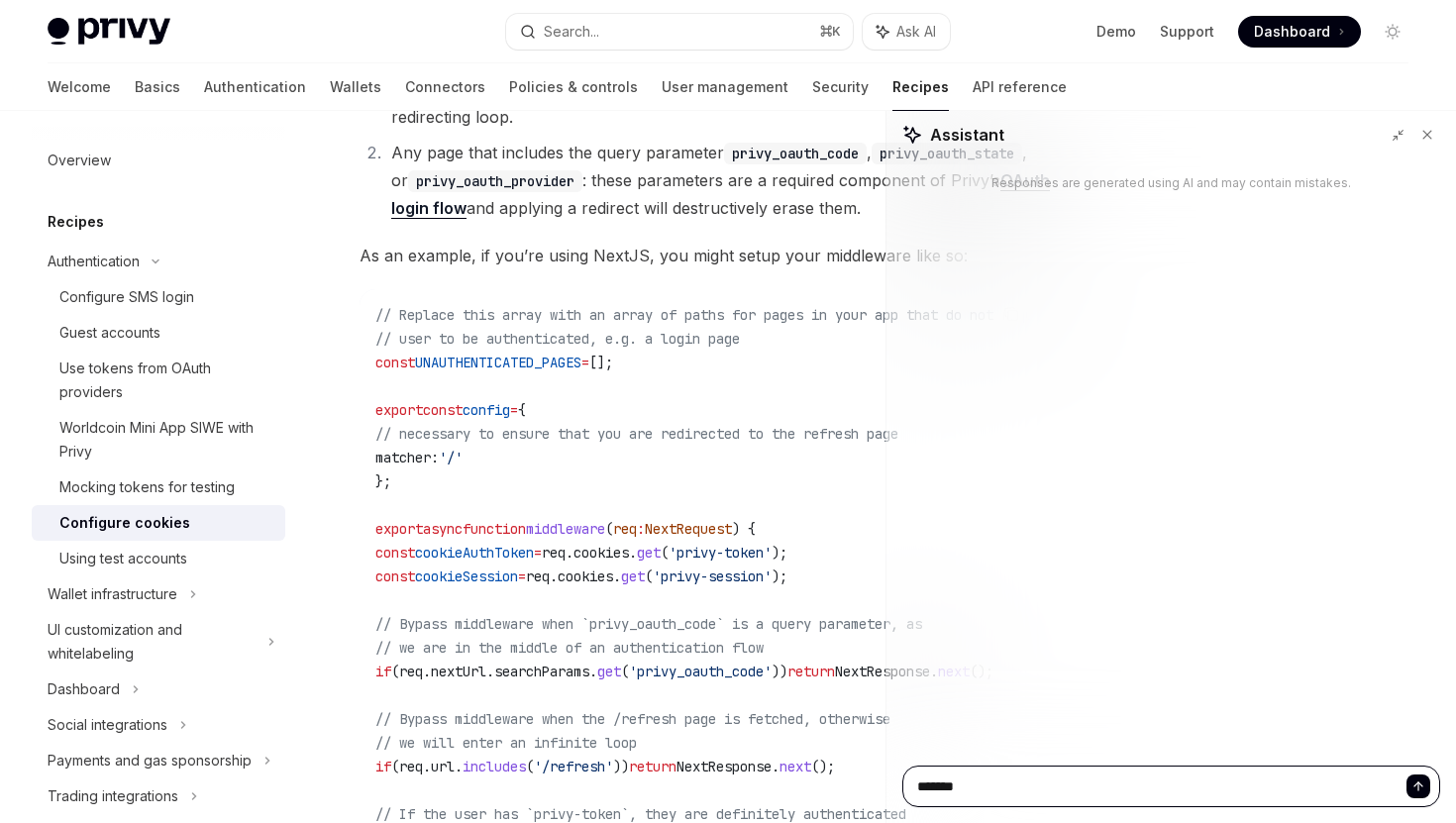 type on "********" 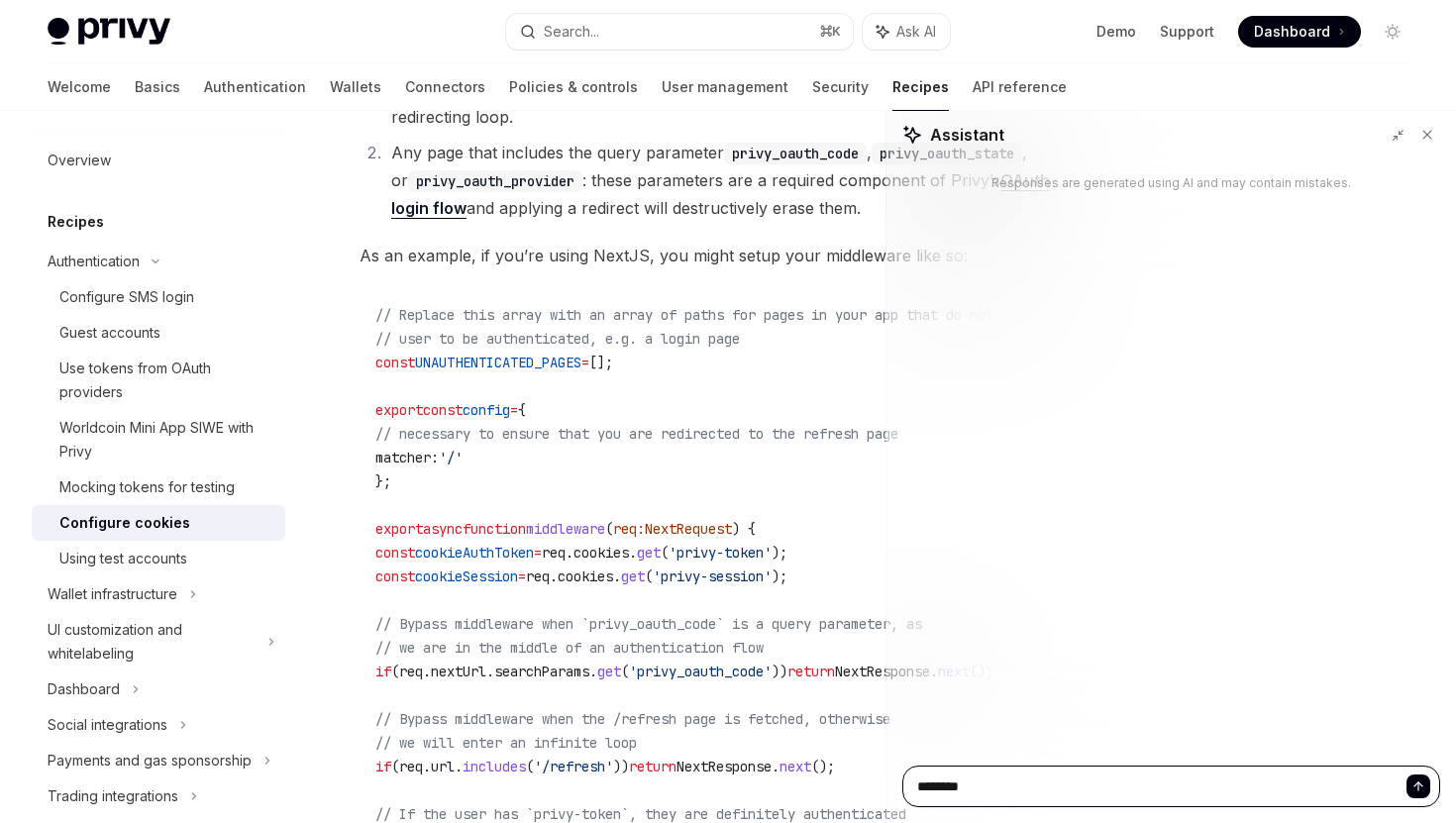 type on "********" 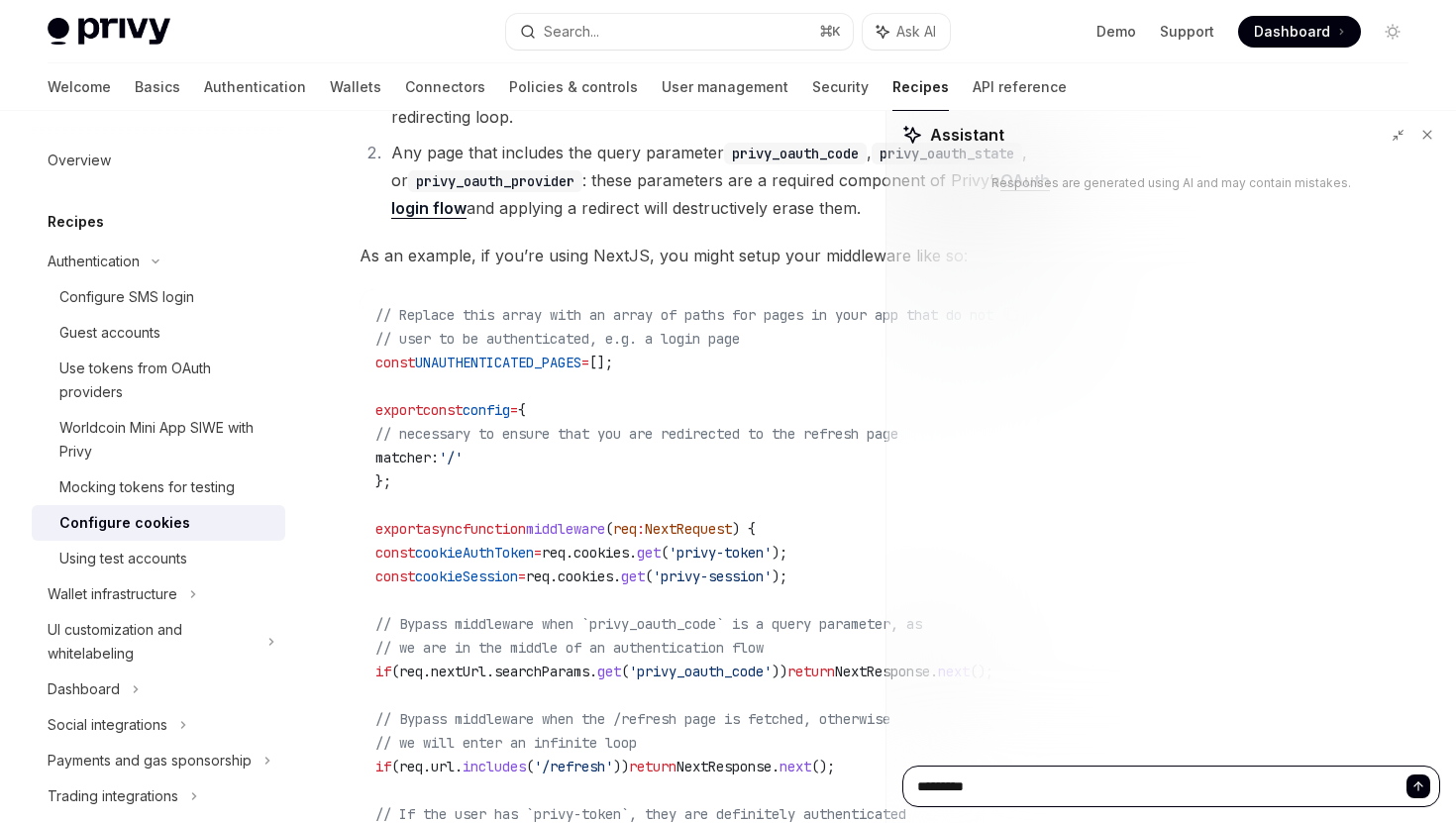 type on "*" 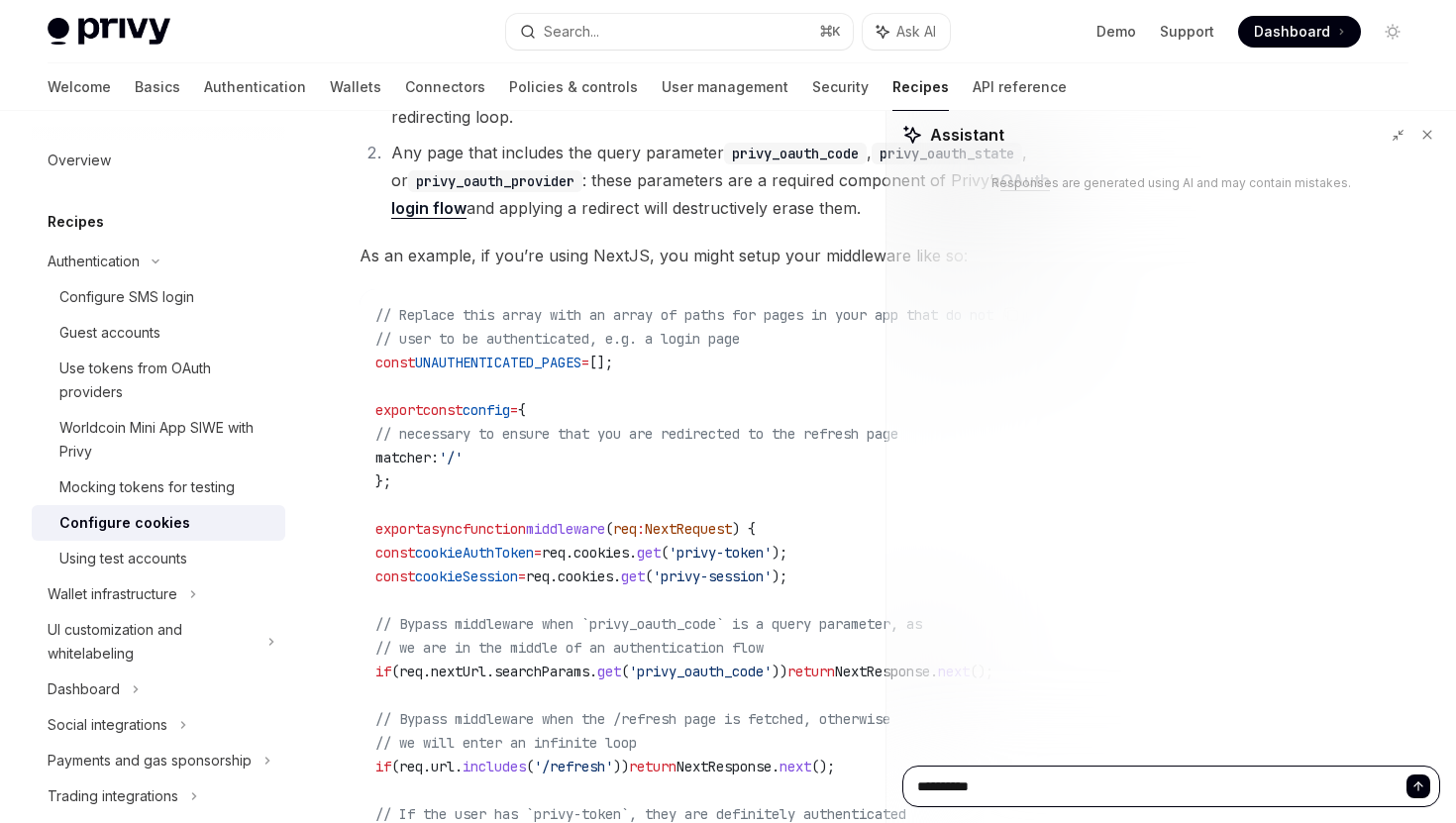 type on "**********" 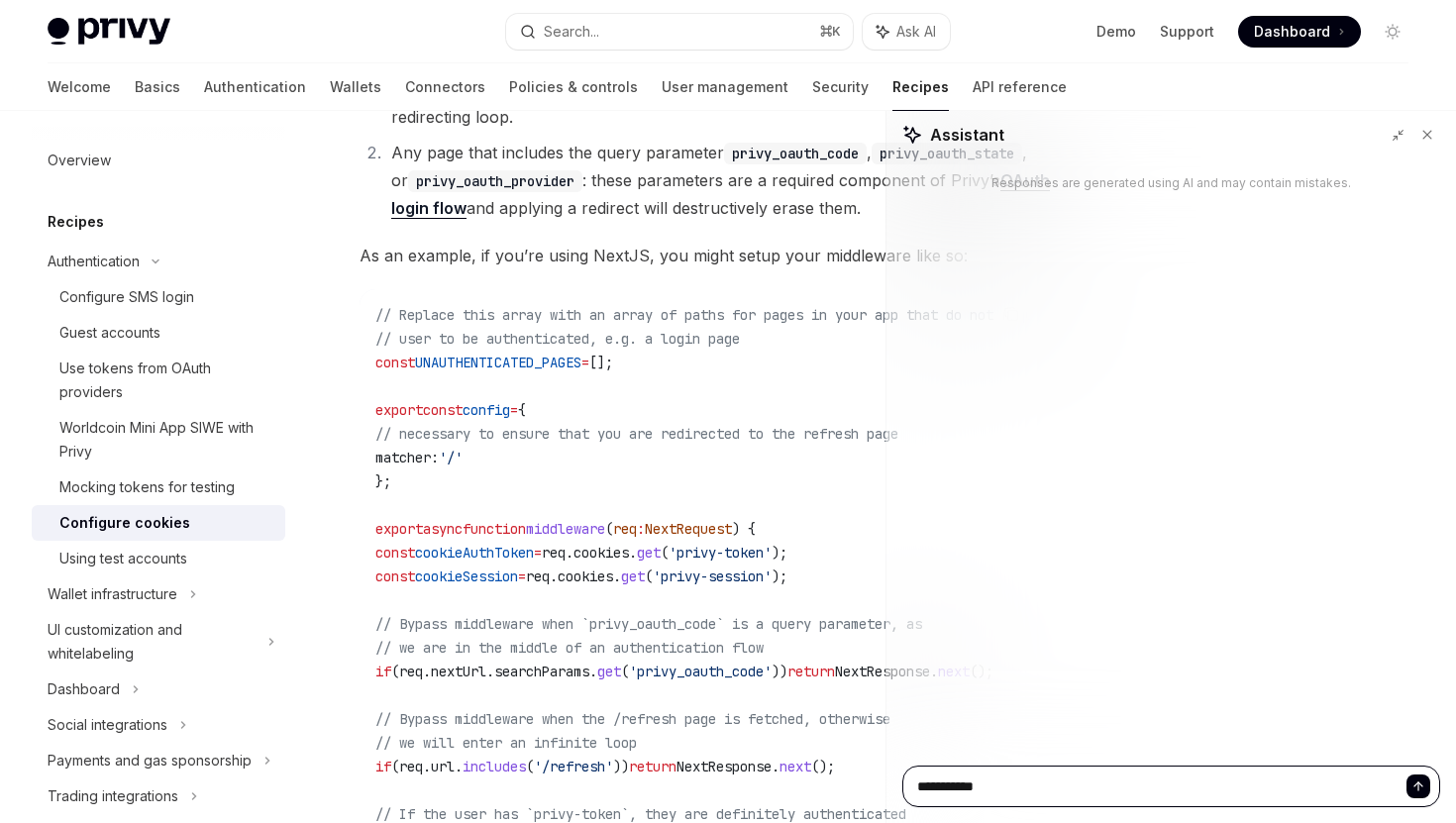 type on "**********" 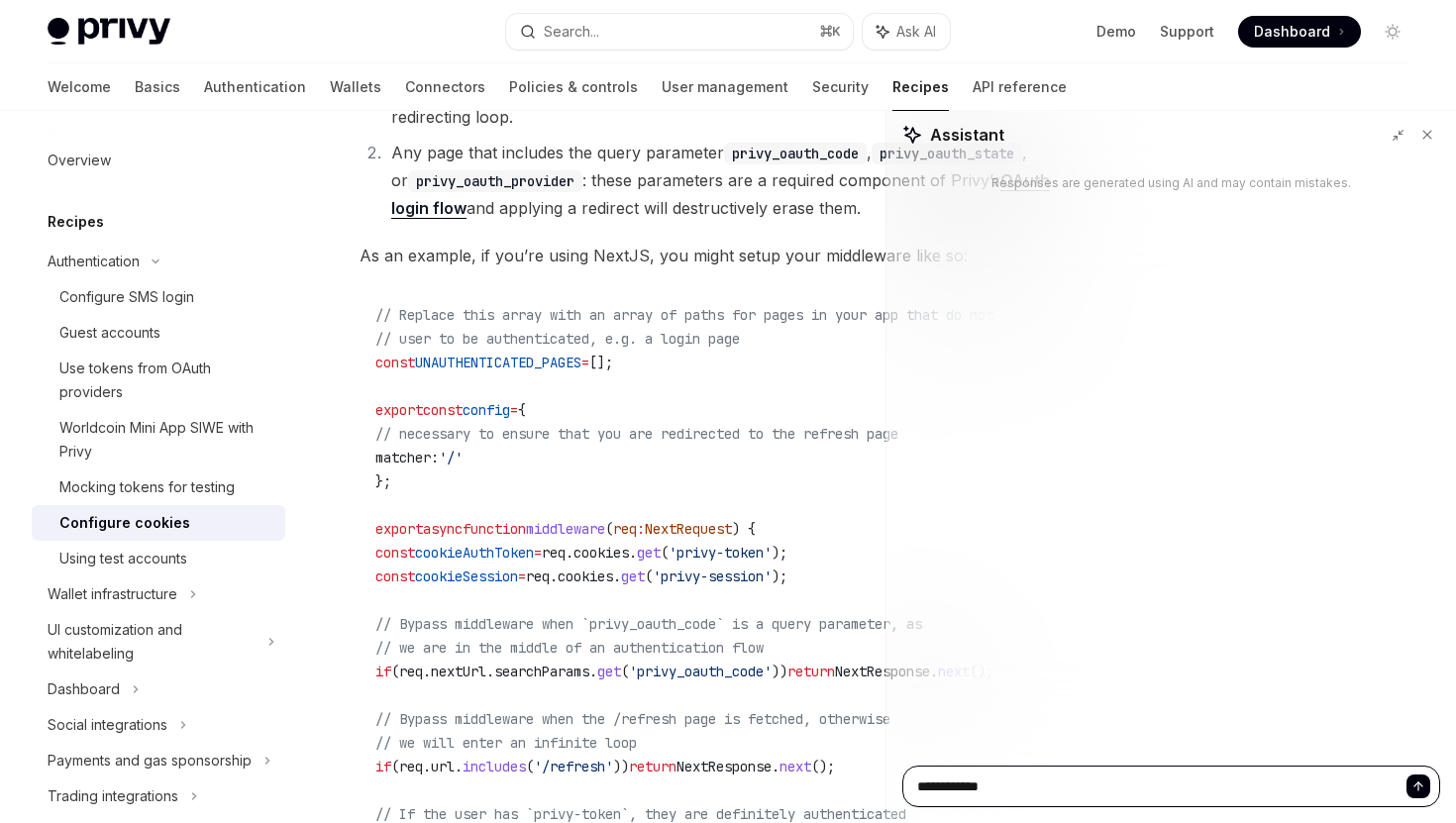 type on "**********" 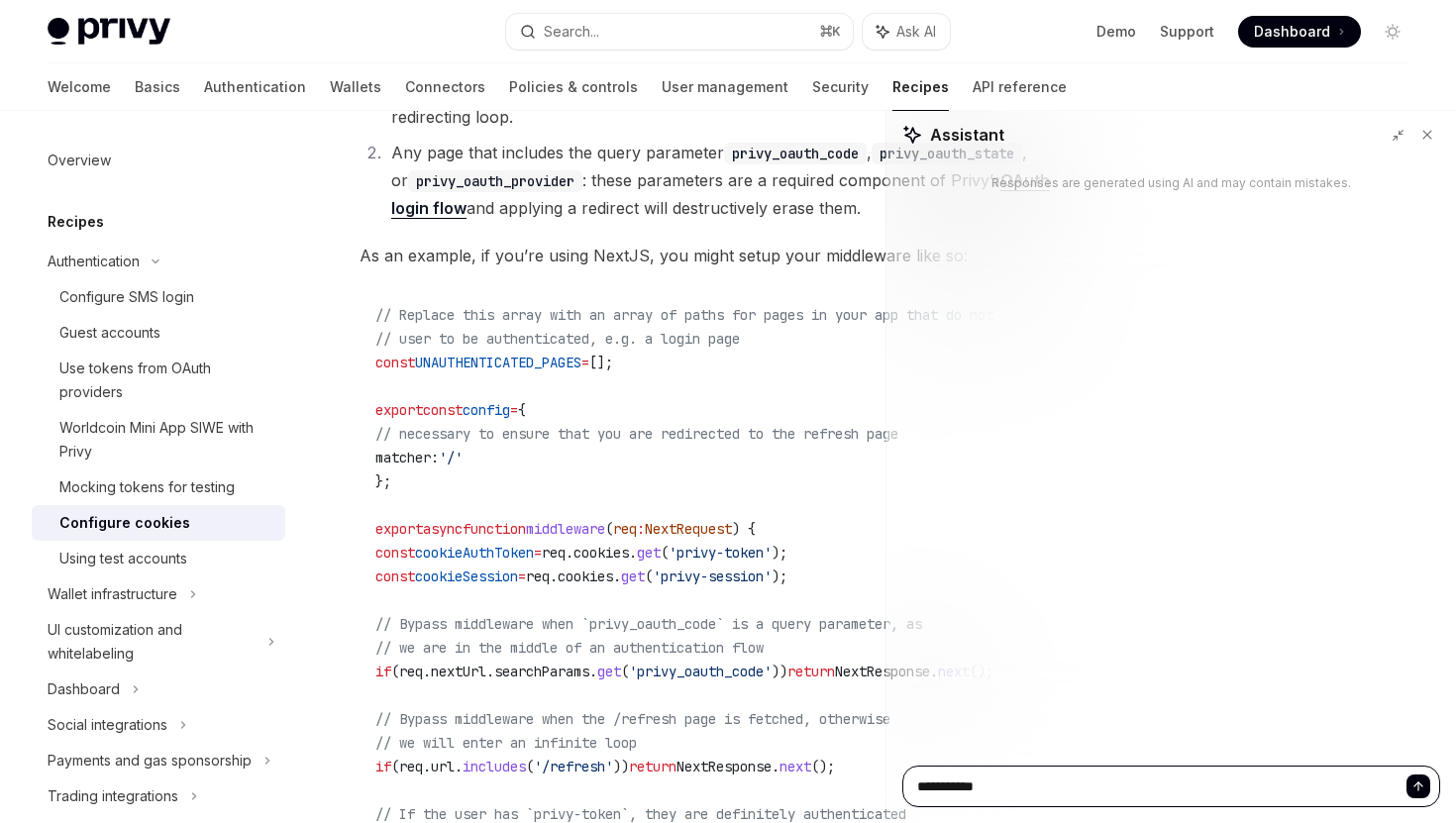 type on "**********" 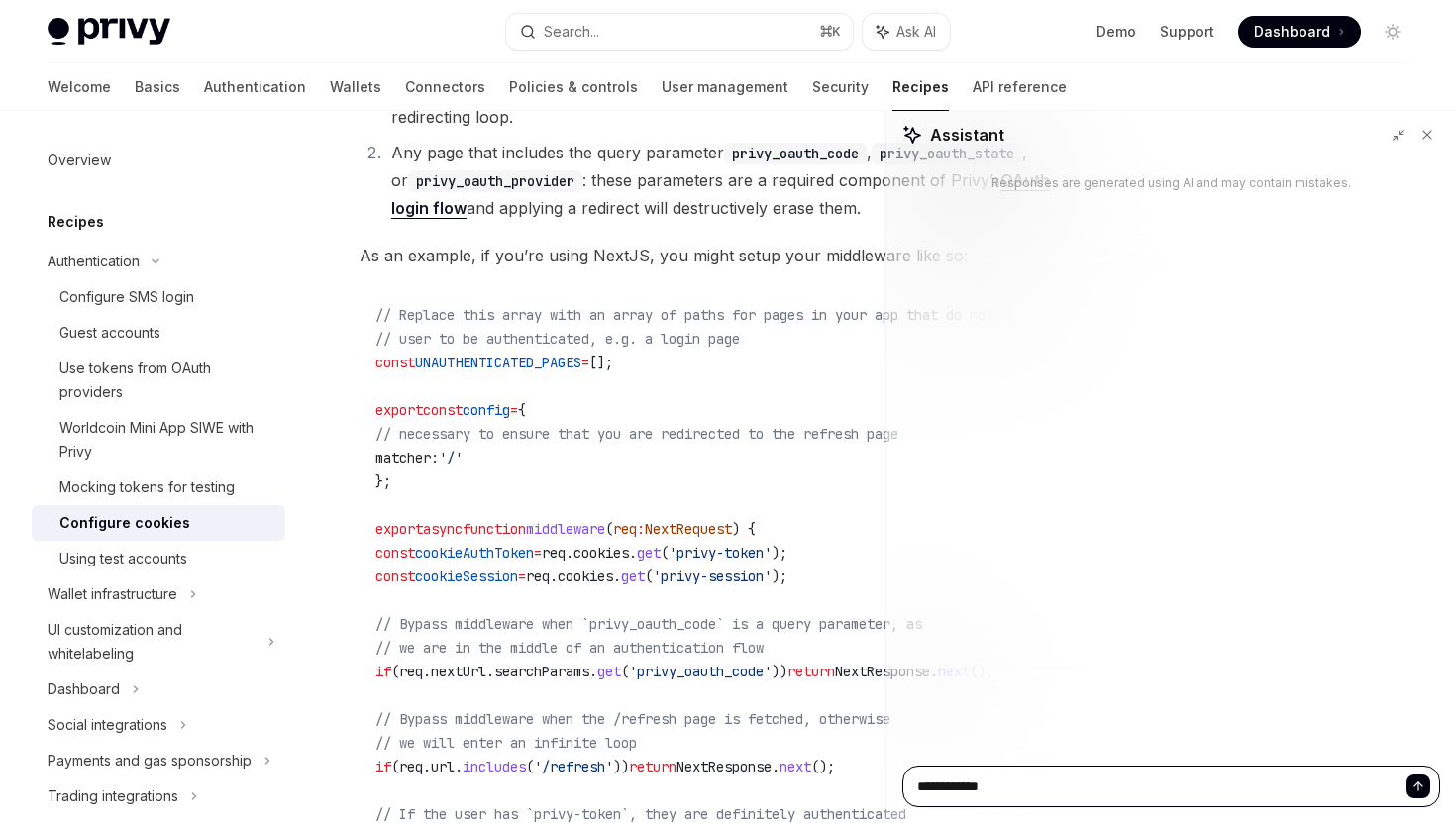 type on "**********" 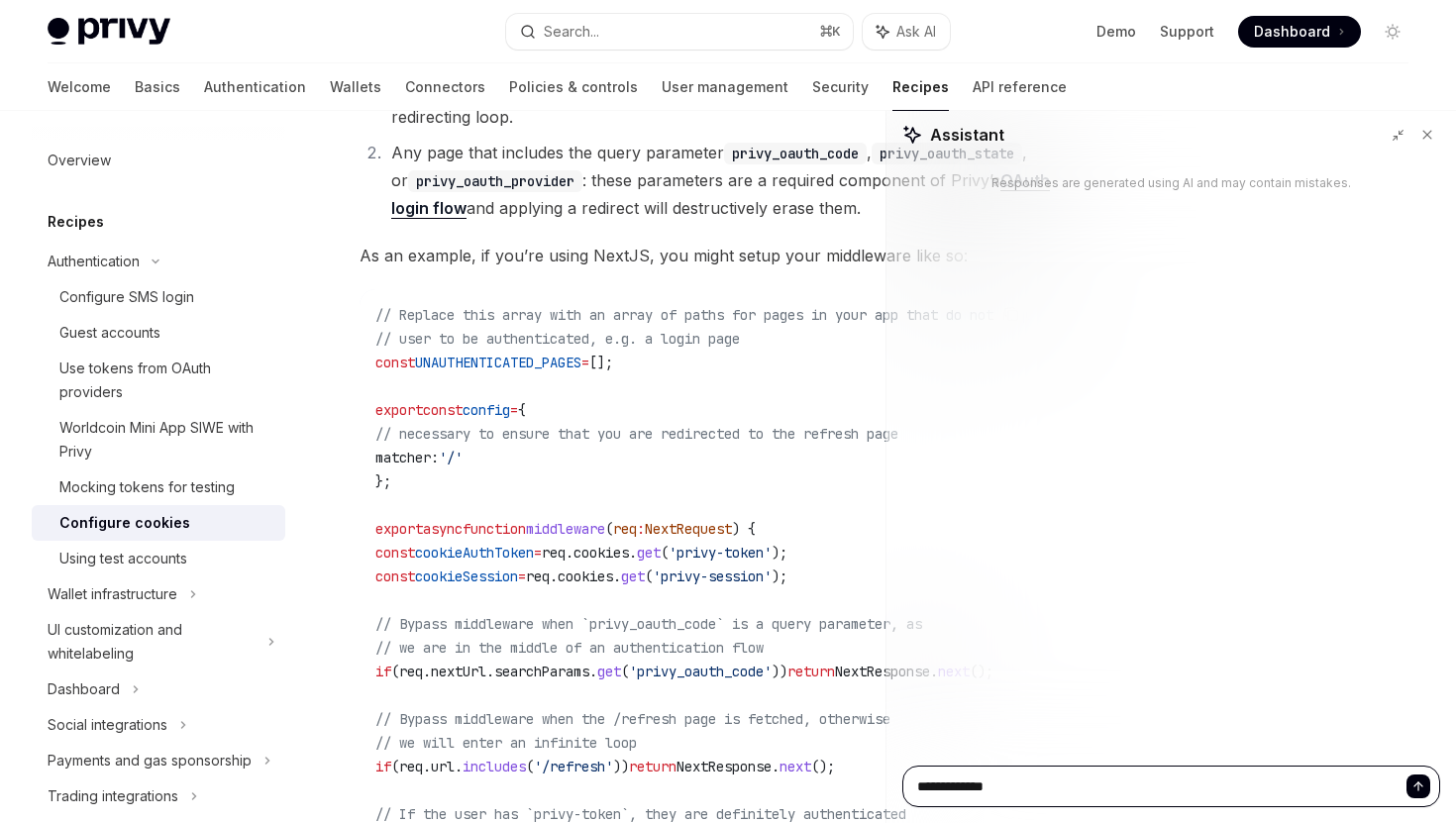 type on "**********" 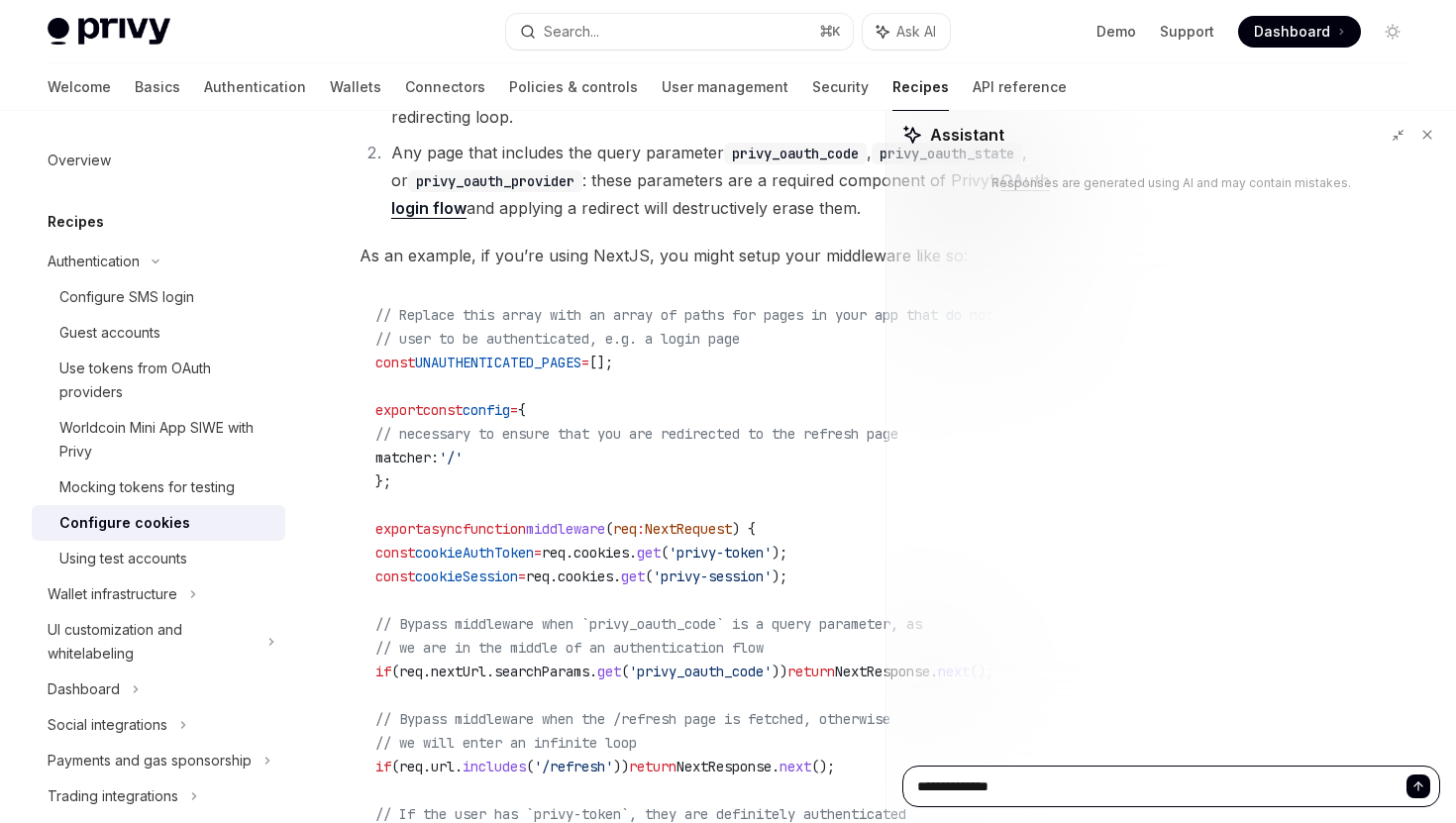 type on "**********" 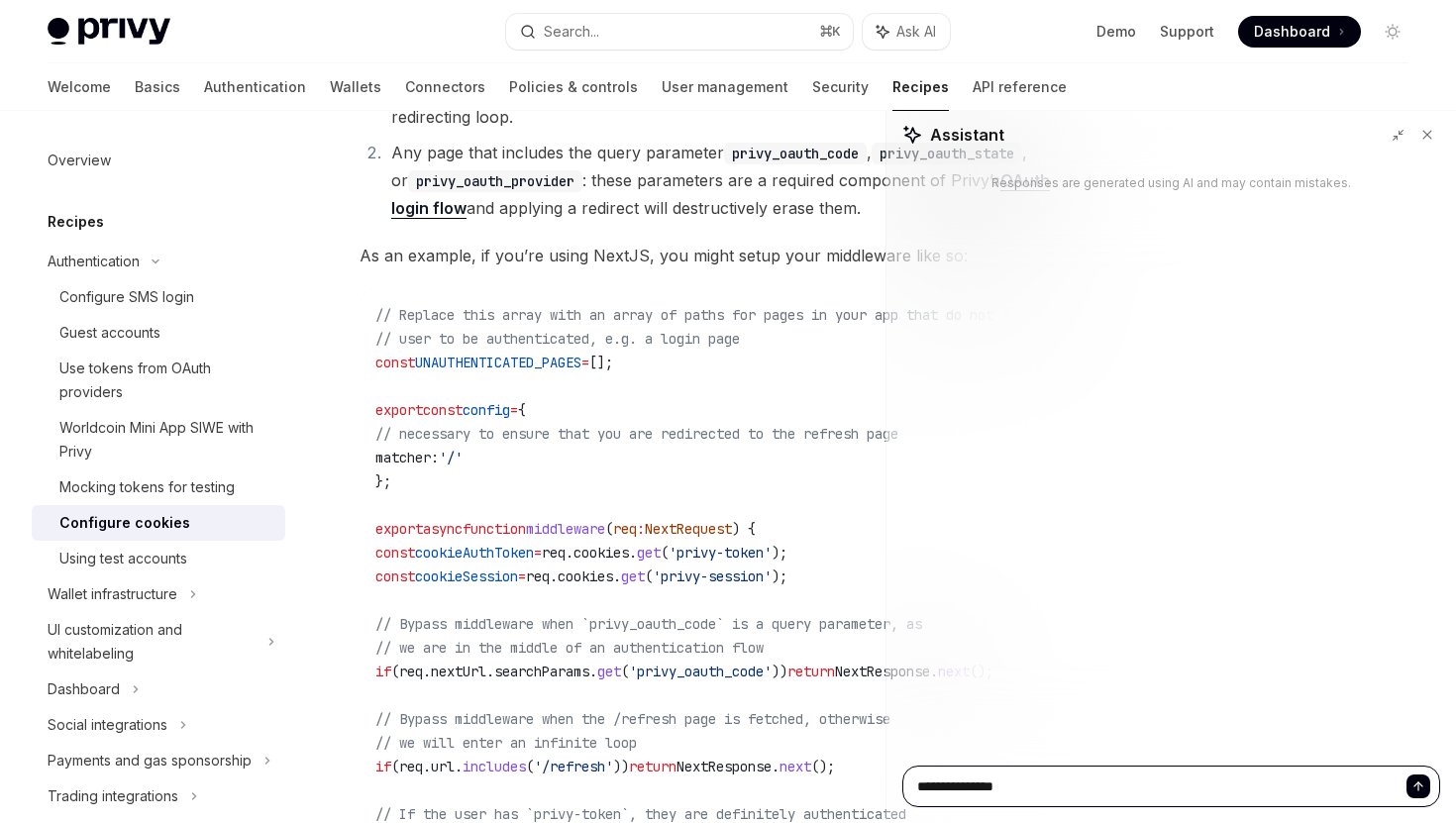 type on "**********" 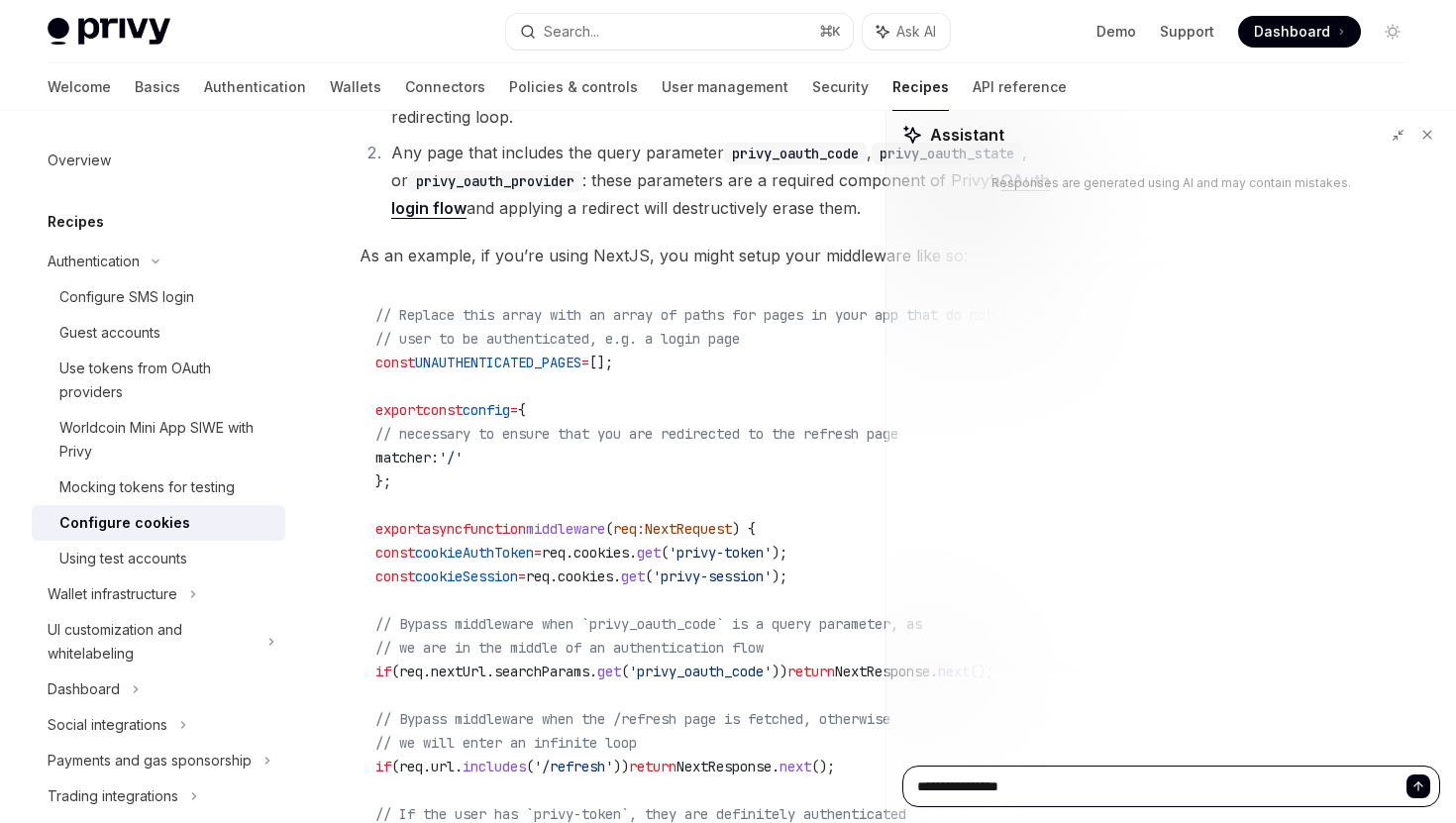 type on "*" 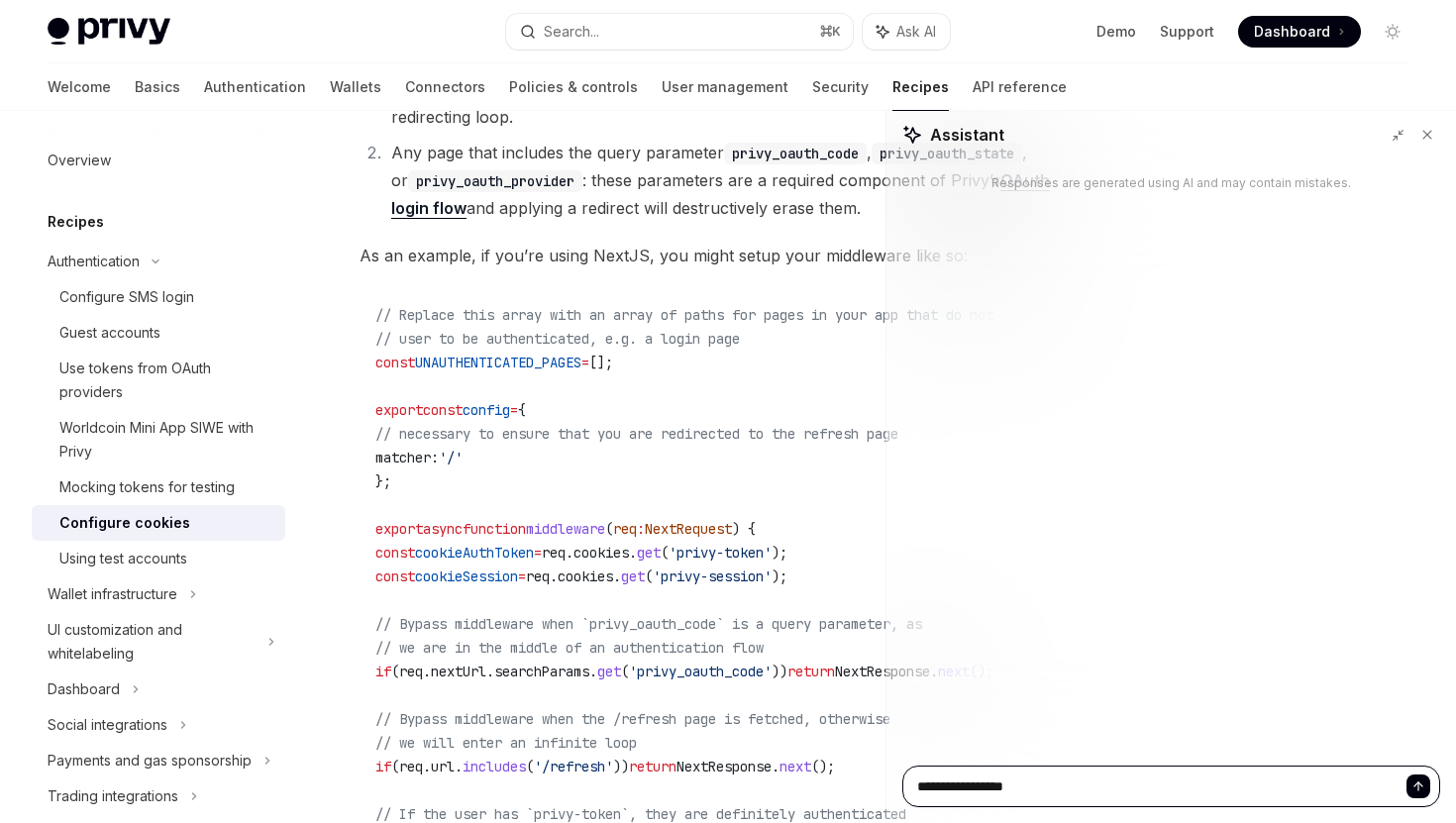 type on "**********" 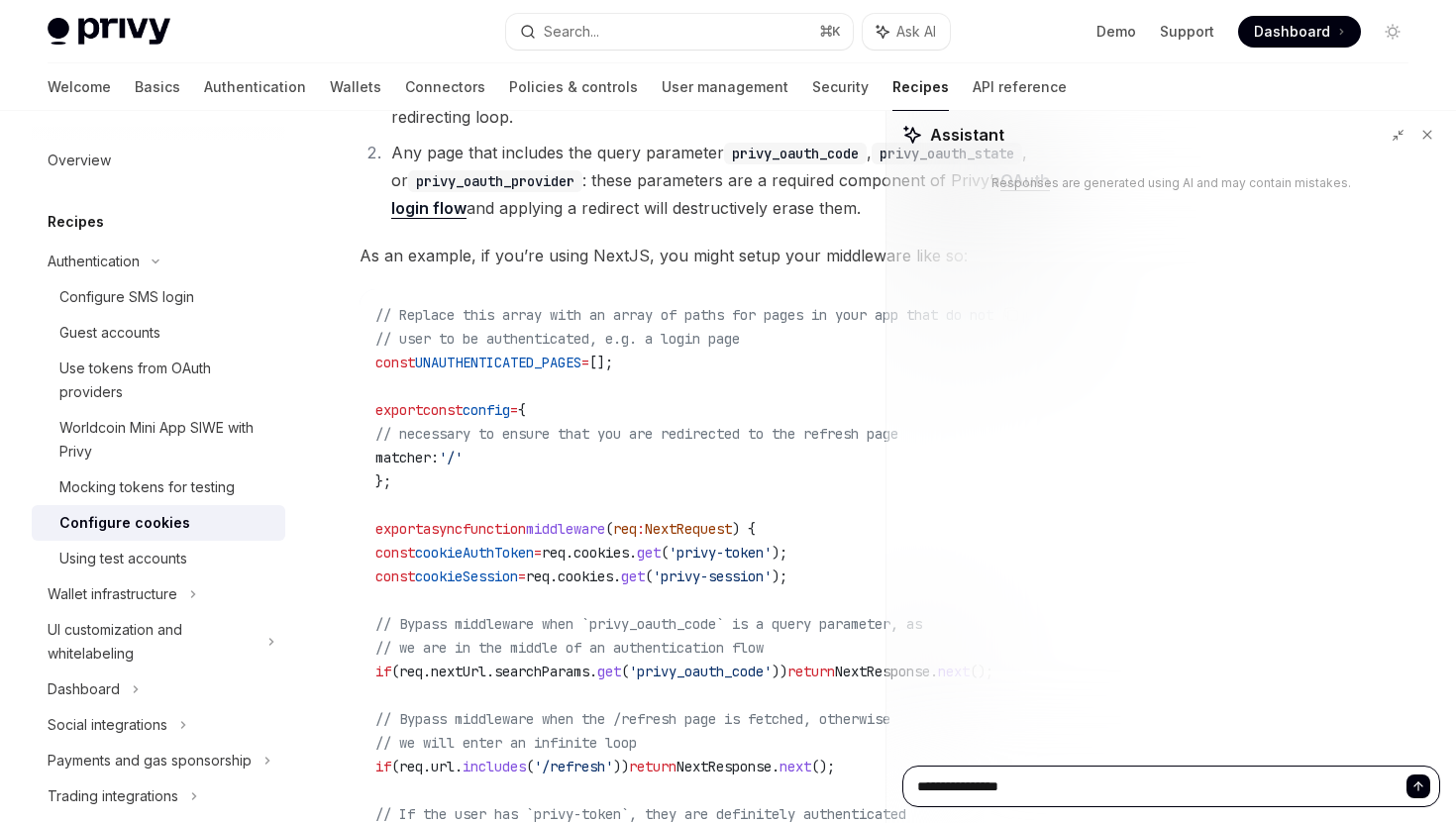 type on "**********" 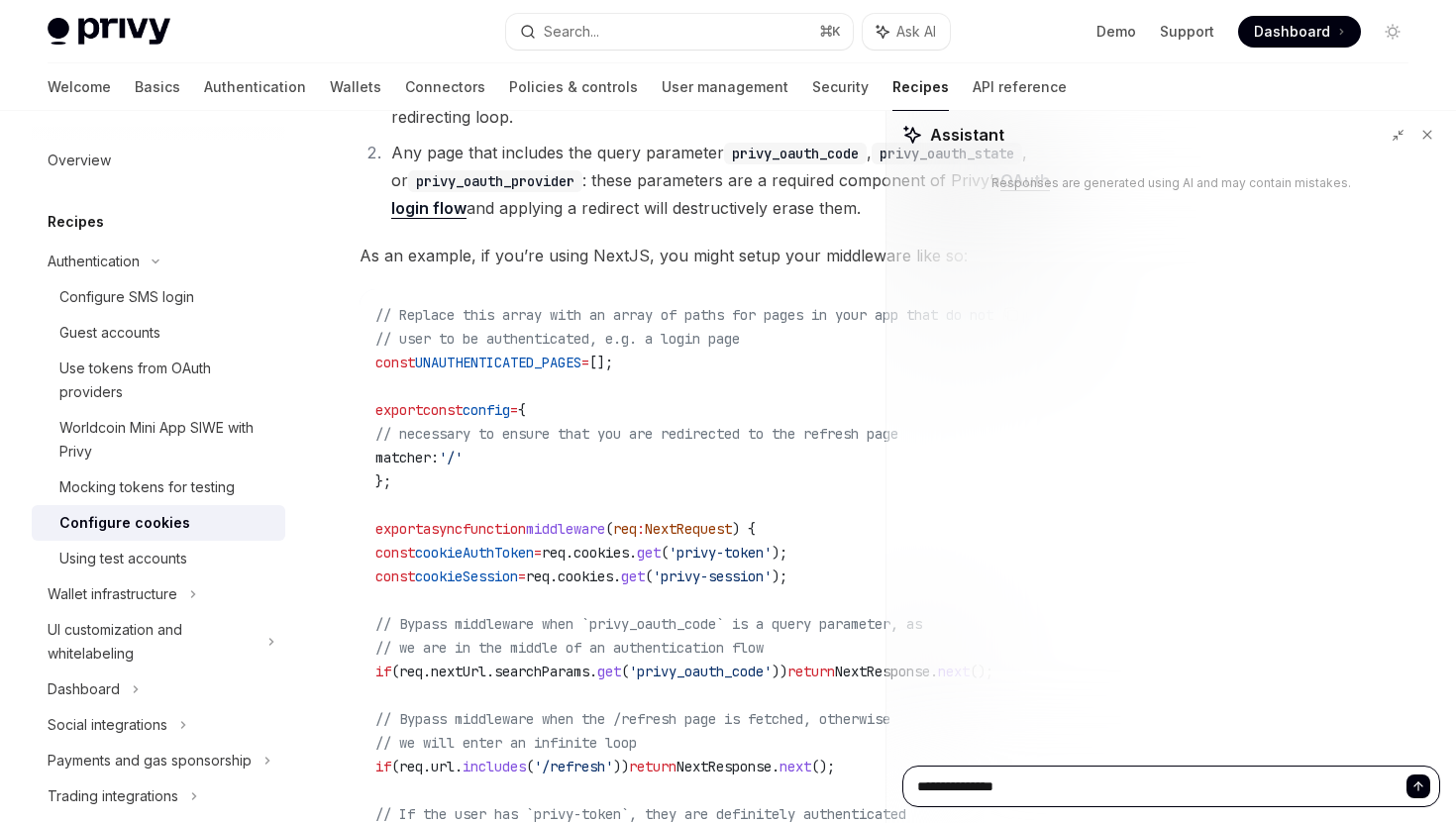 type on "**********" 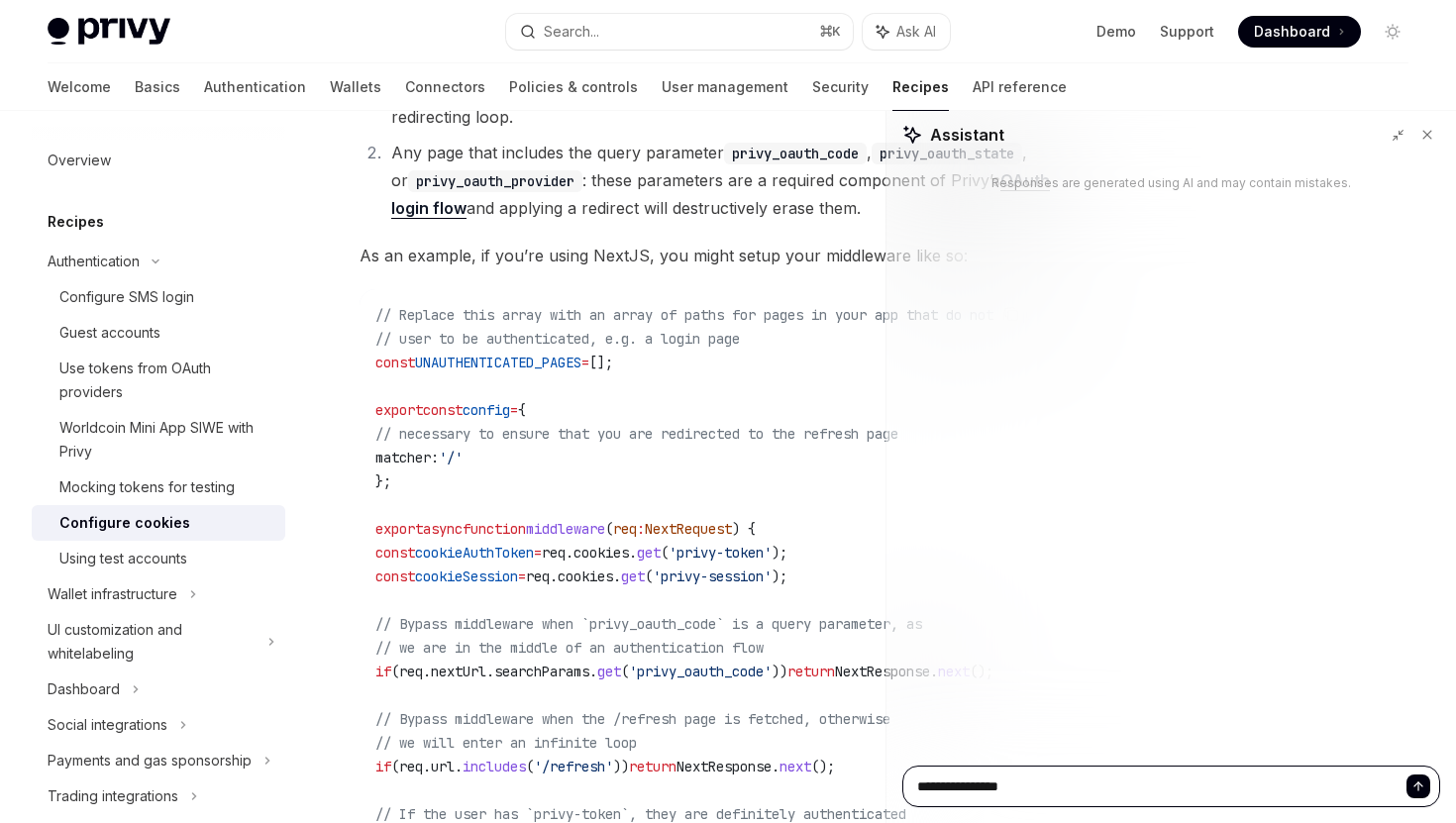type on "**********" 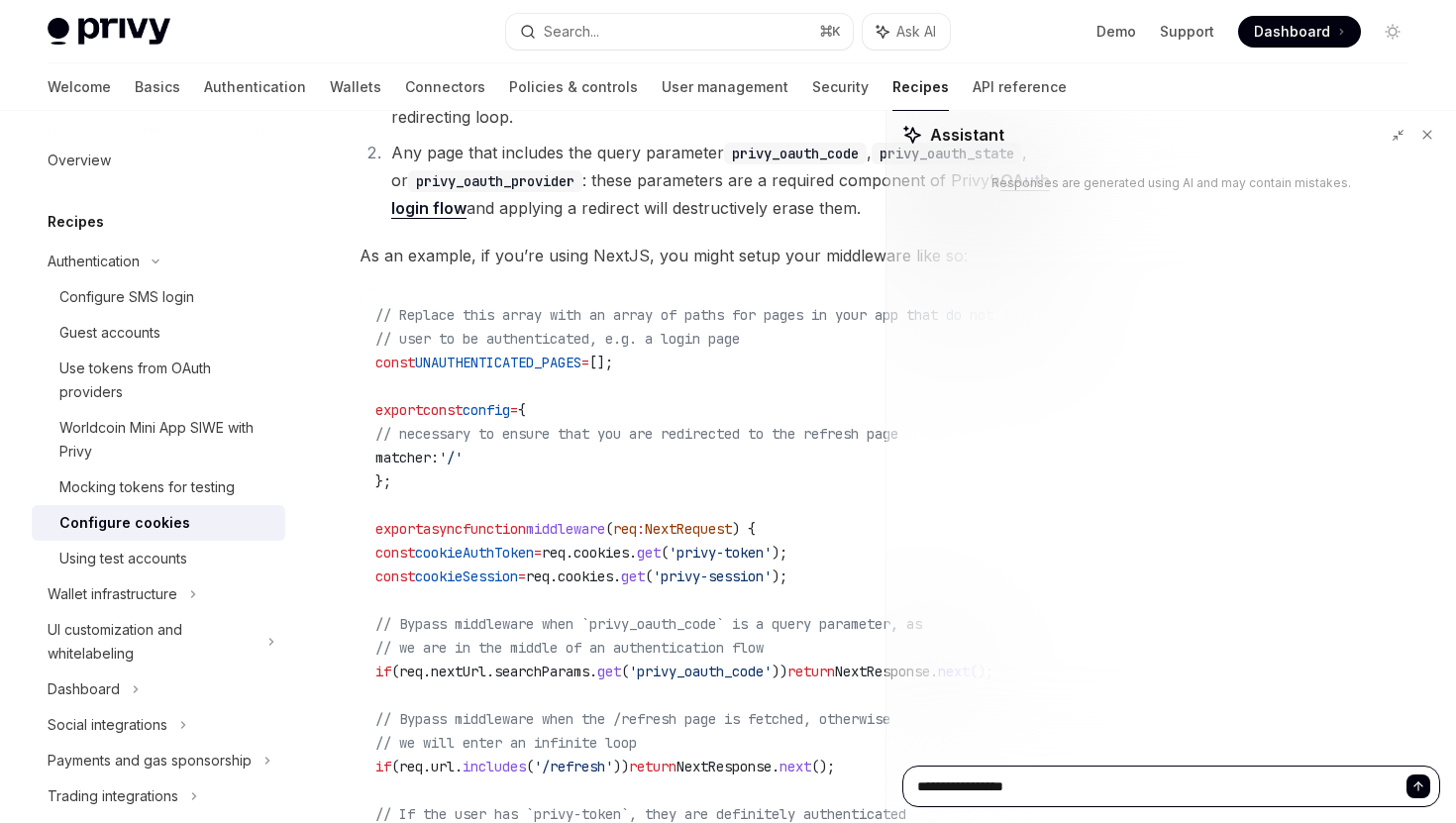 type on "**********" 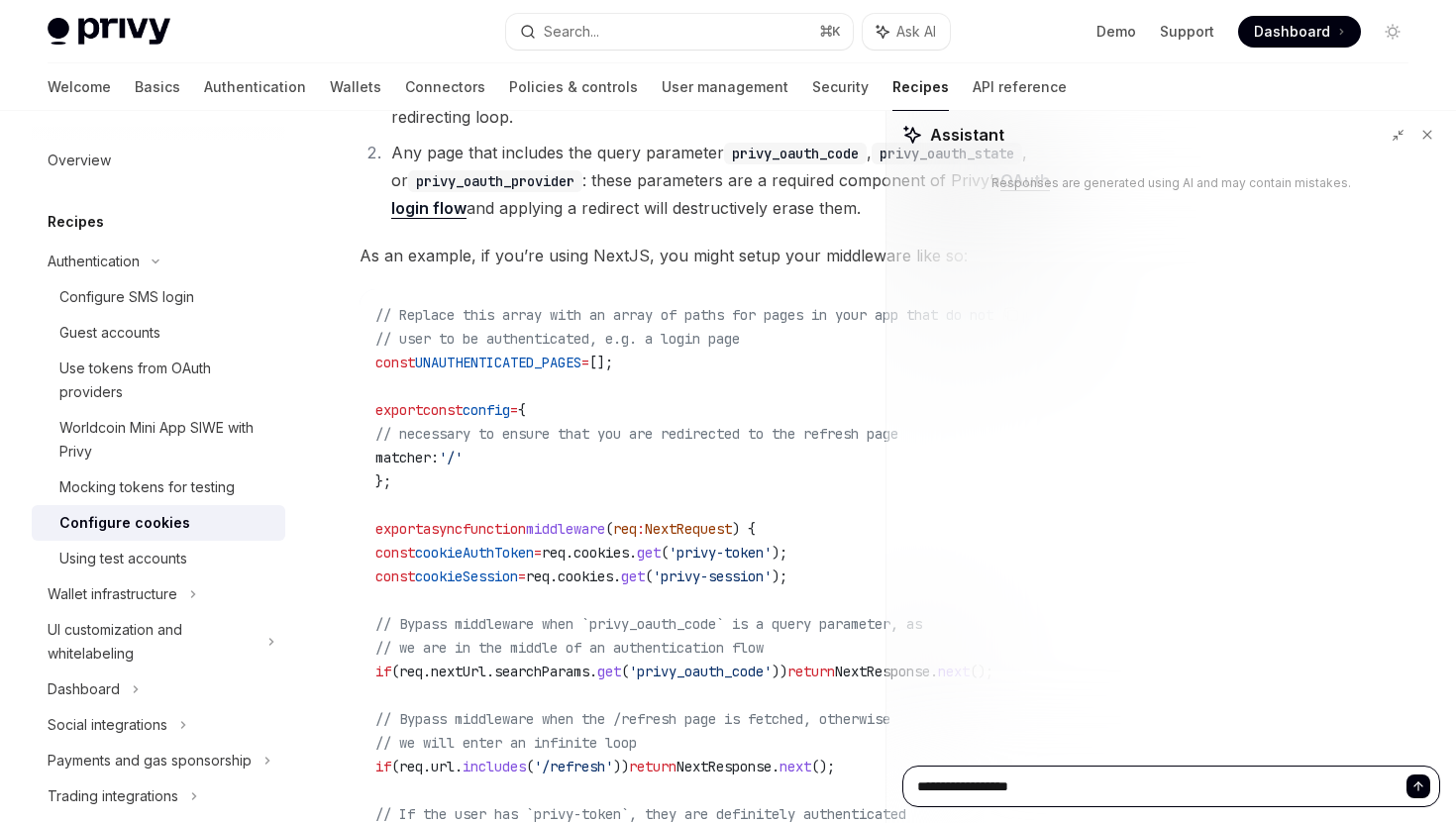 type on "**********" 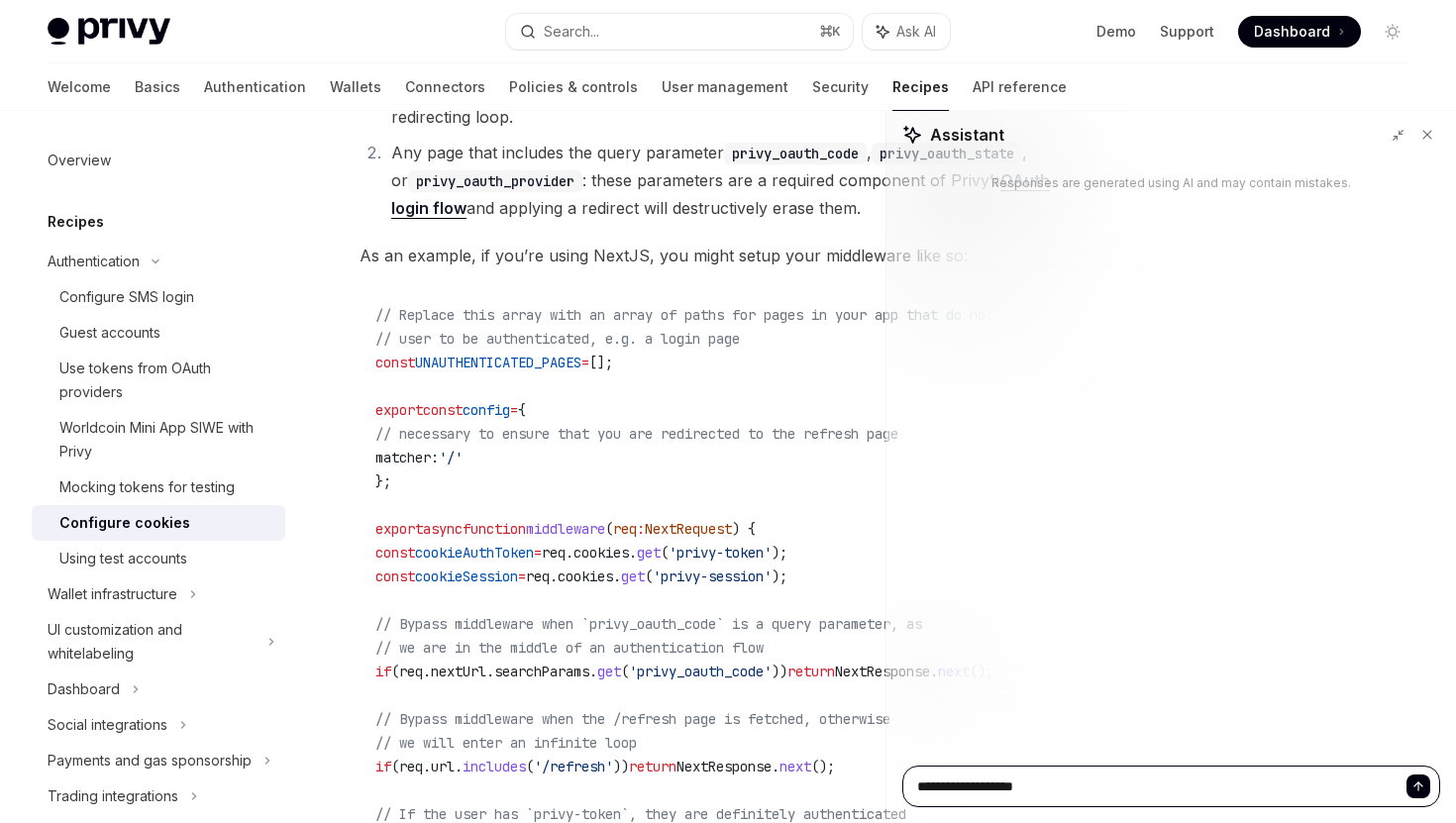 type on "**********" 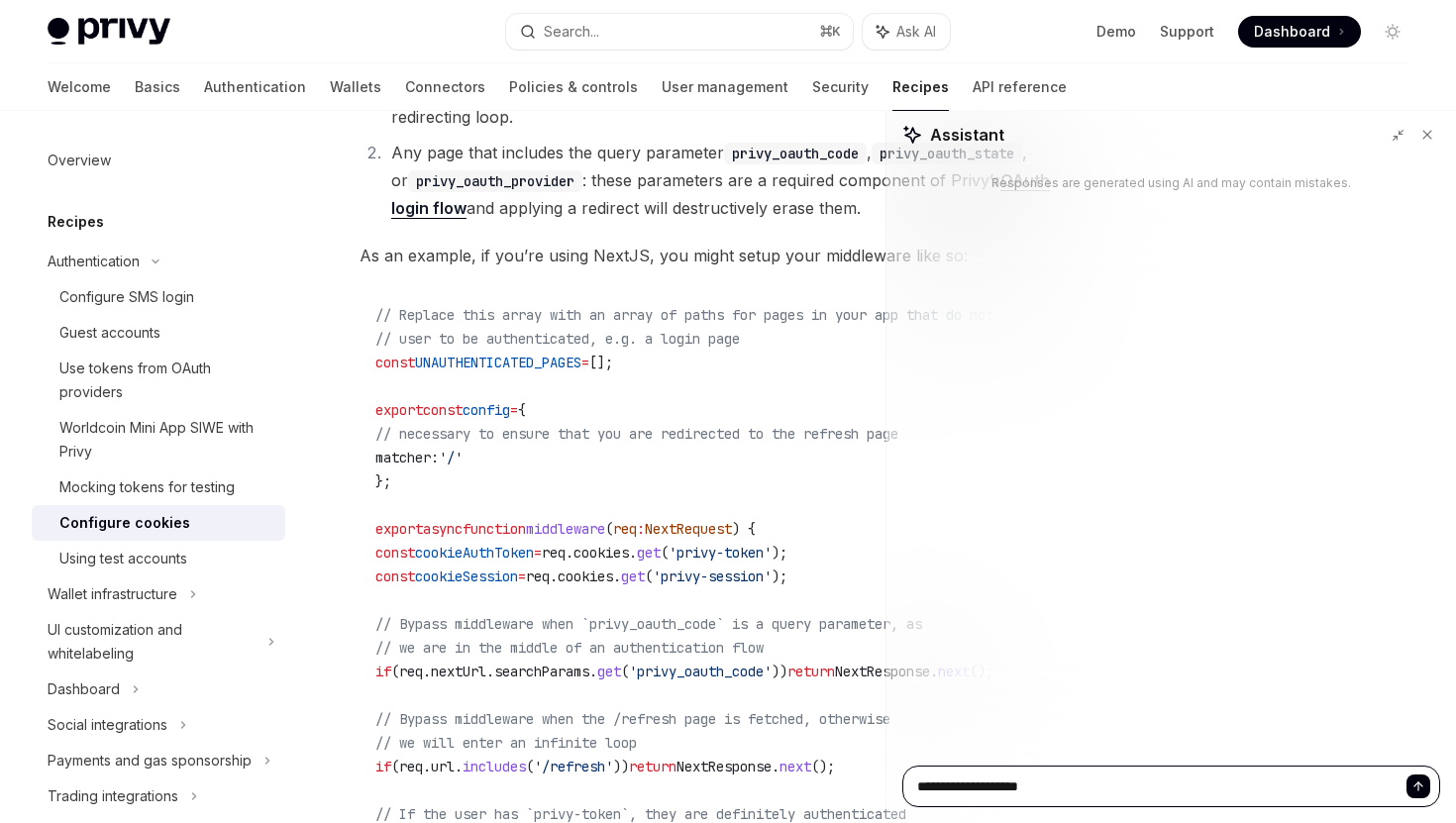 type on "**********" 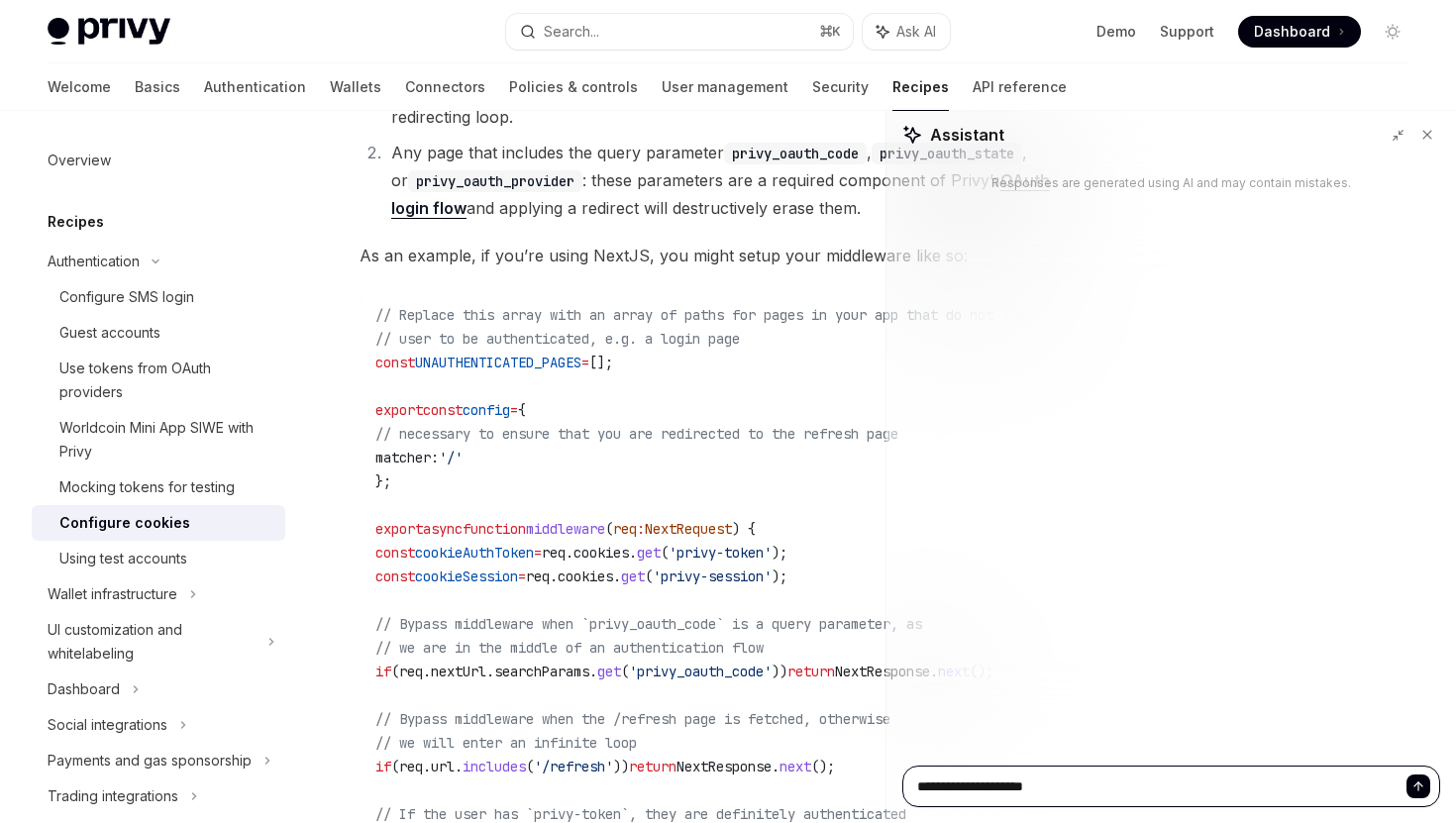 type on "**********" 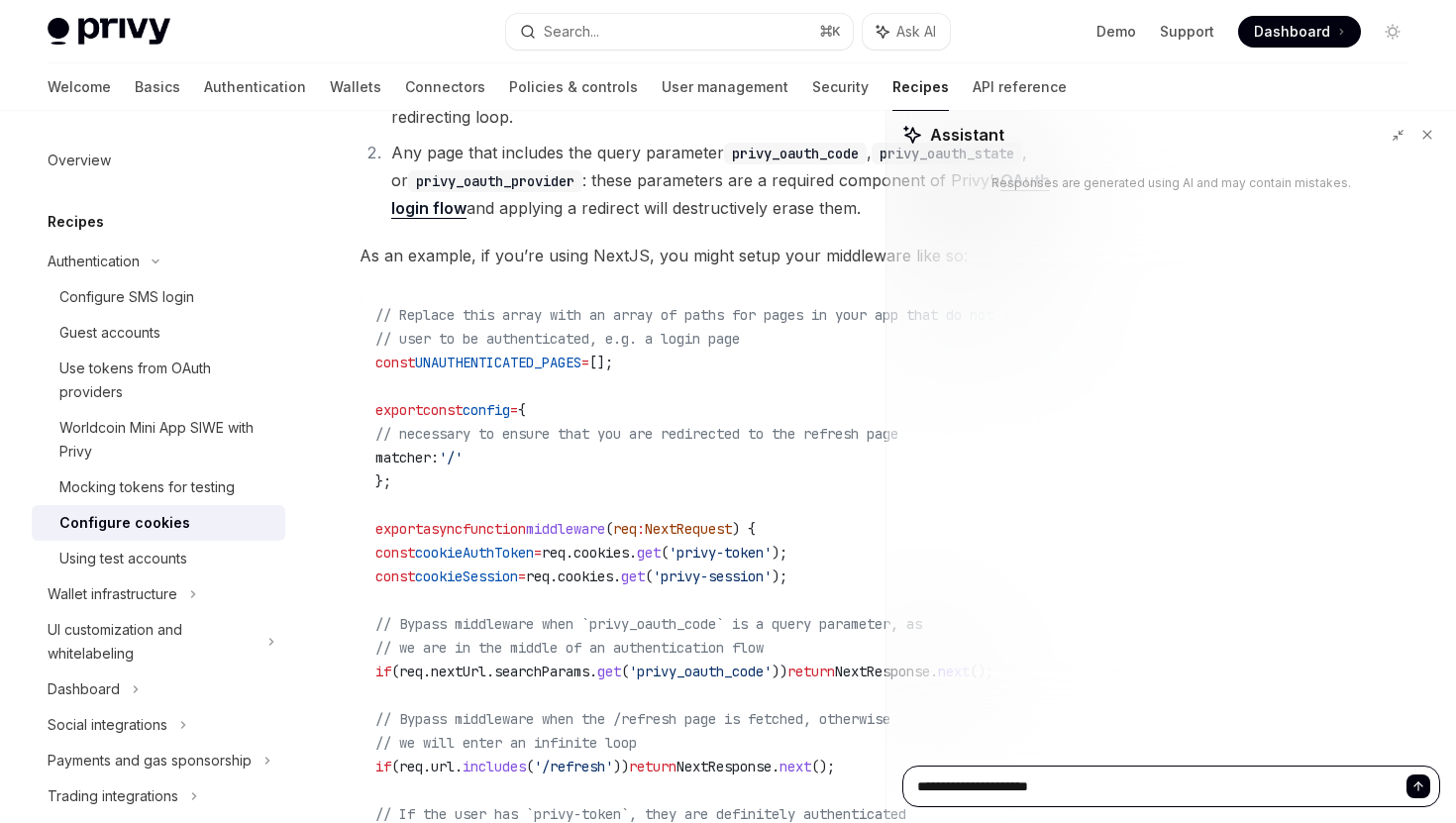 type on "**********" 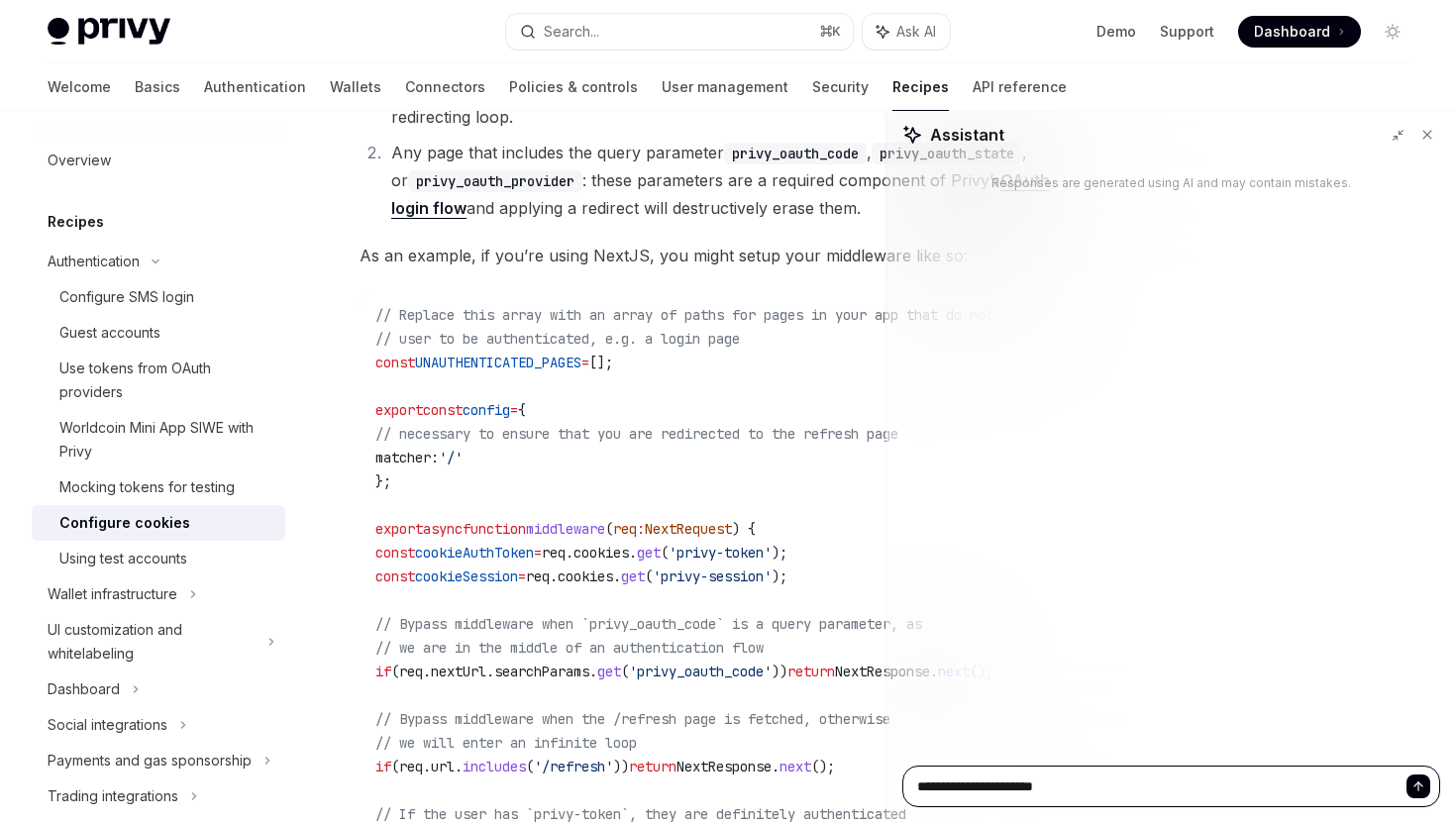 type on "**********" 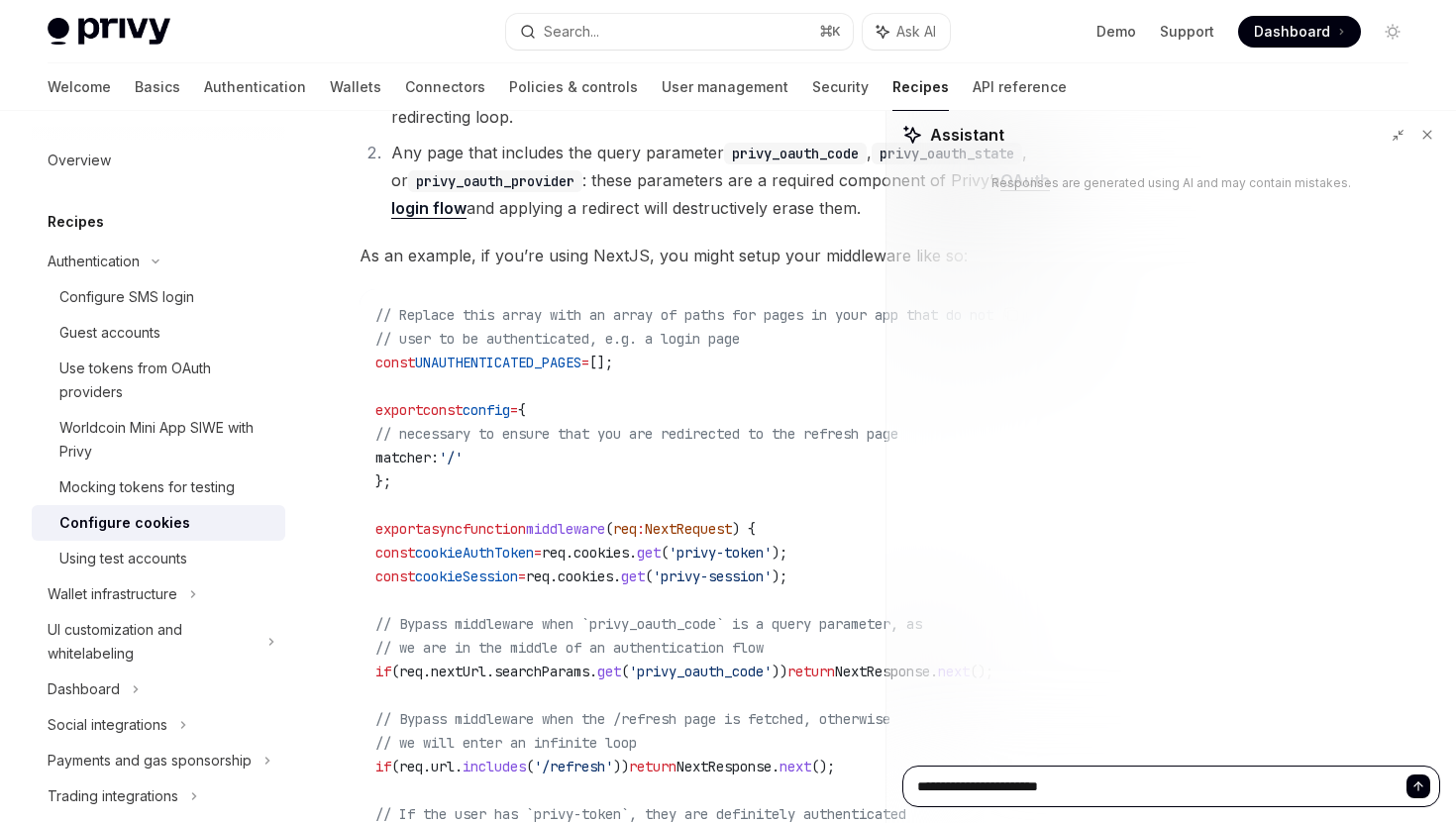 type on "**********" 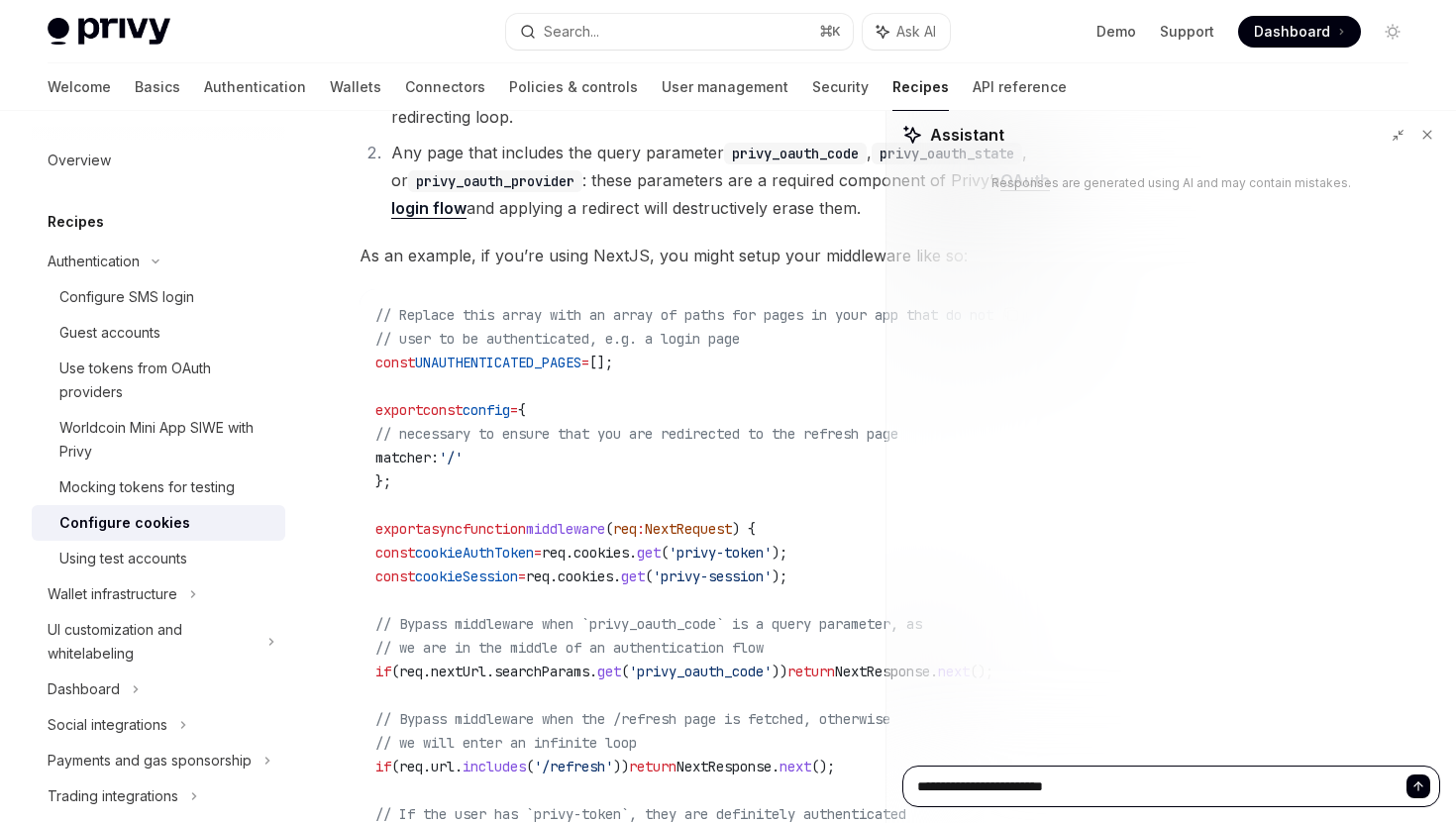 type on "**********" 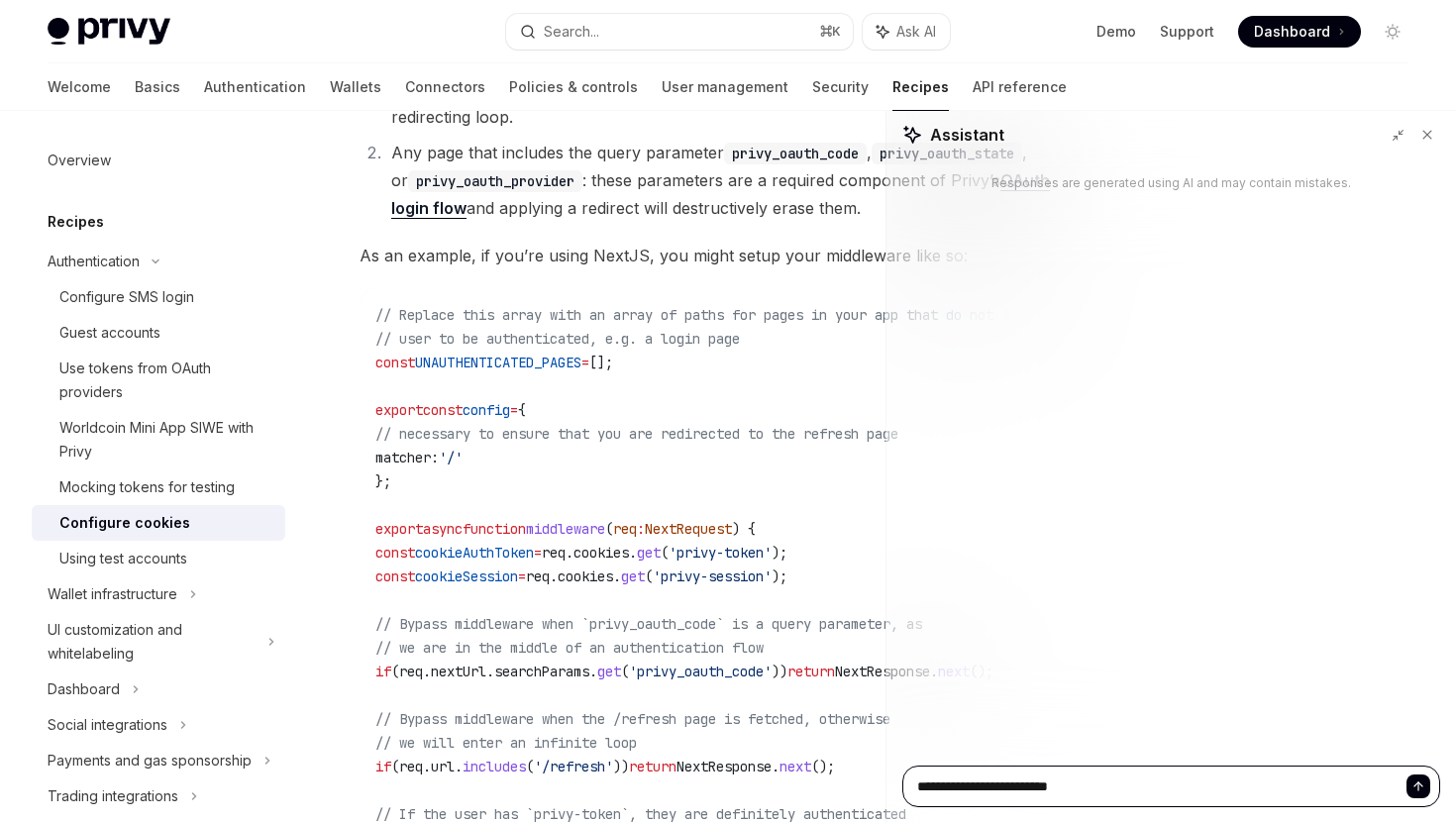 type on "**********" 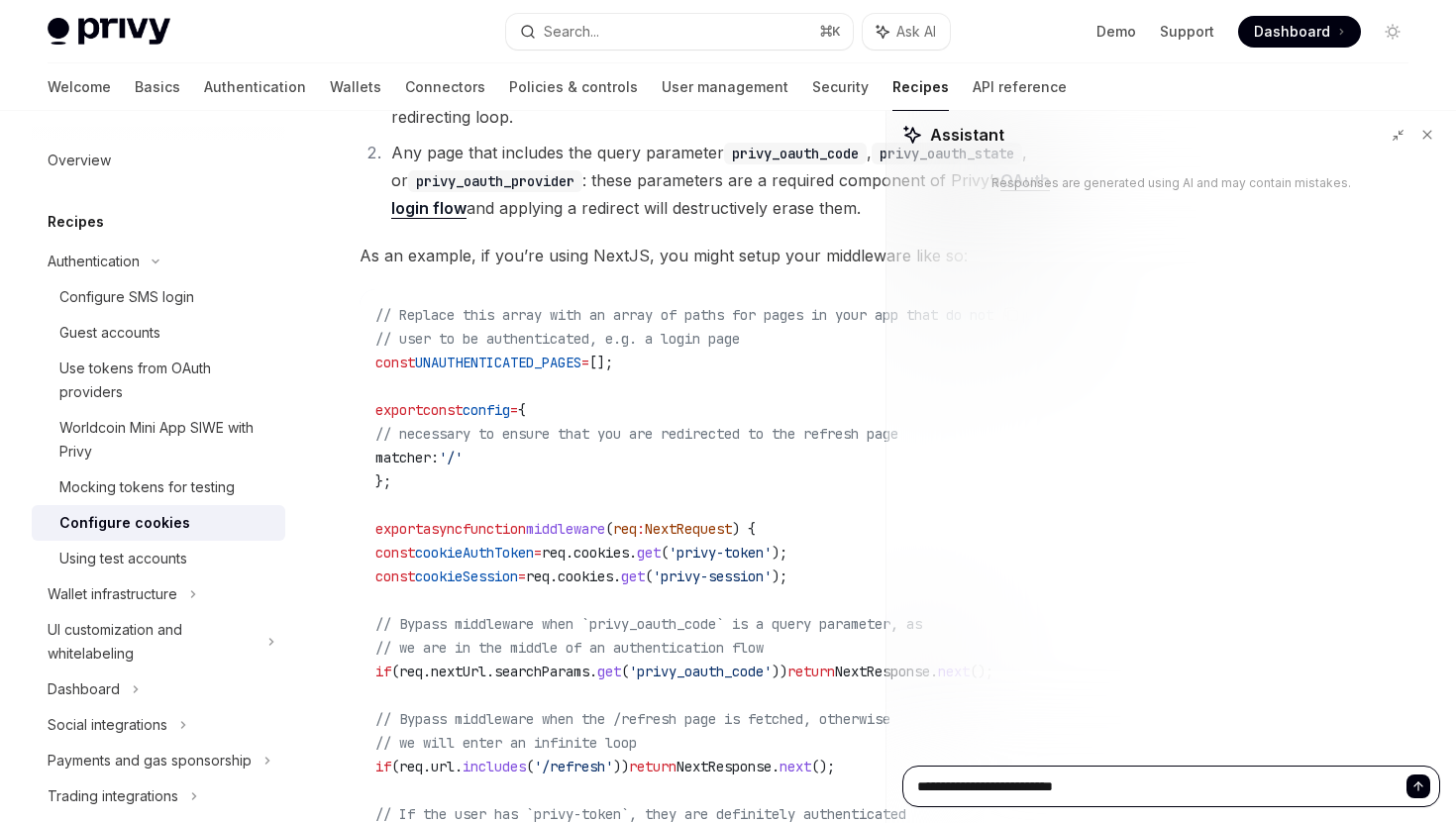 type on "**********" 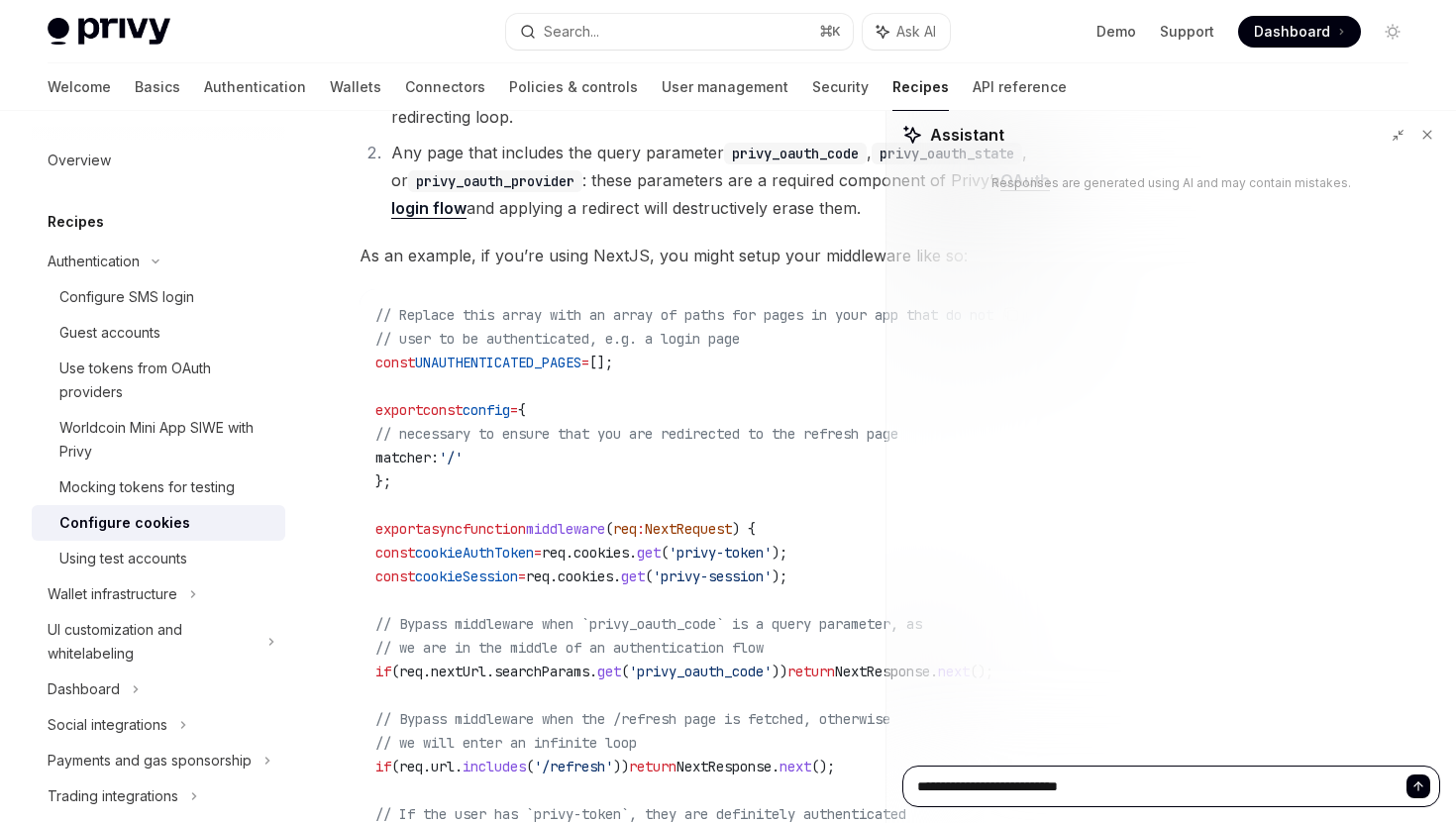 type on "**********" 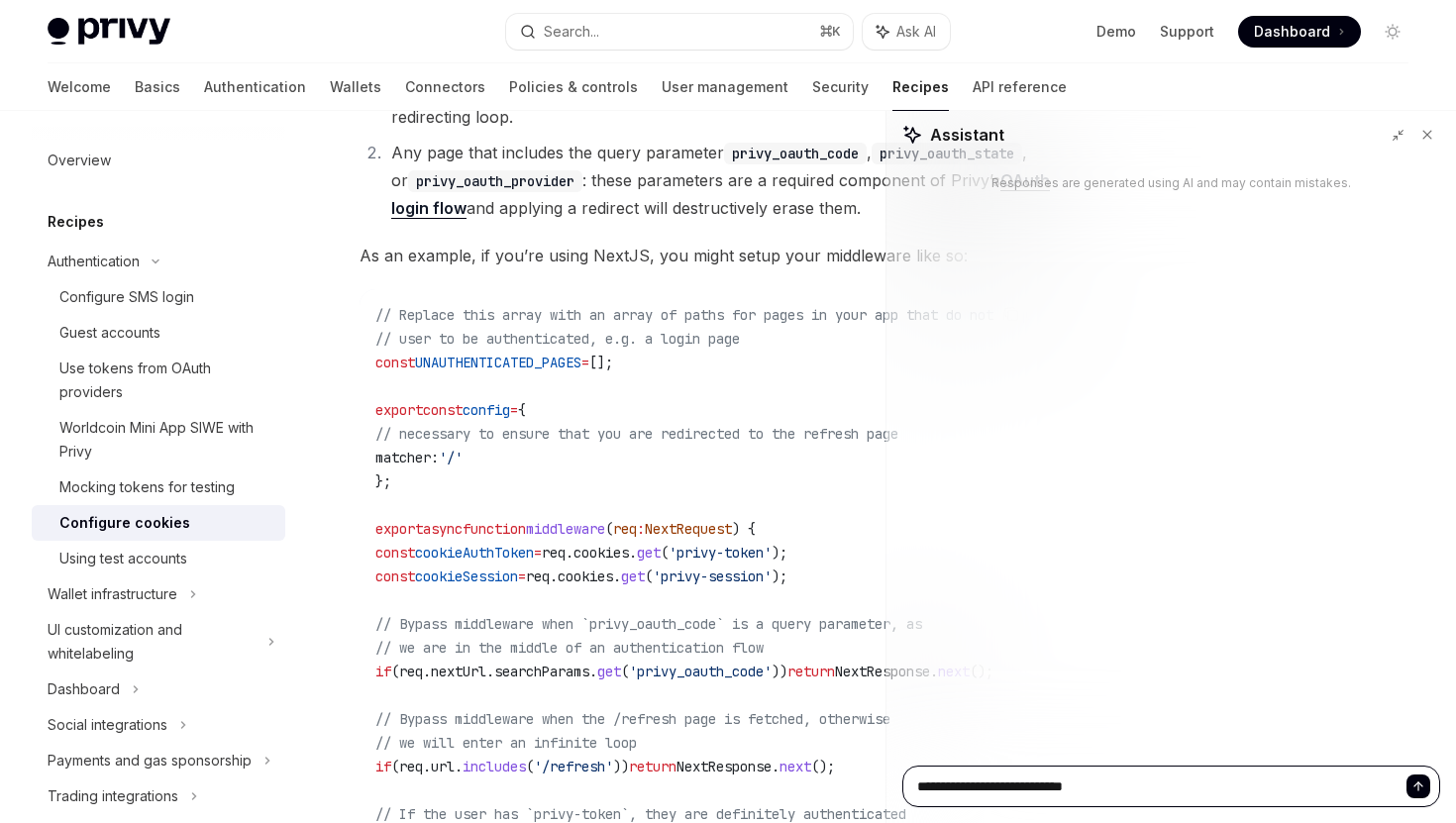 type on "**********" 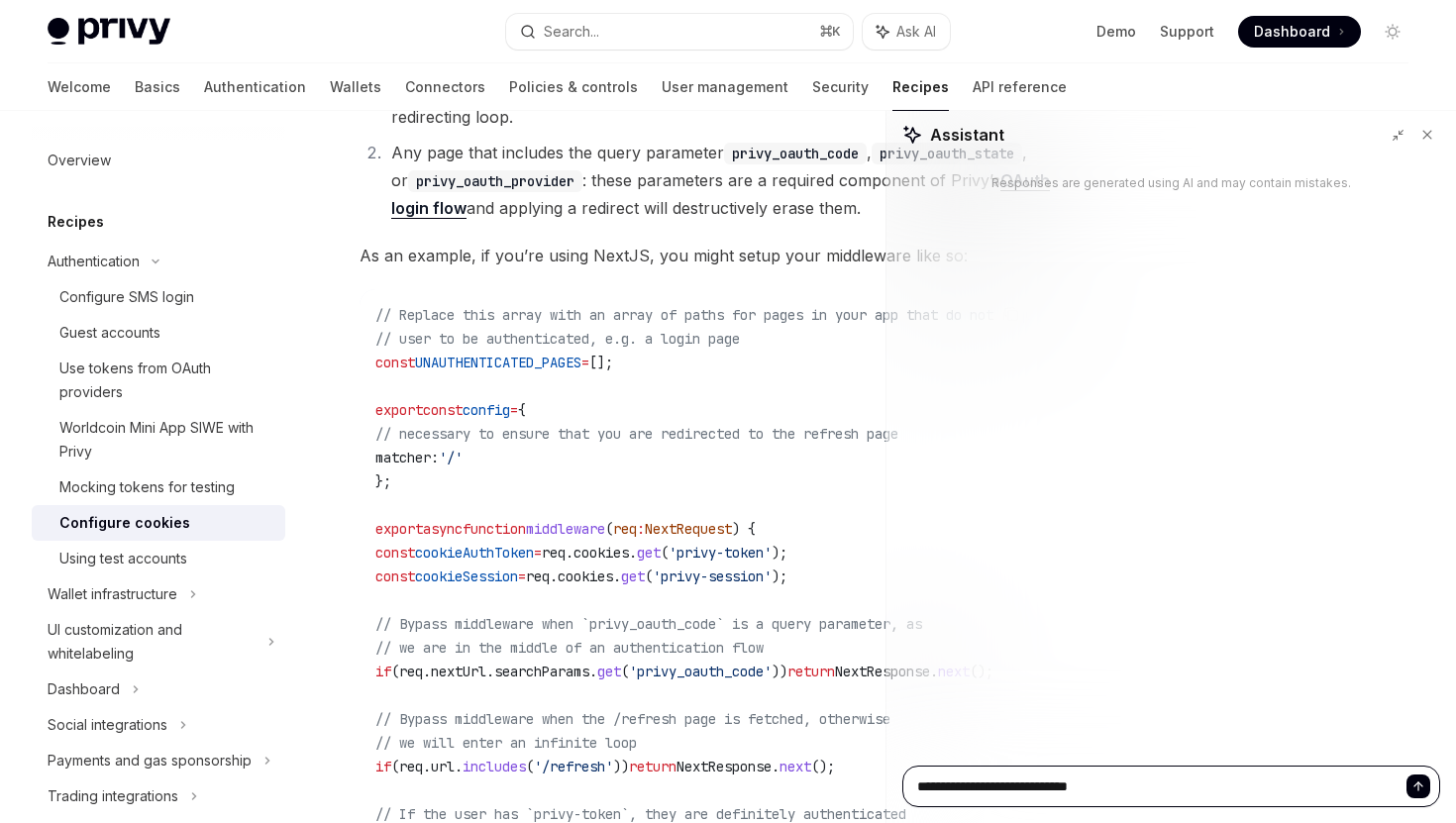 type on "**********" 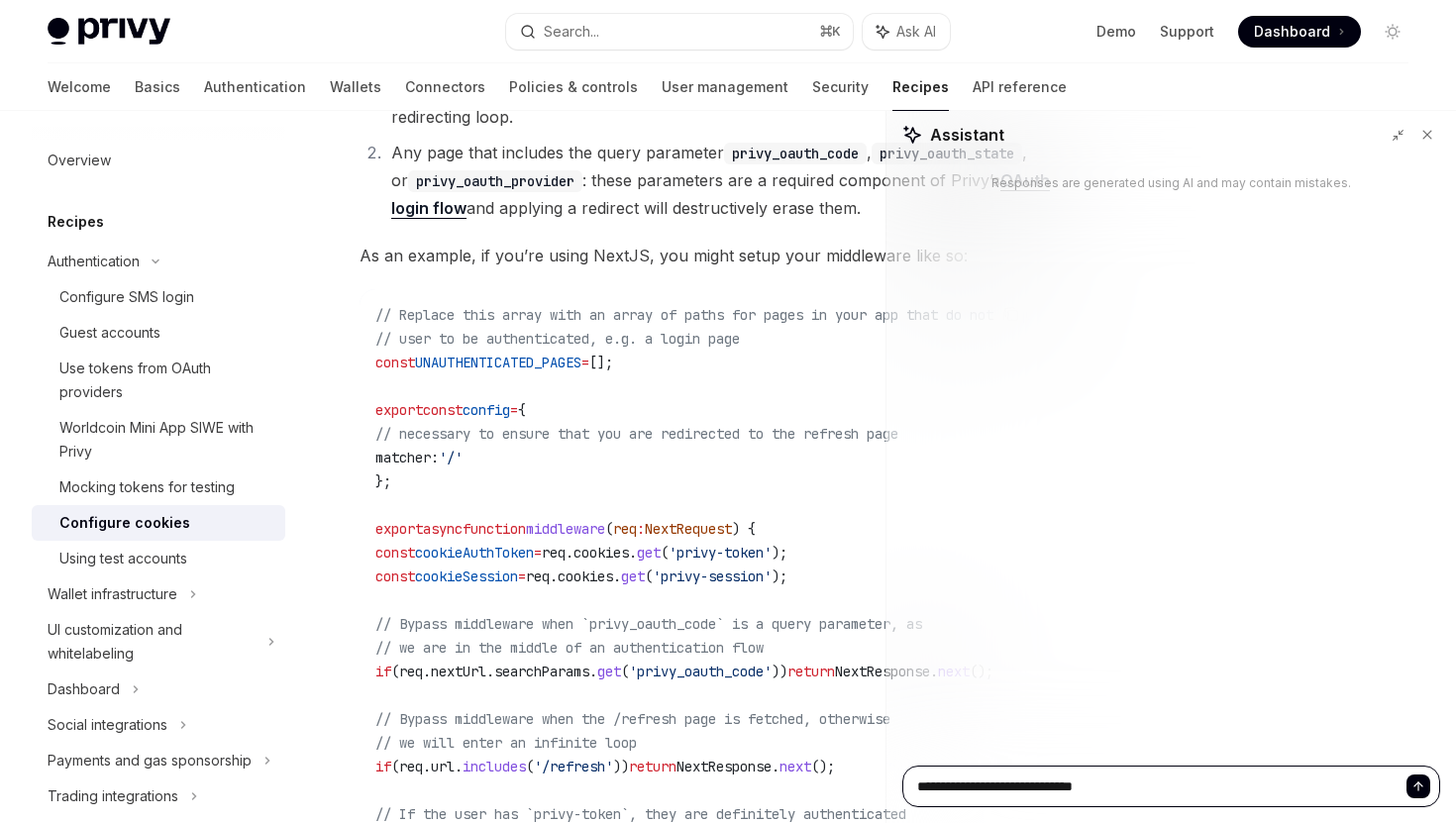 type on "**********" 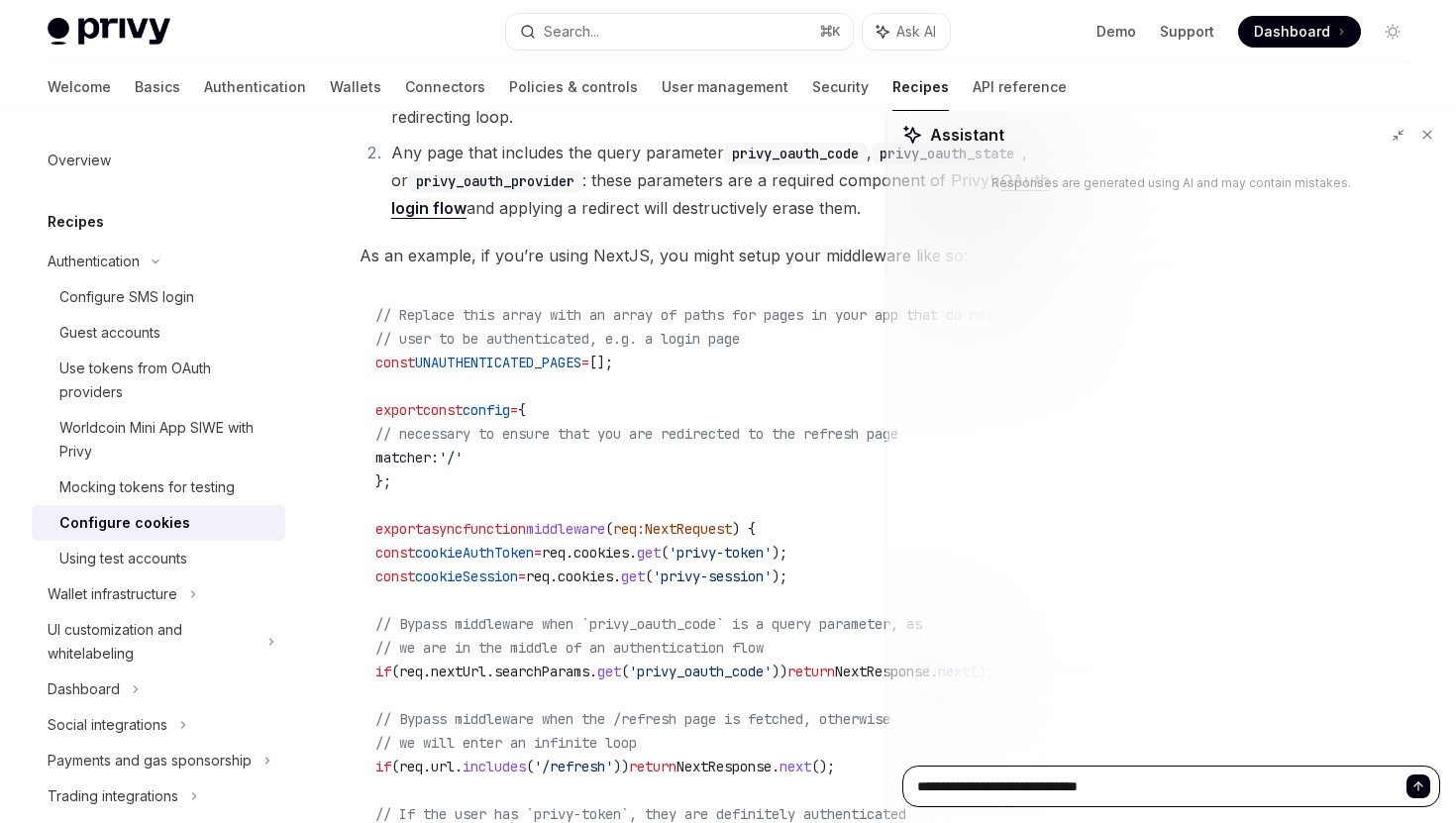 type on "**********" 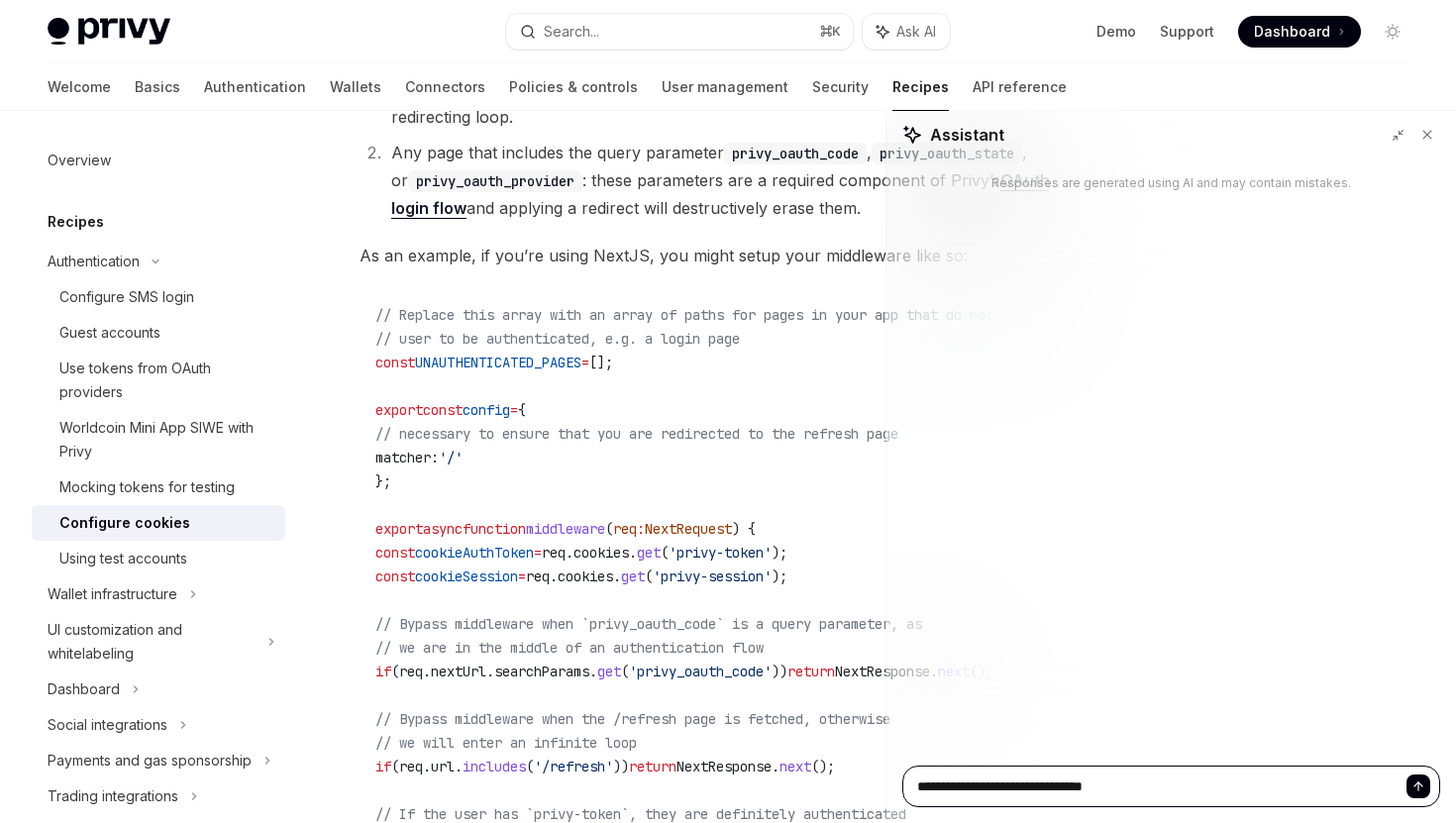 type on "**********" 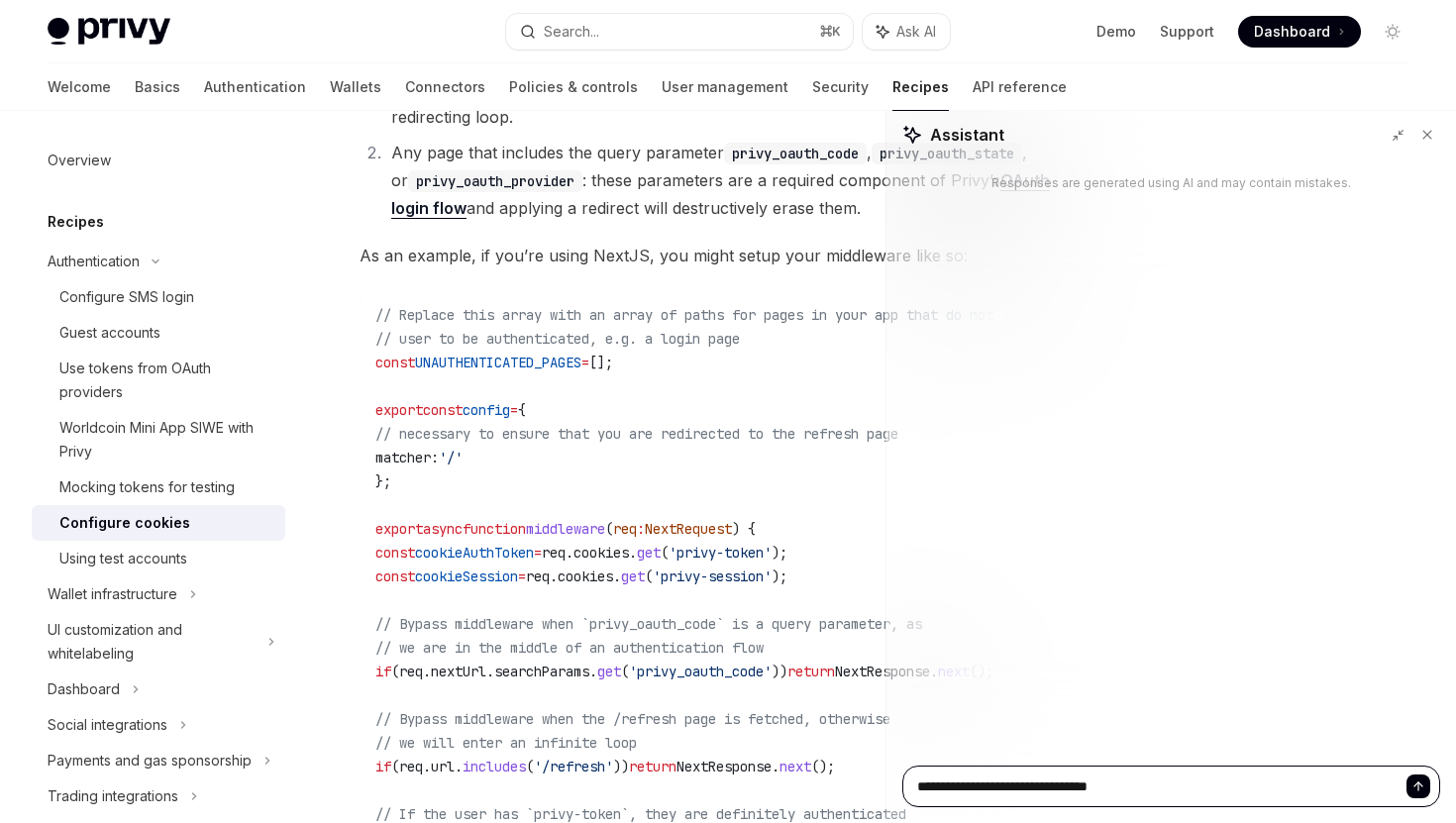 type on "**********" 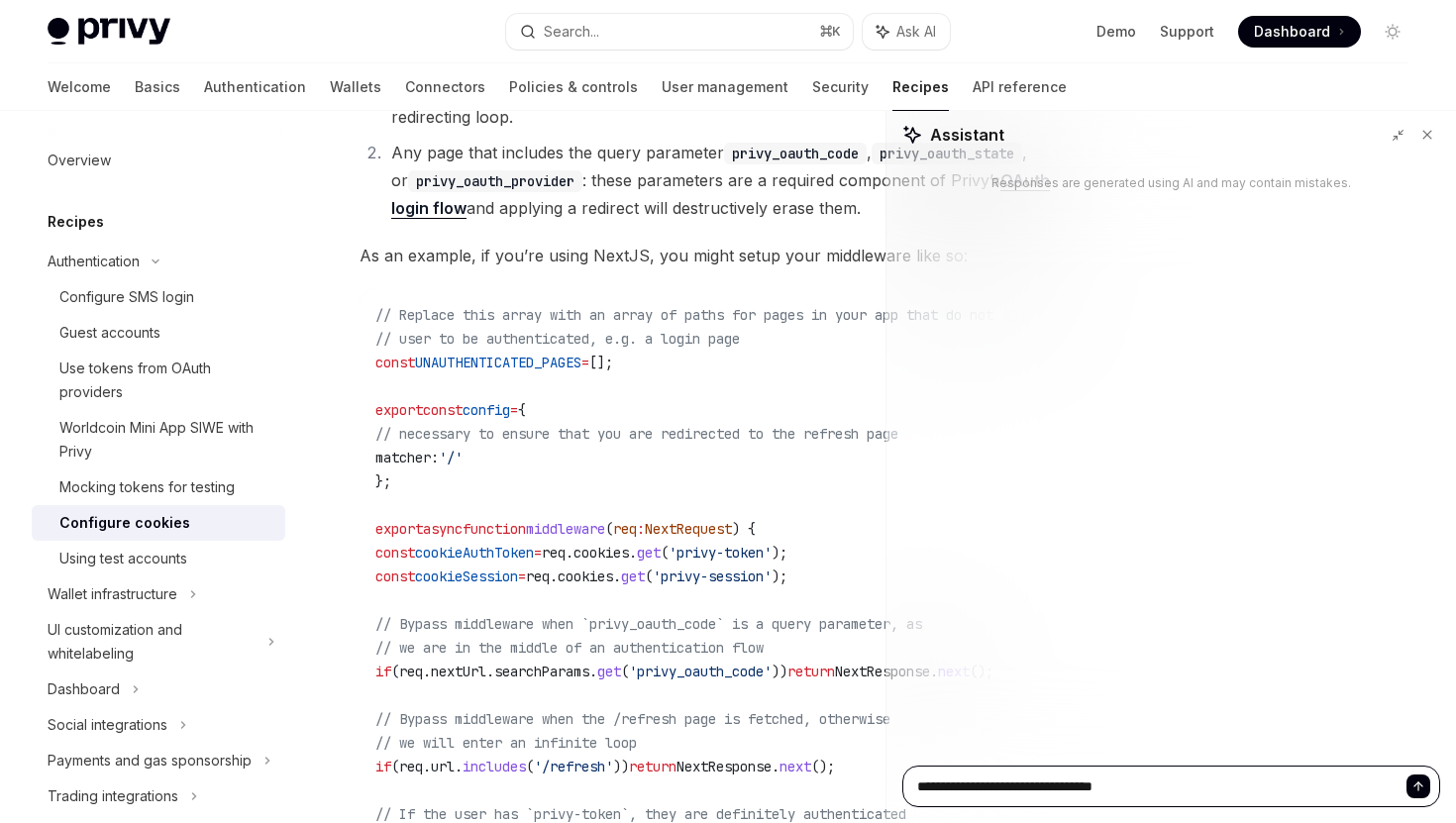 type on "**********" 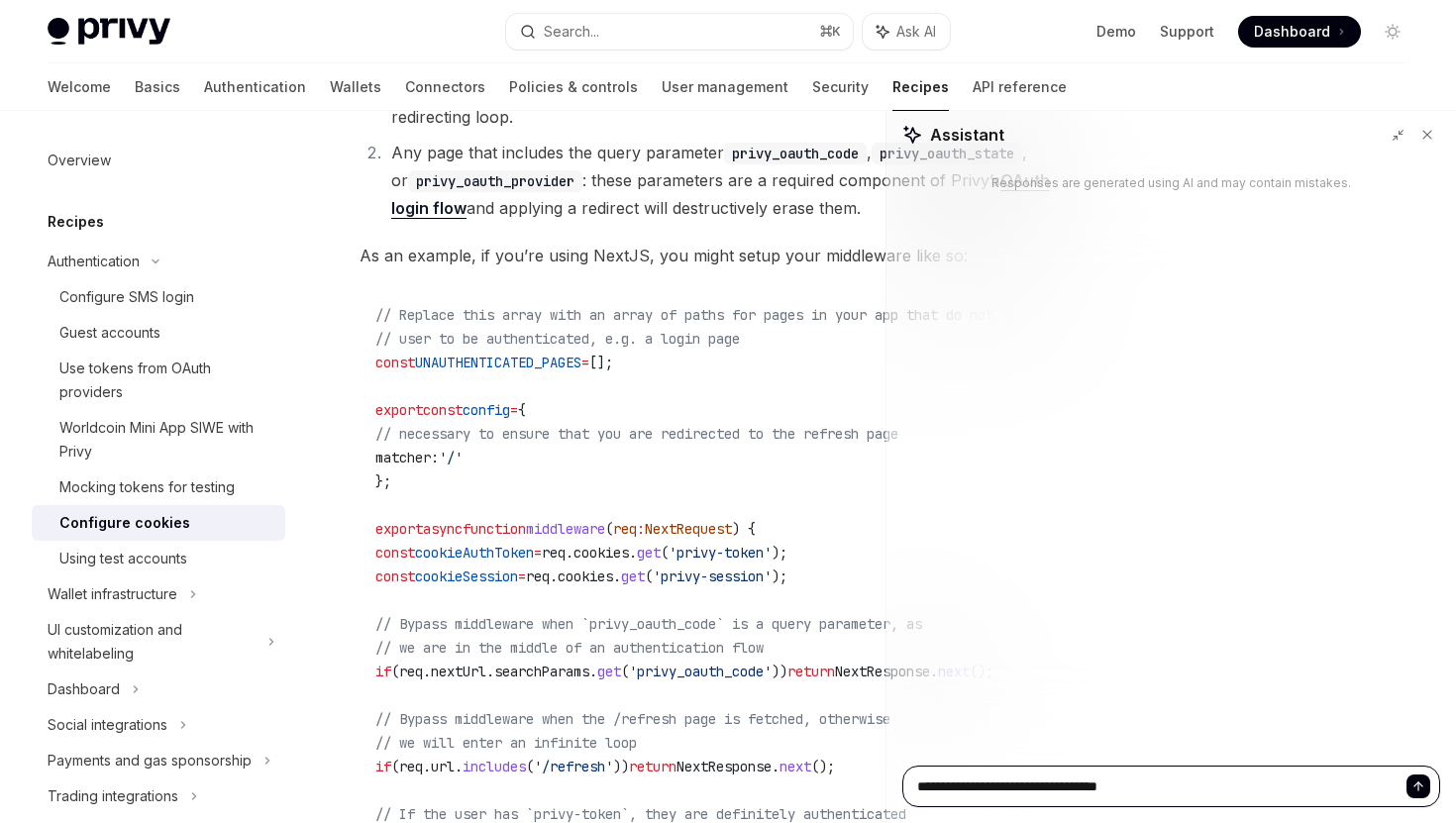 type on "*" 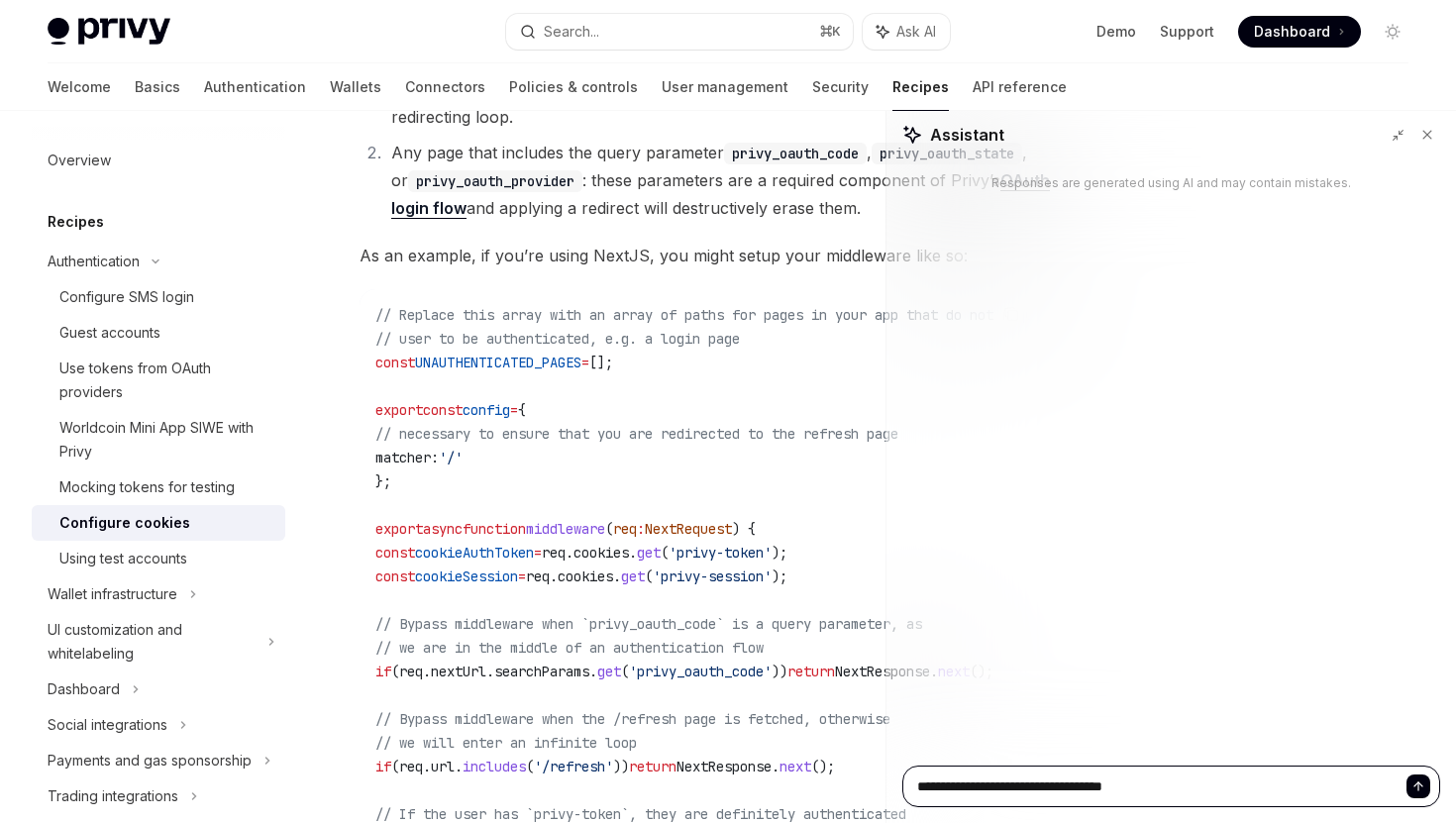 type on "**********" 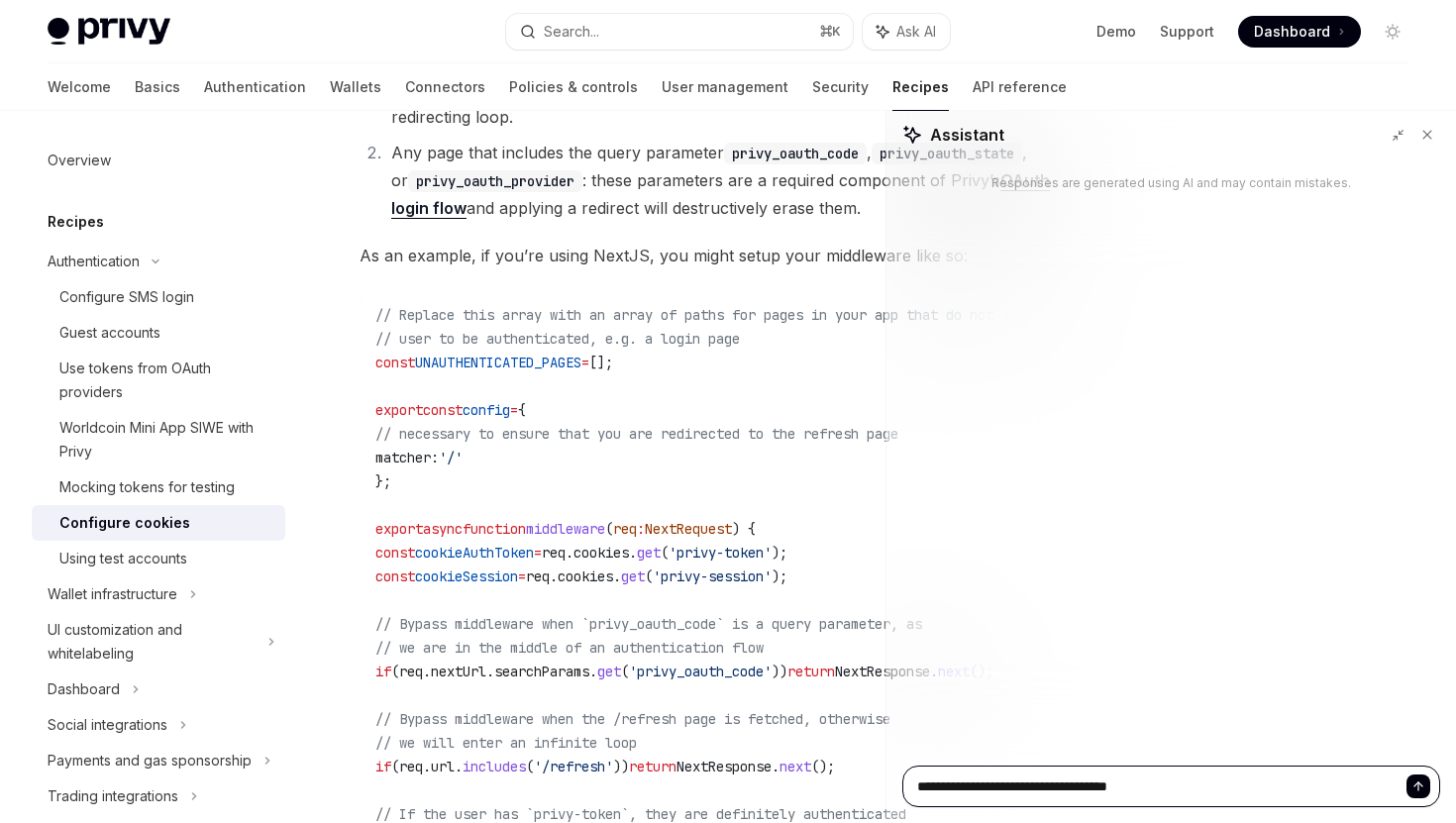 type on "**********" 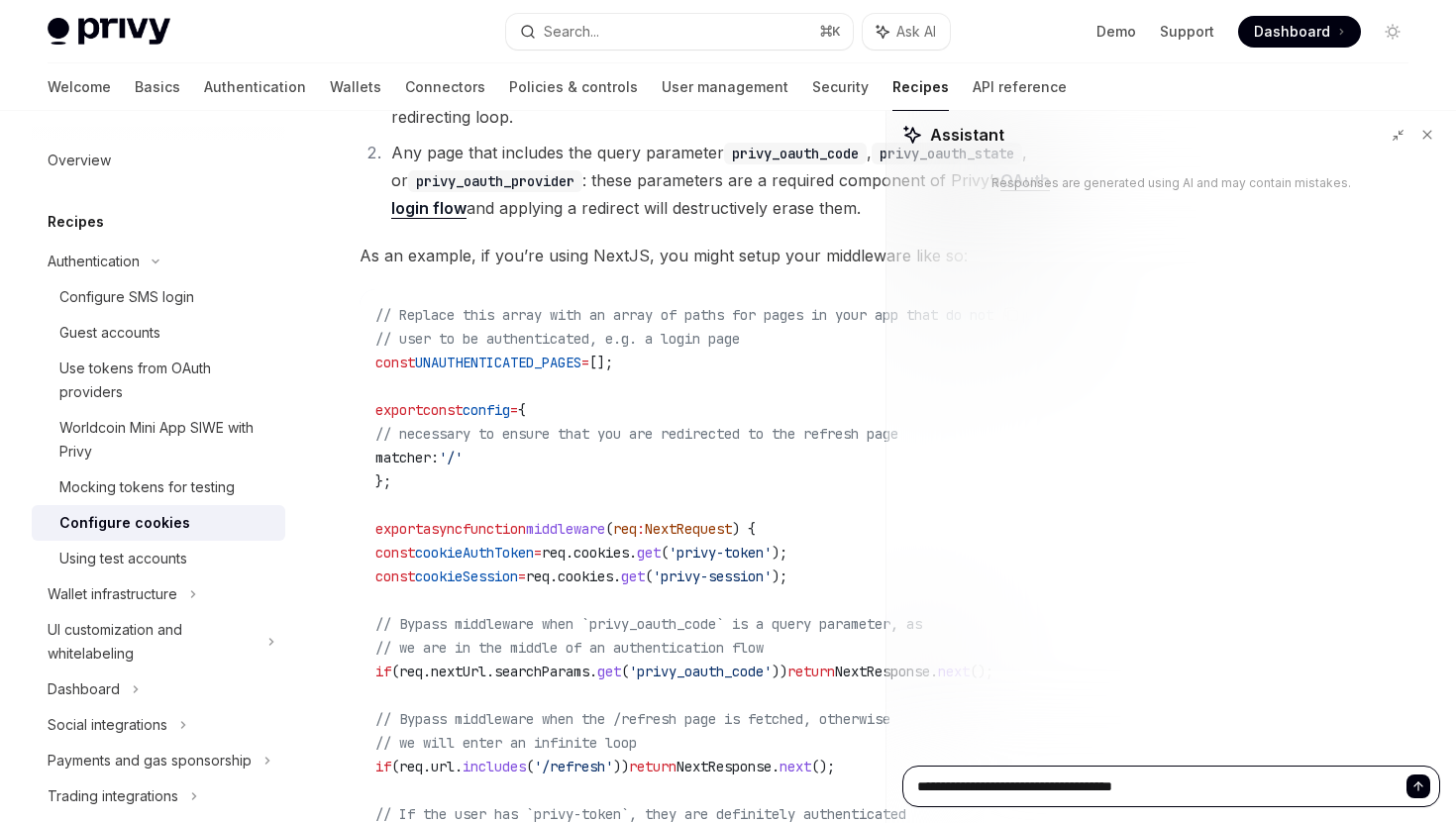type on "**********" 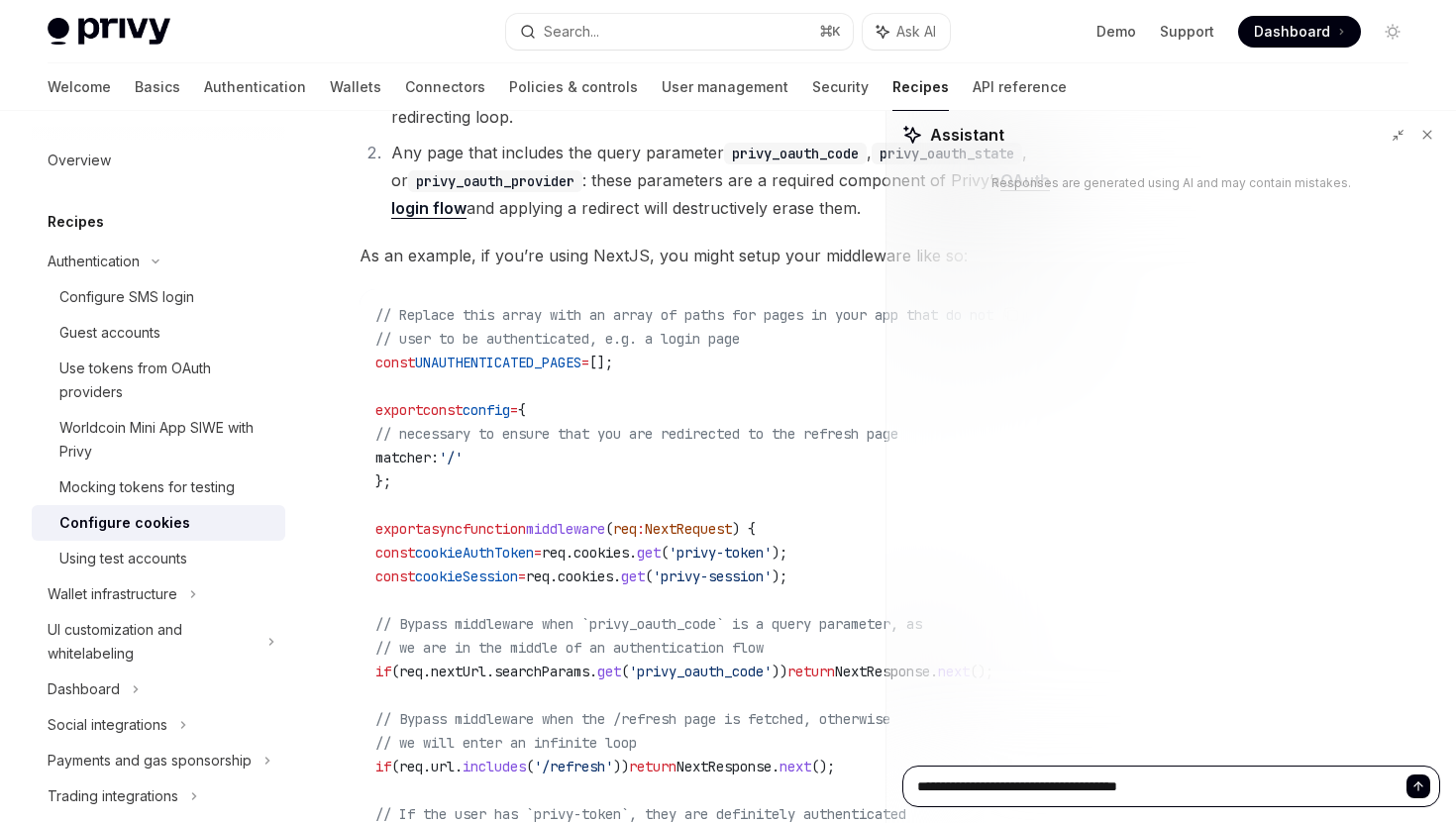type on "*" 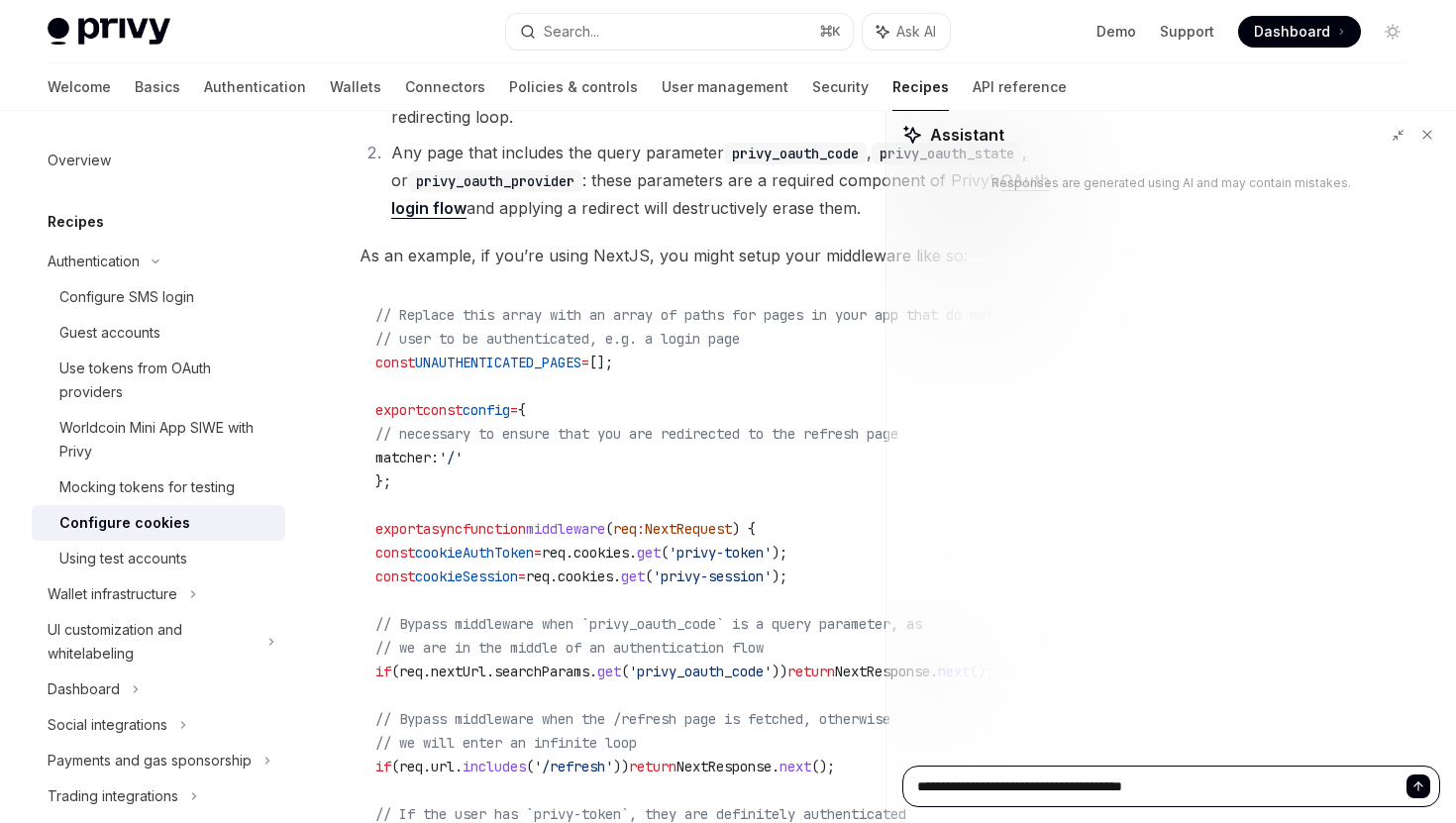 type on "**********" 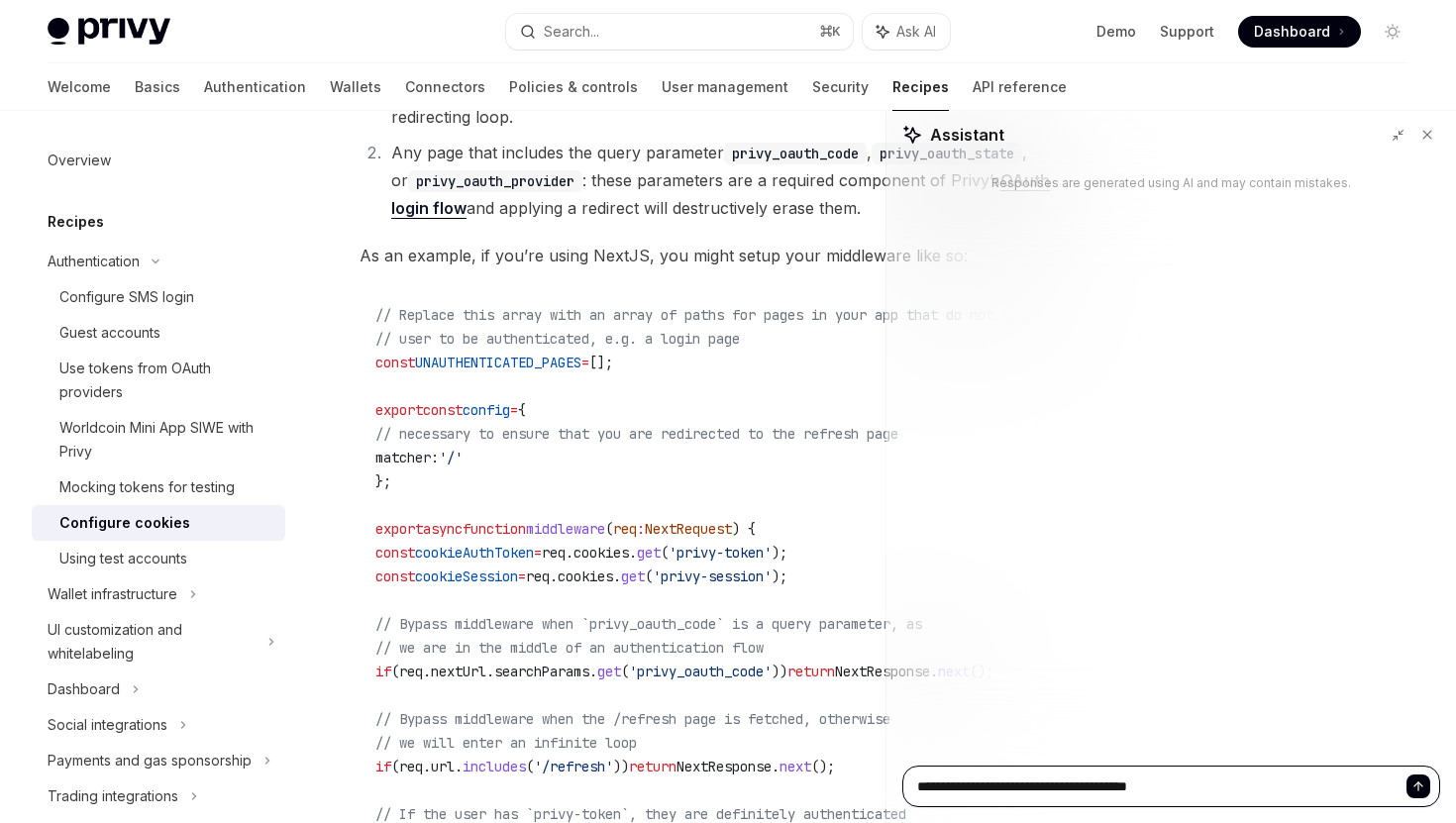 type on "**********" 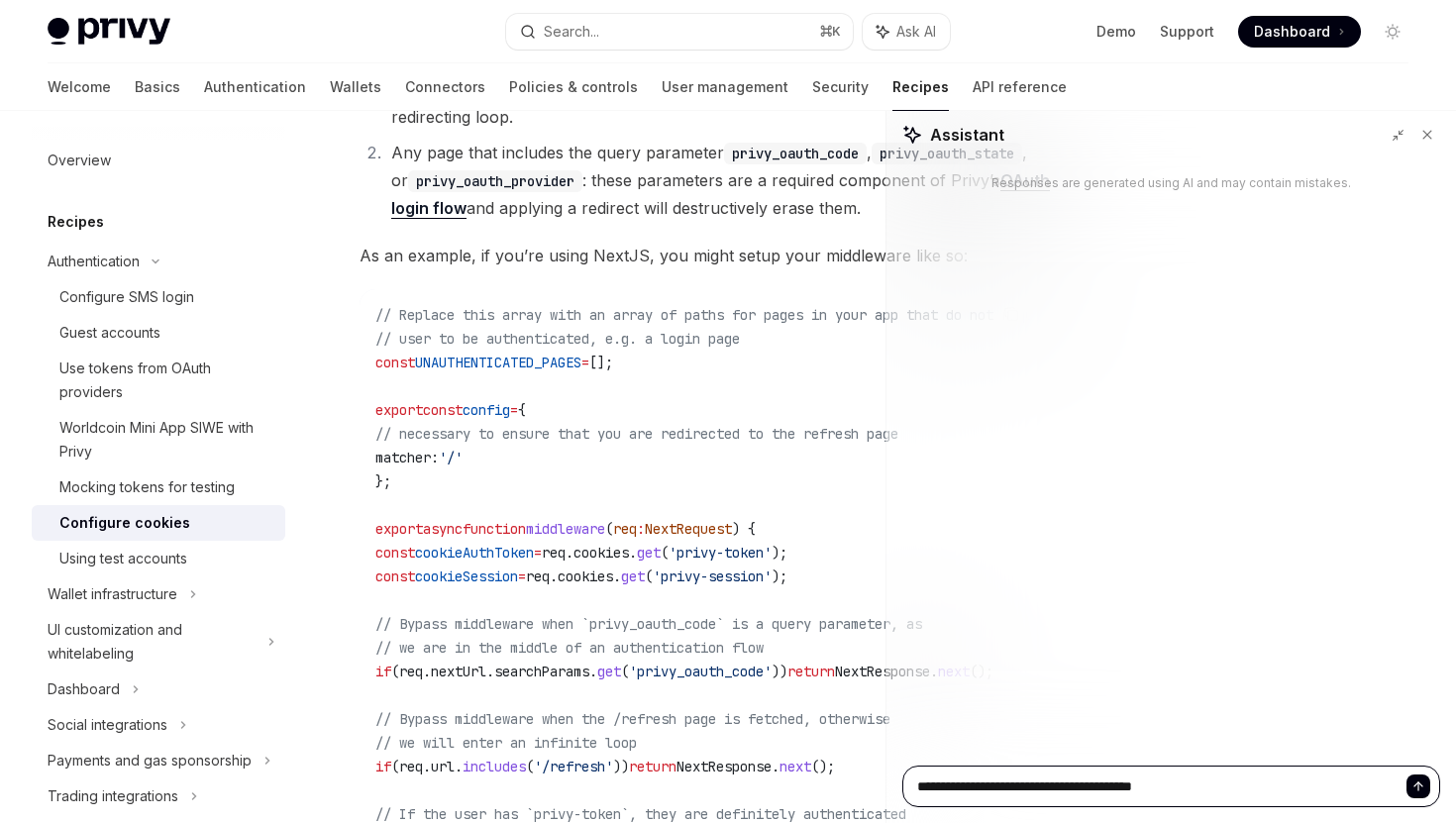 type on "*" 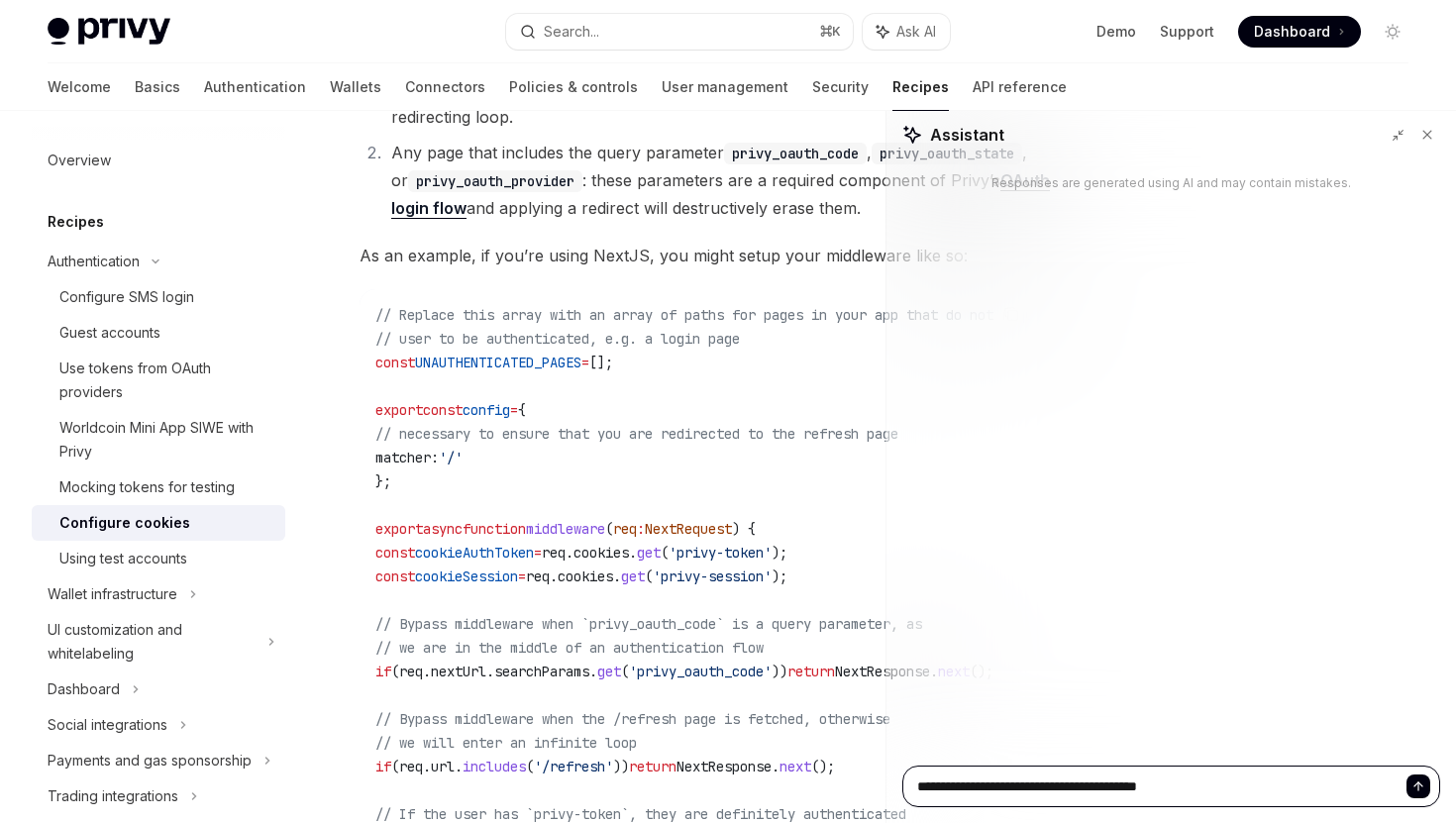 type on "**********" 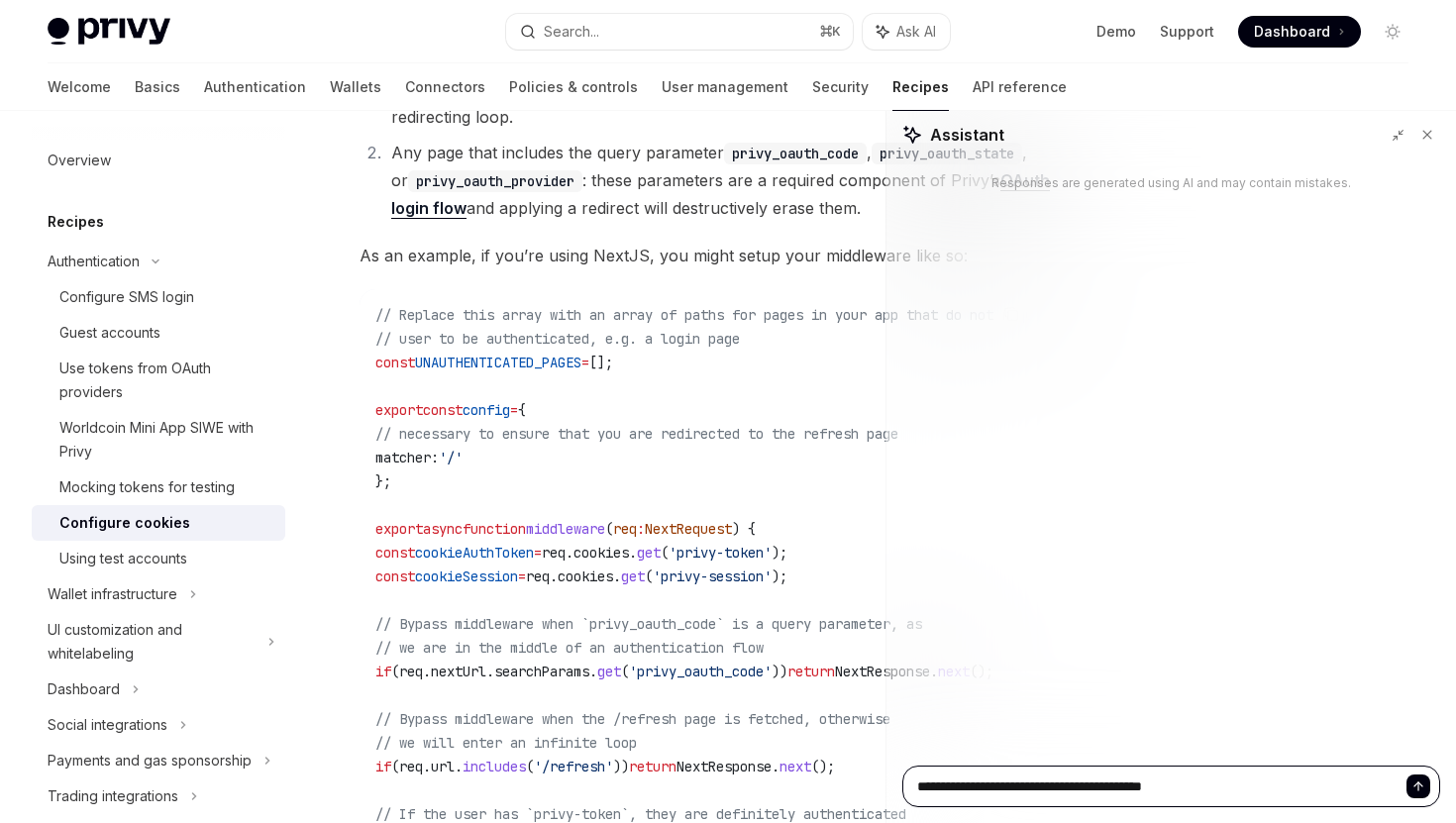 type on "**********" 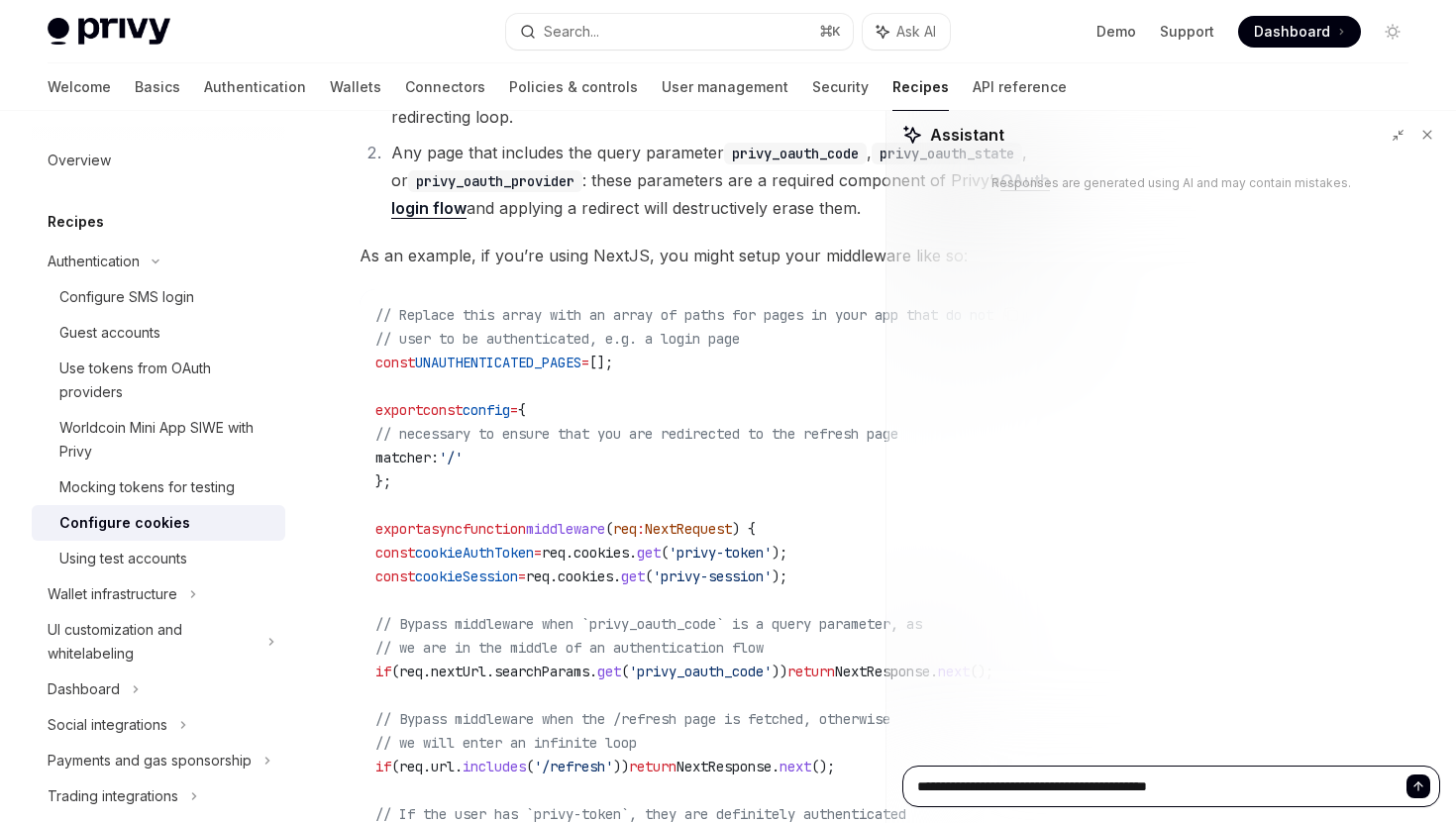 type on "**********" 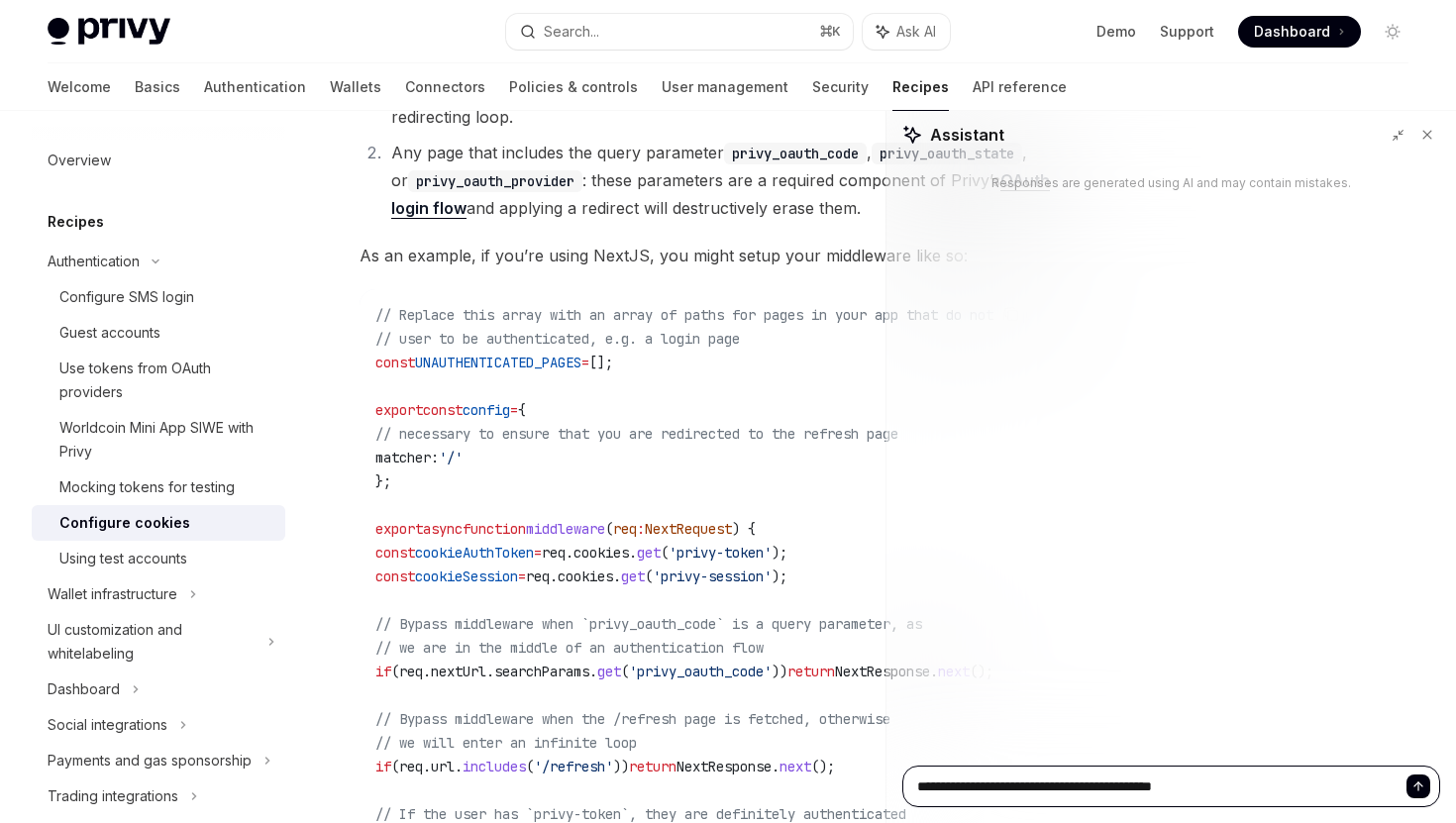 type on "**********" 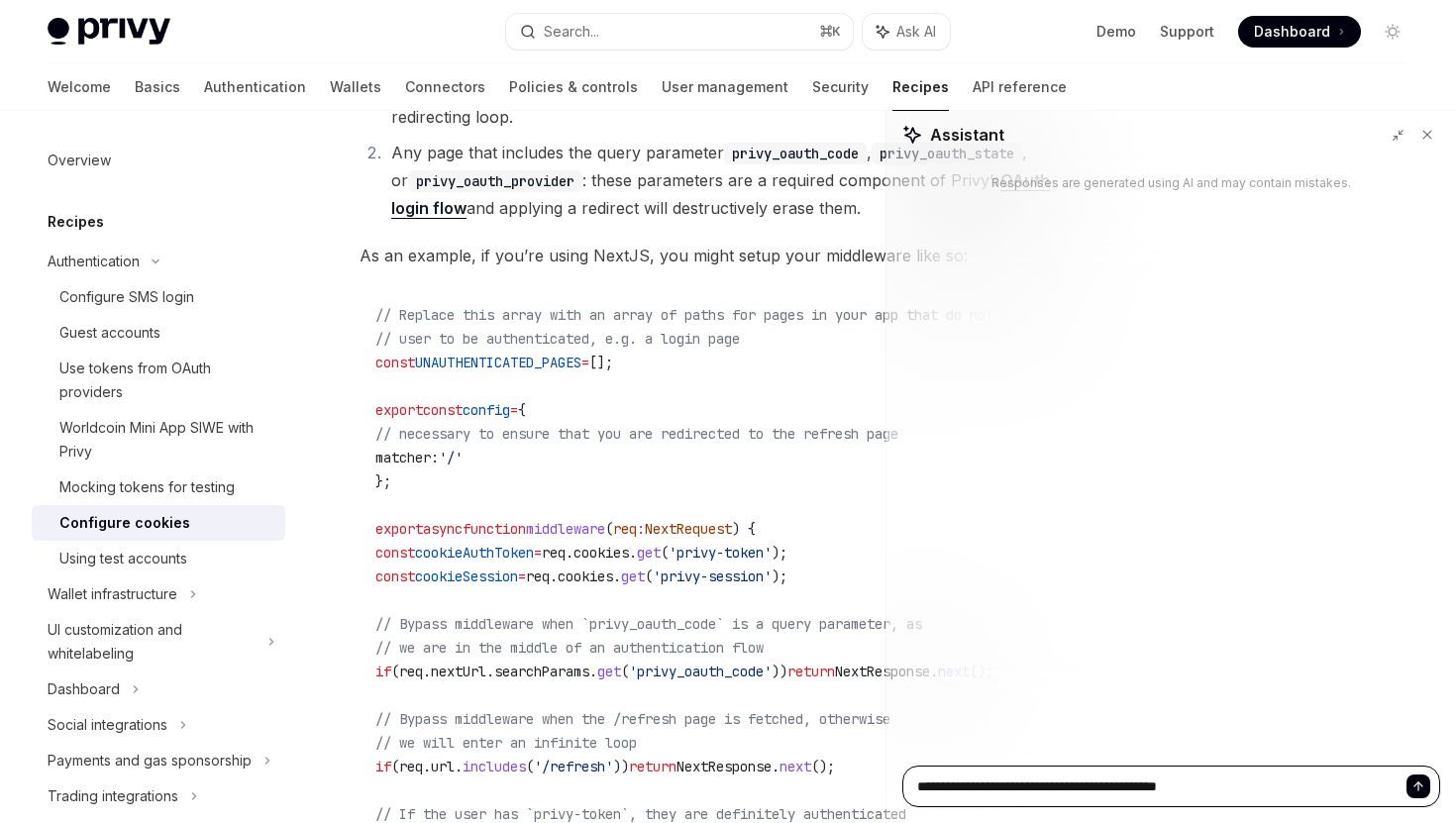 type on "**********" 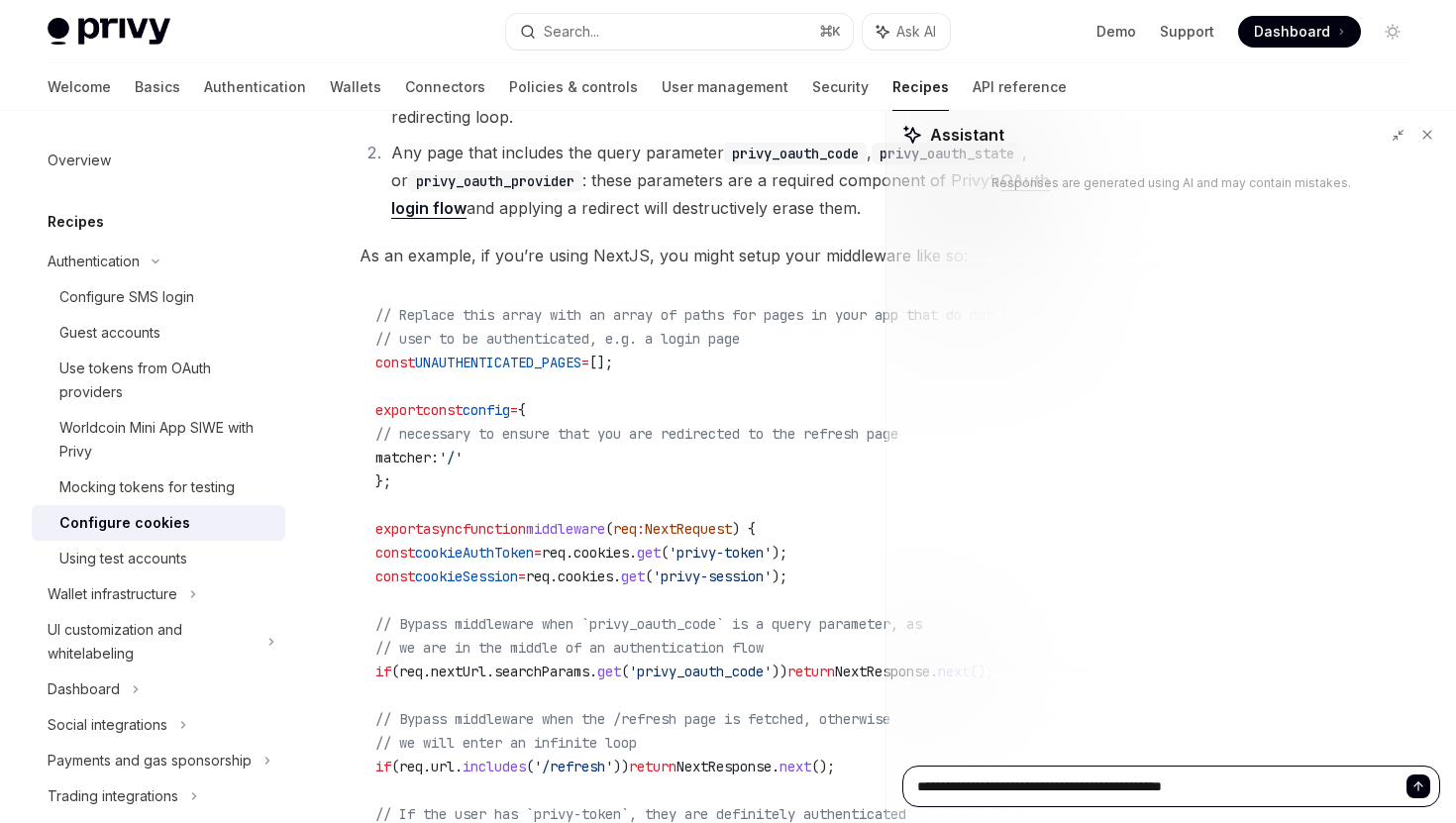 type on "*" 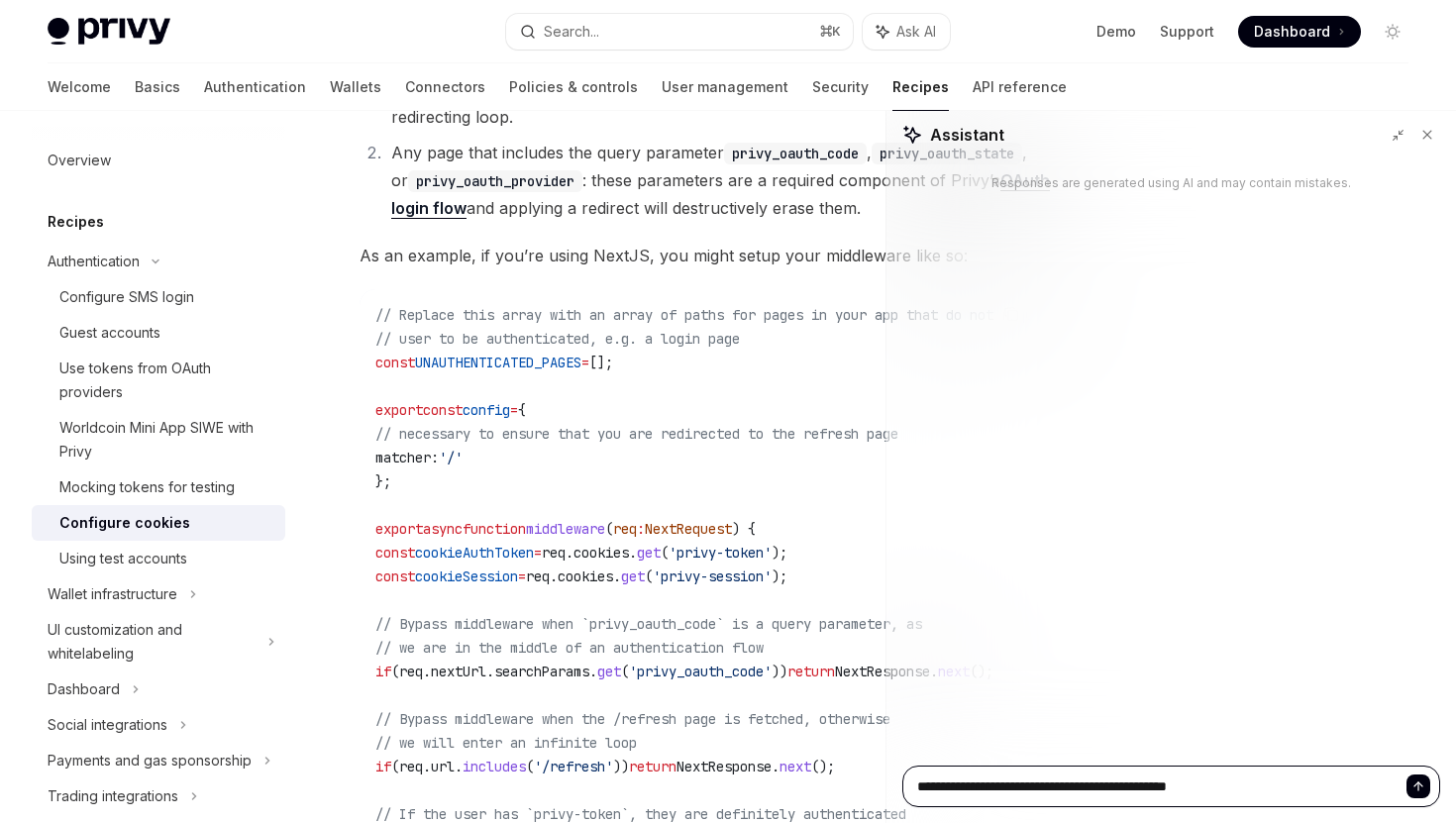 type on "**********" 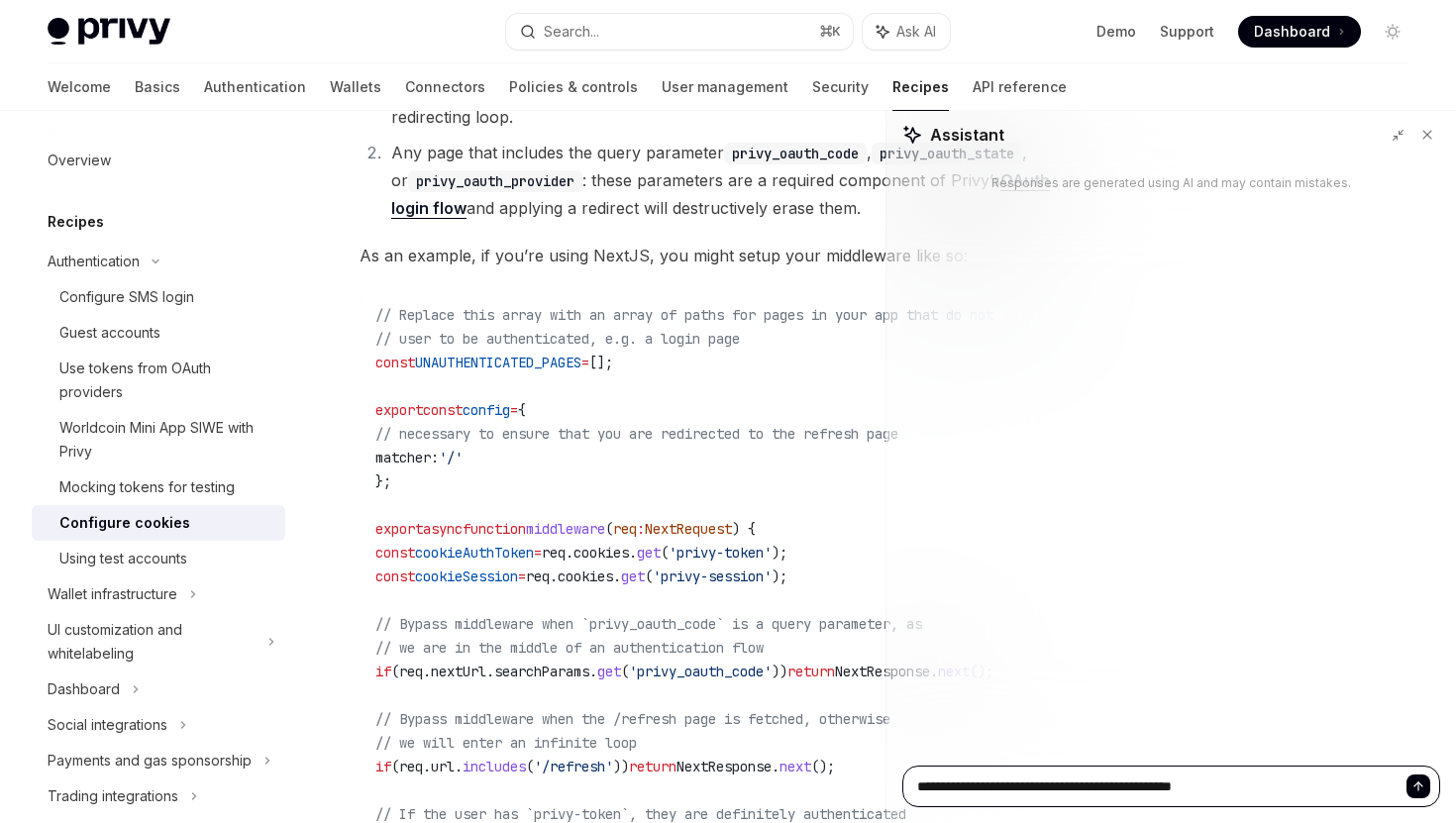 type on "**********" 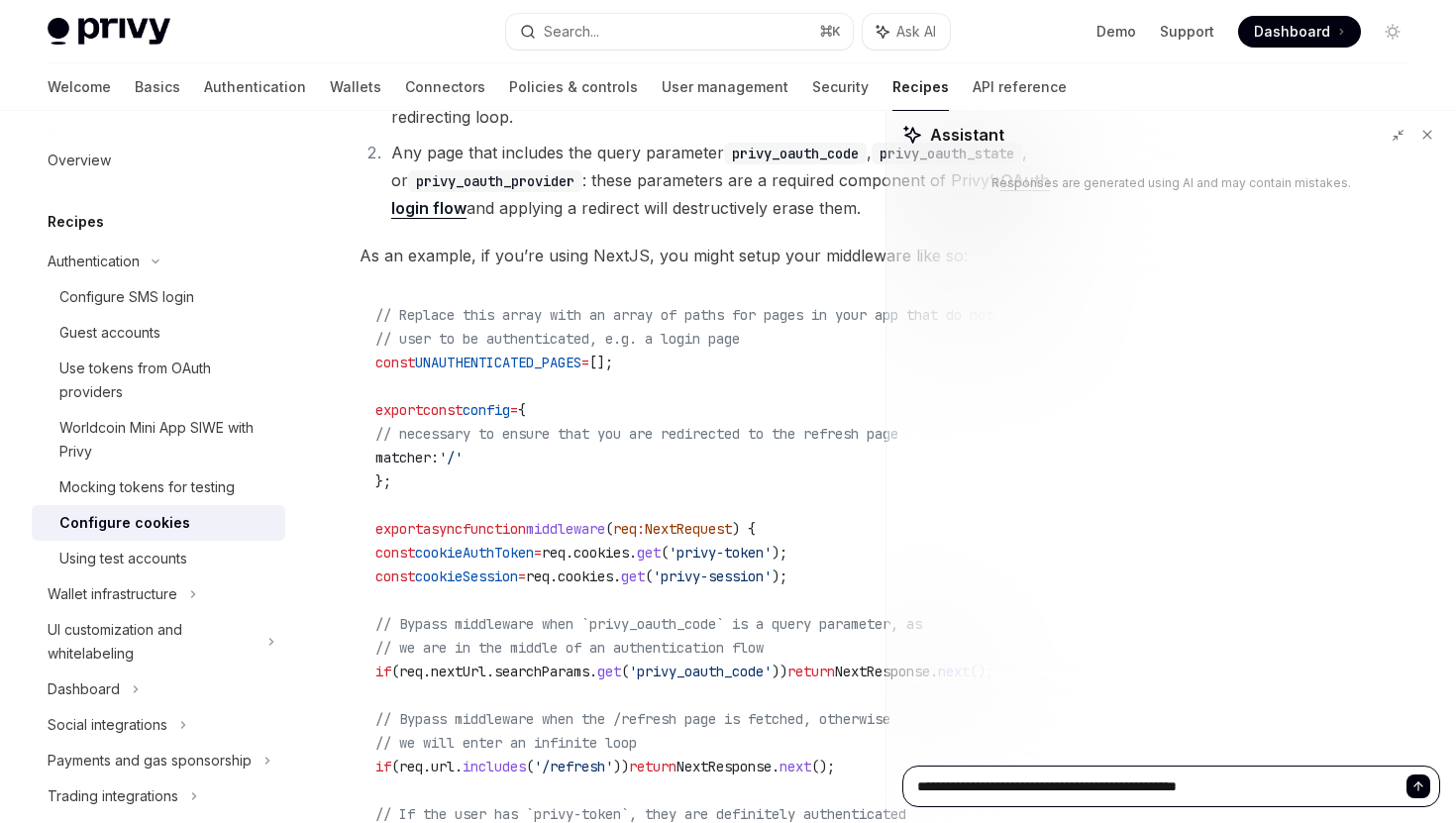 type on "**********" 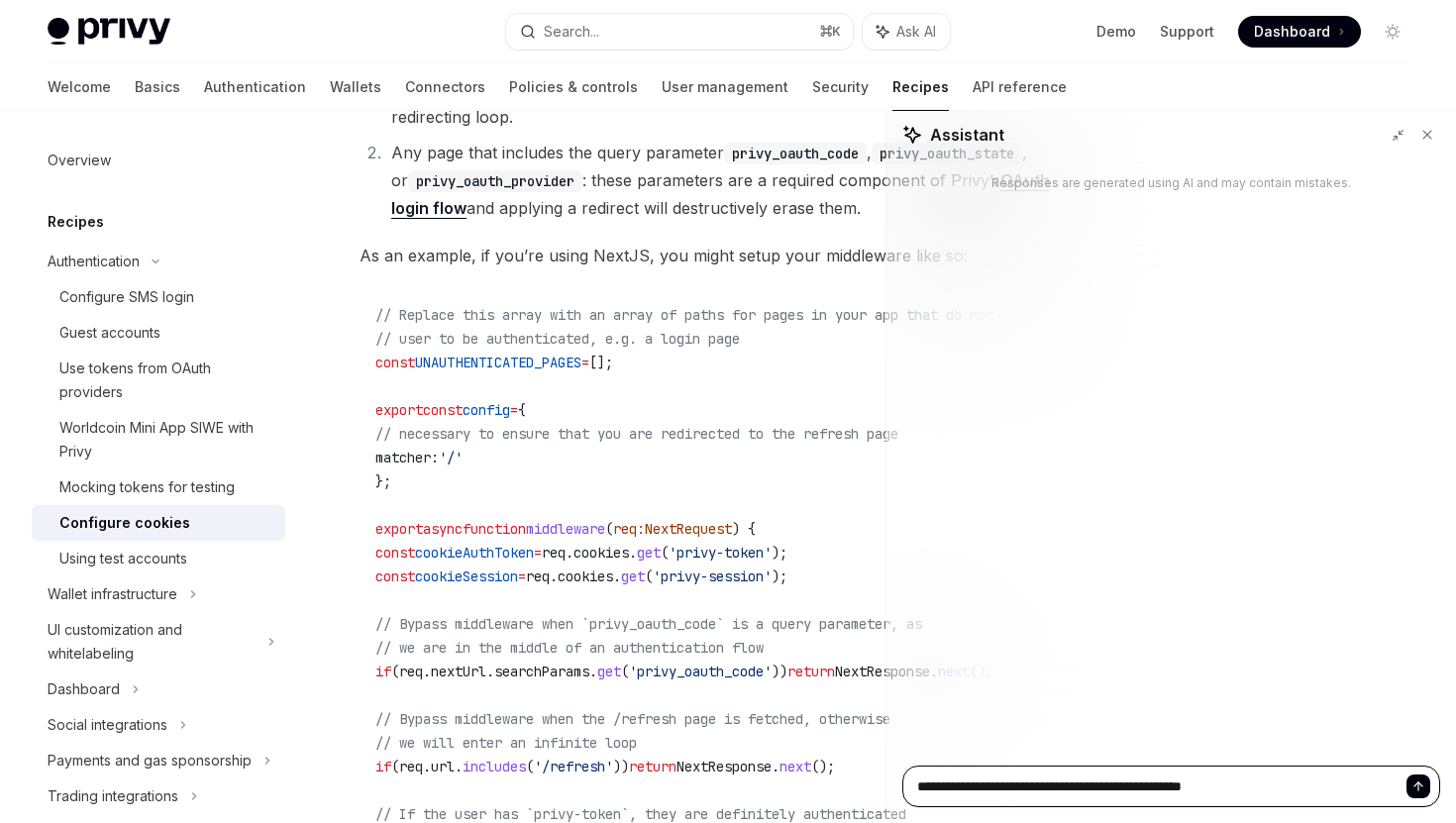 type on "**********" 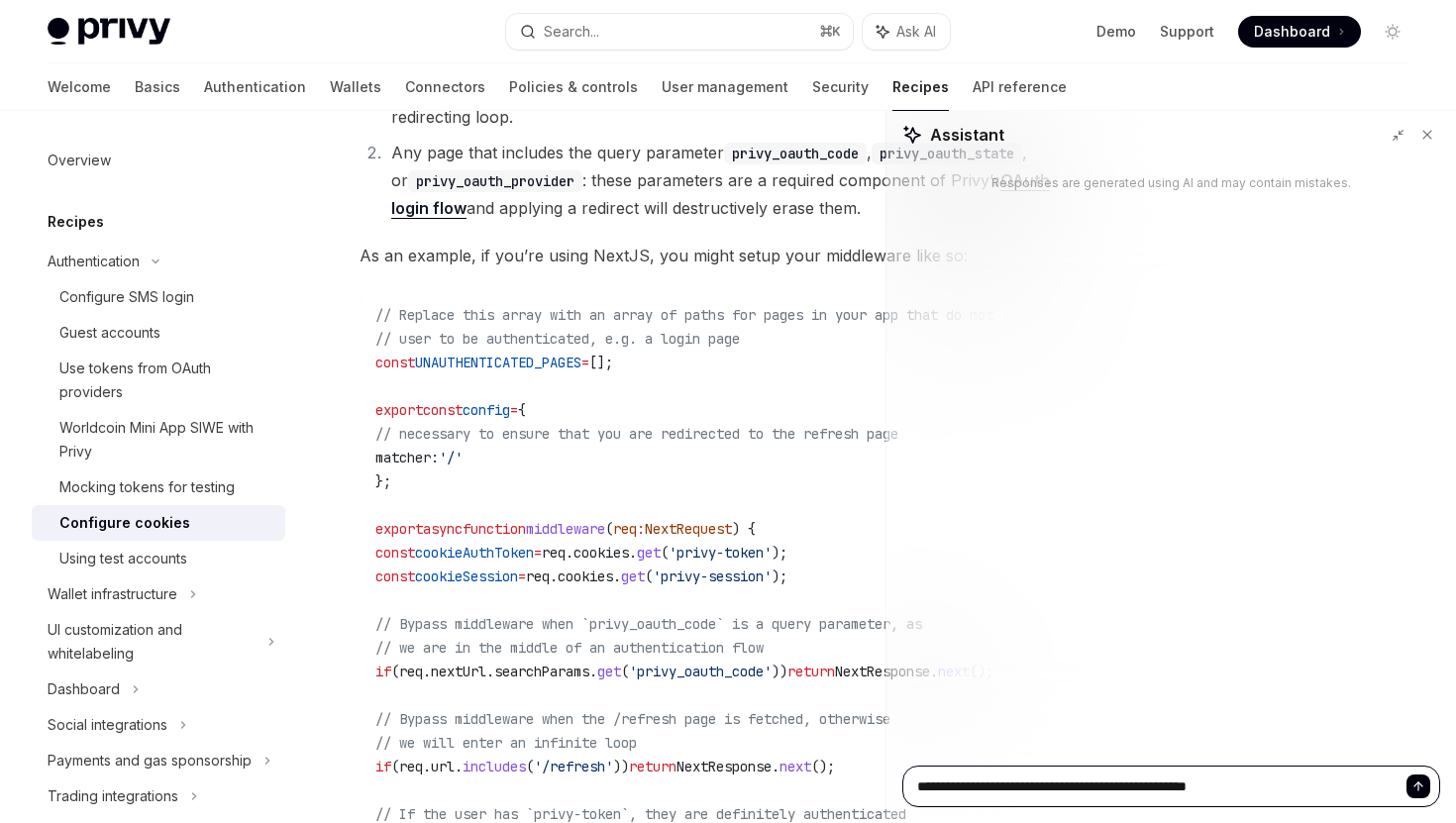 type on "**********" 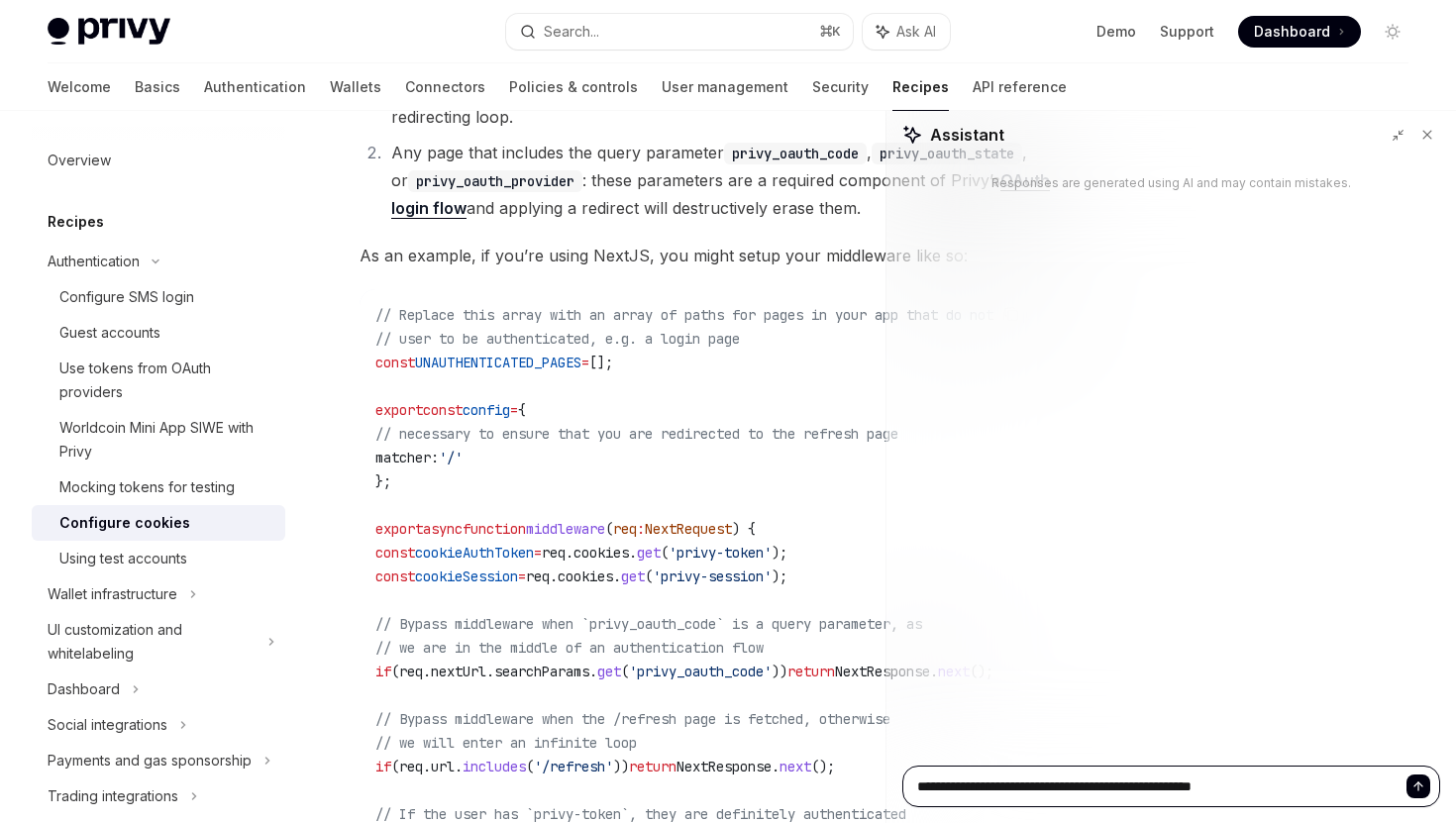 type on "**********" 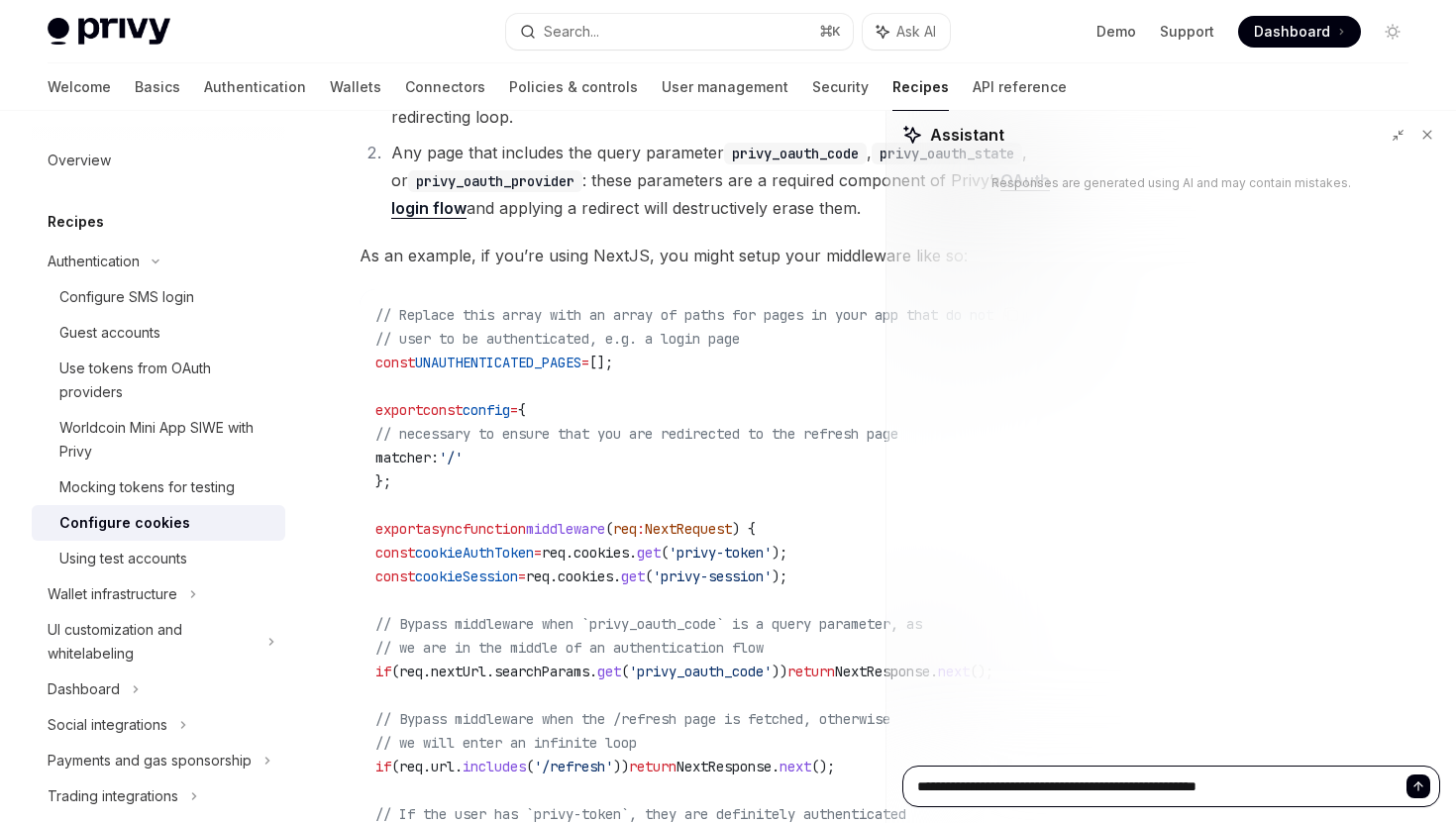 type on "**********" 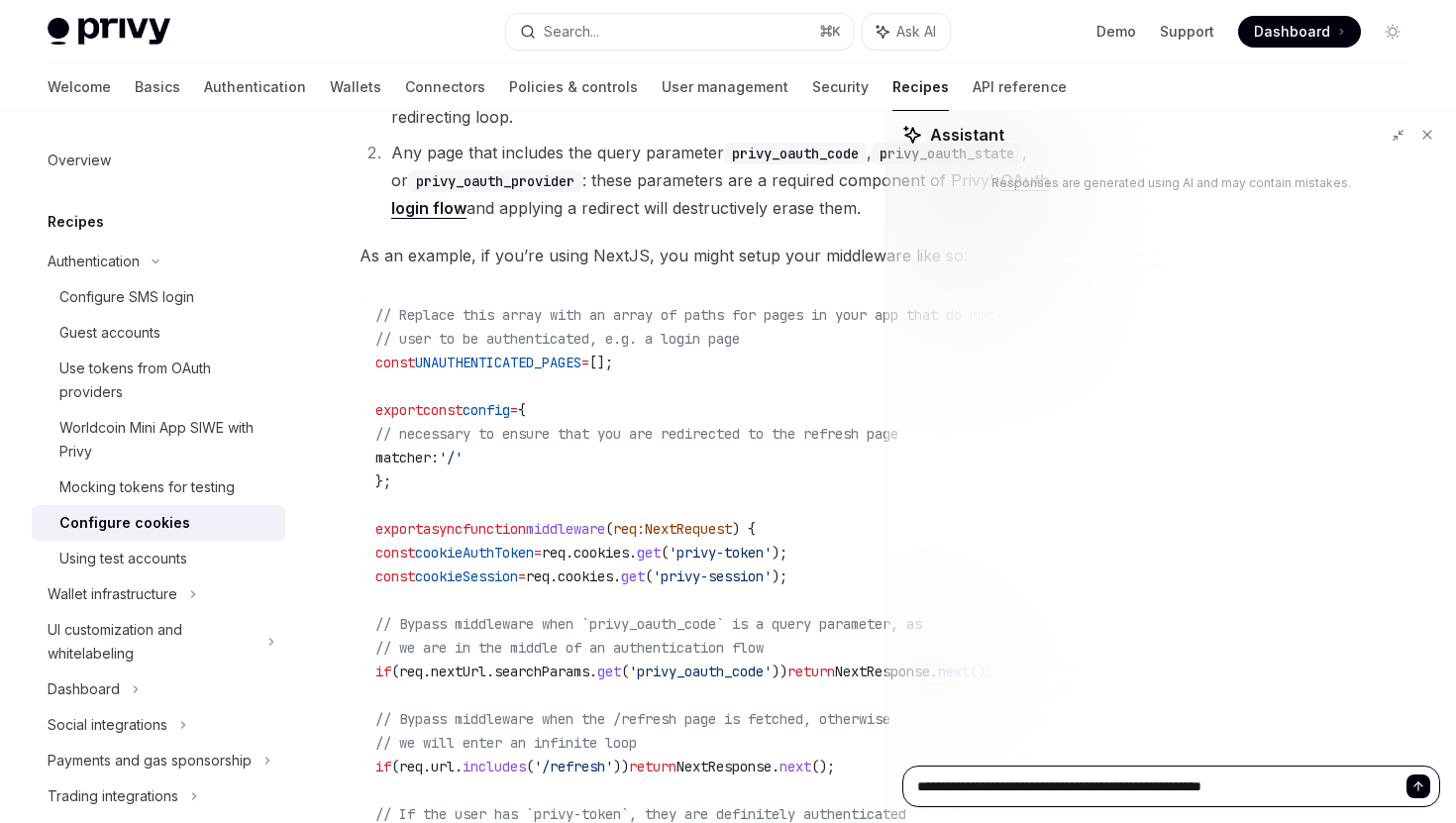 type on "**********" 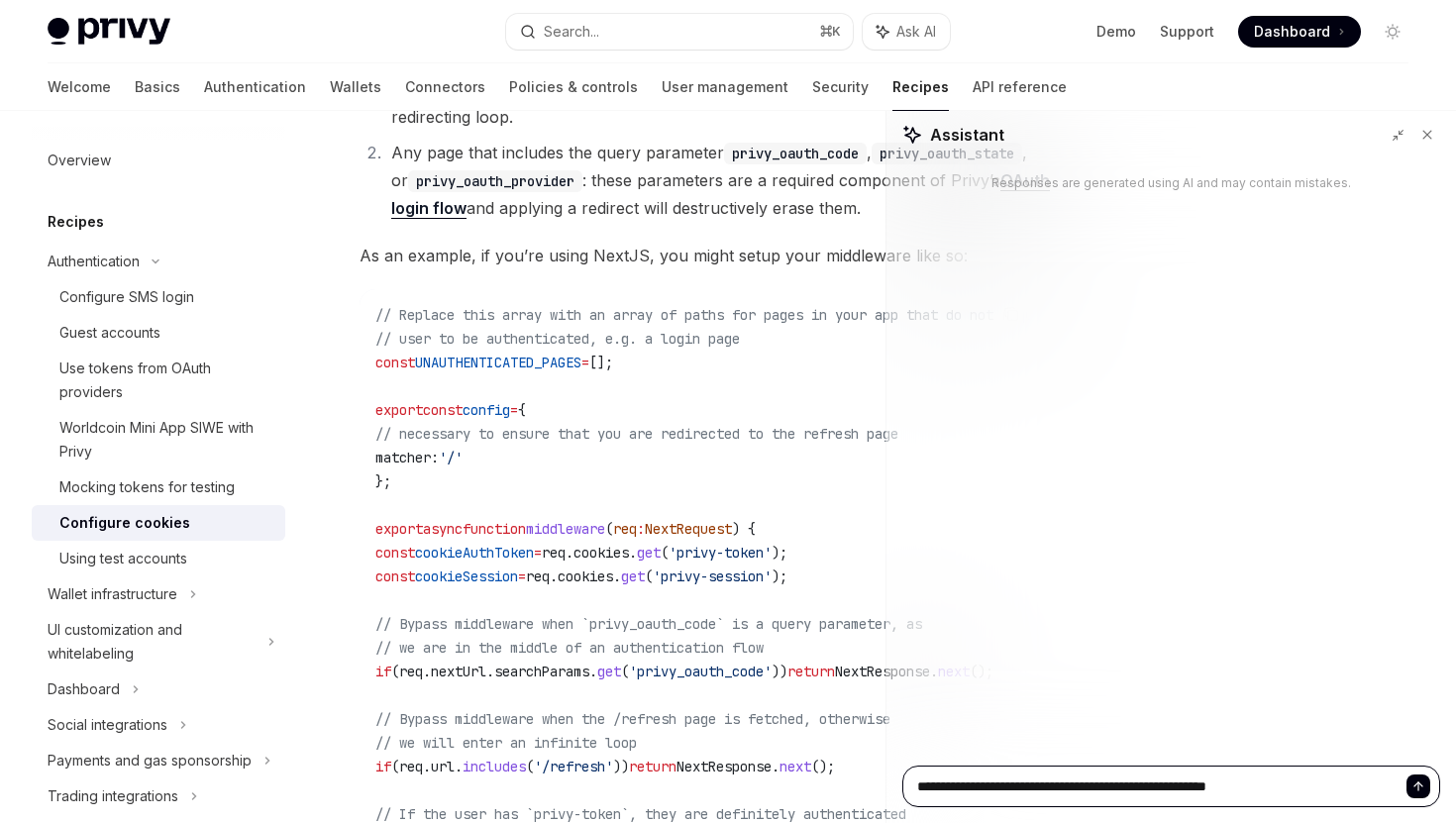 type on "**********" 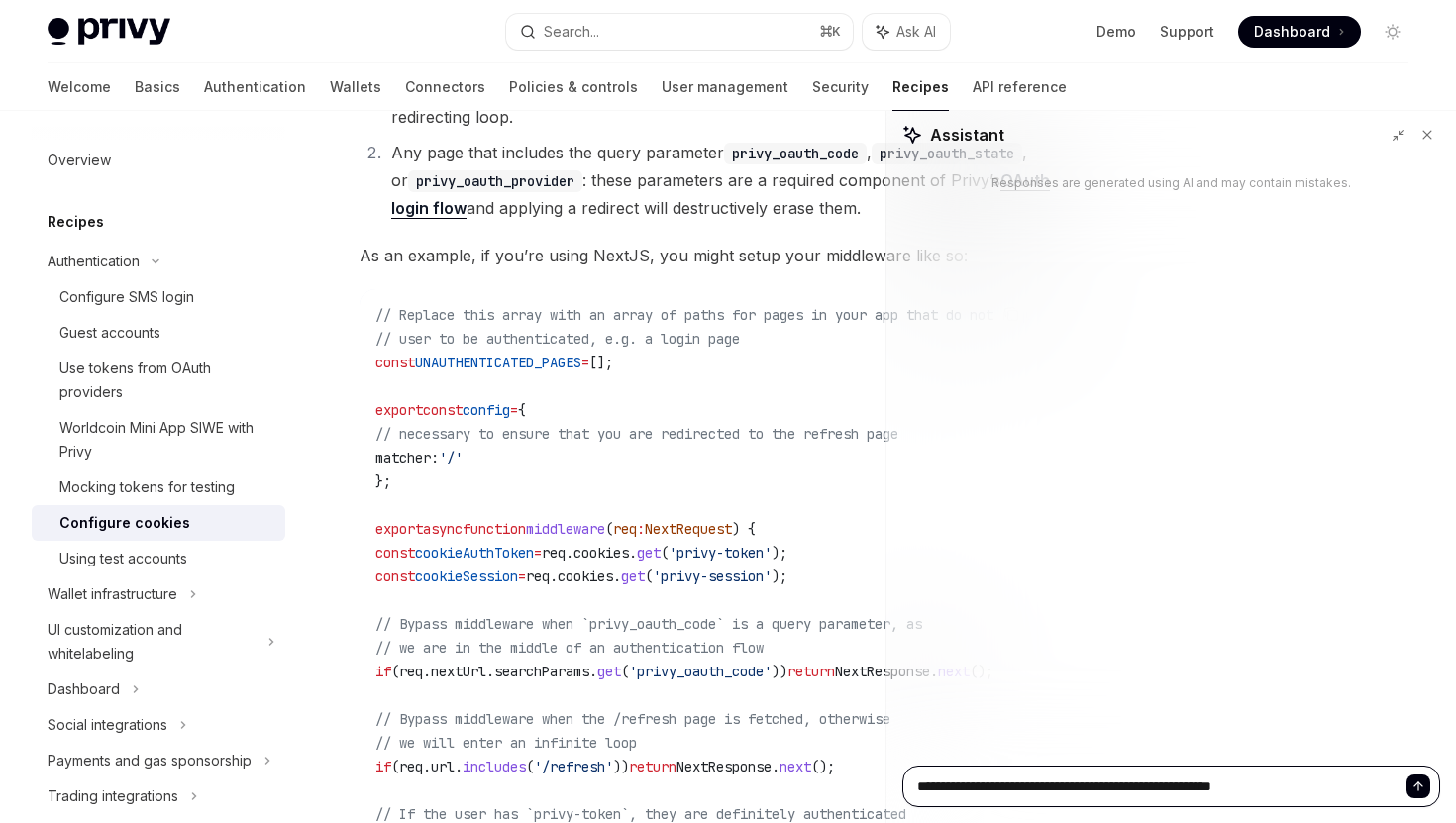 type on "**********" 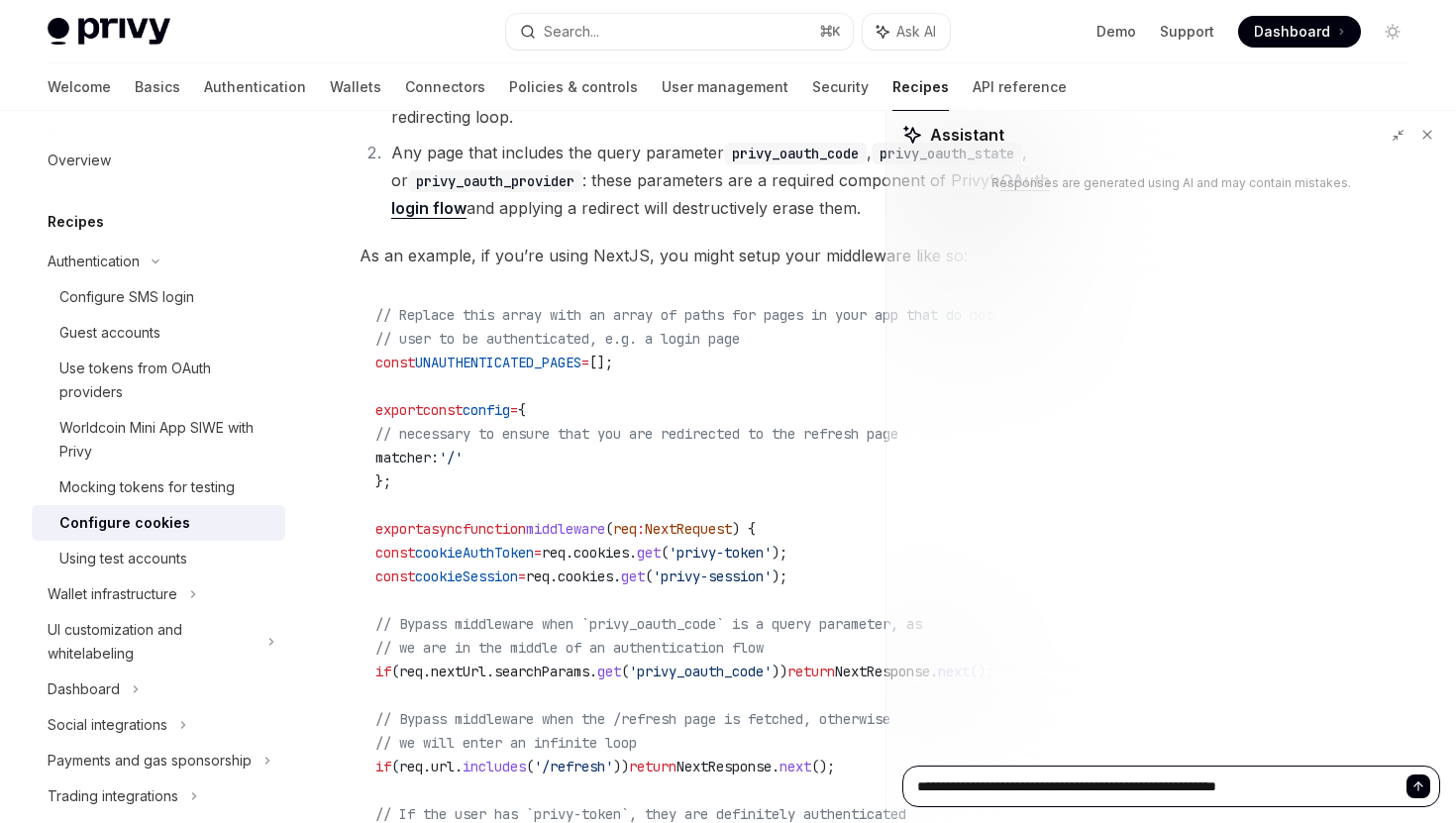 type on "**********" 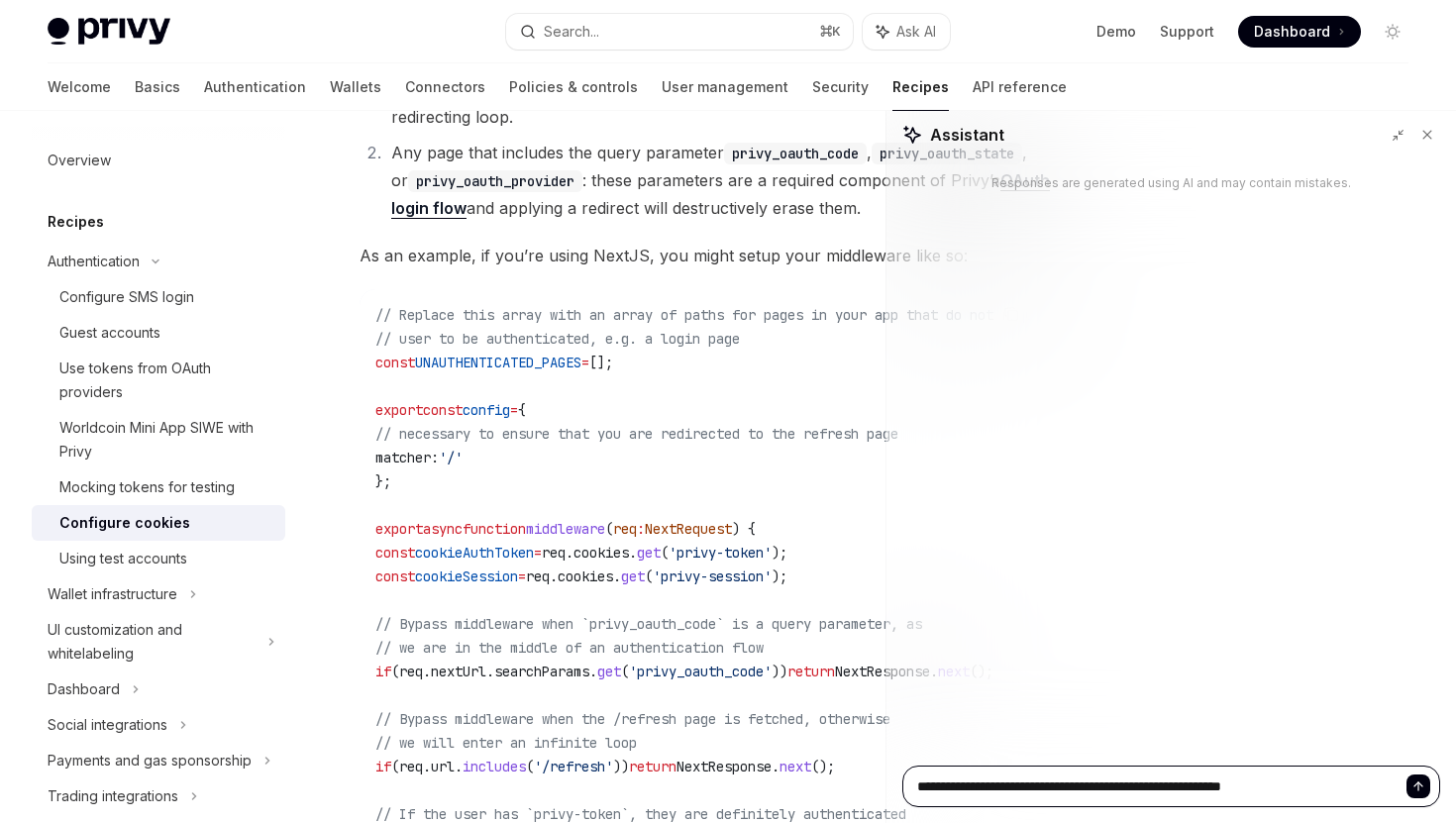 type on "**********" 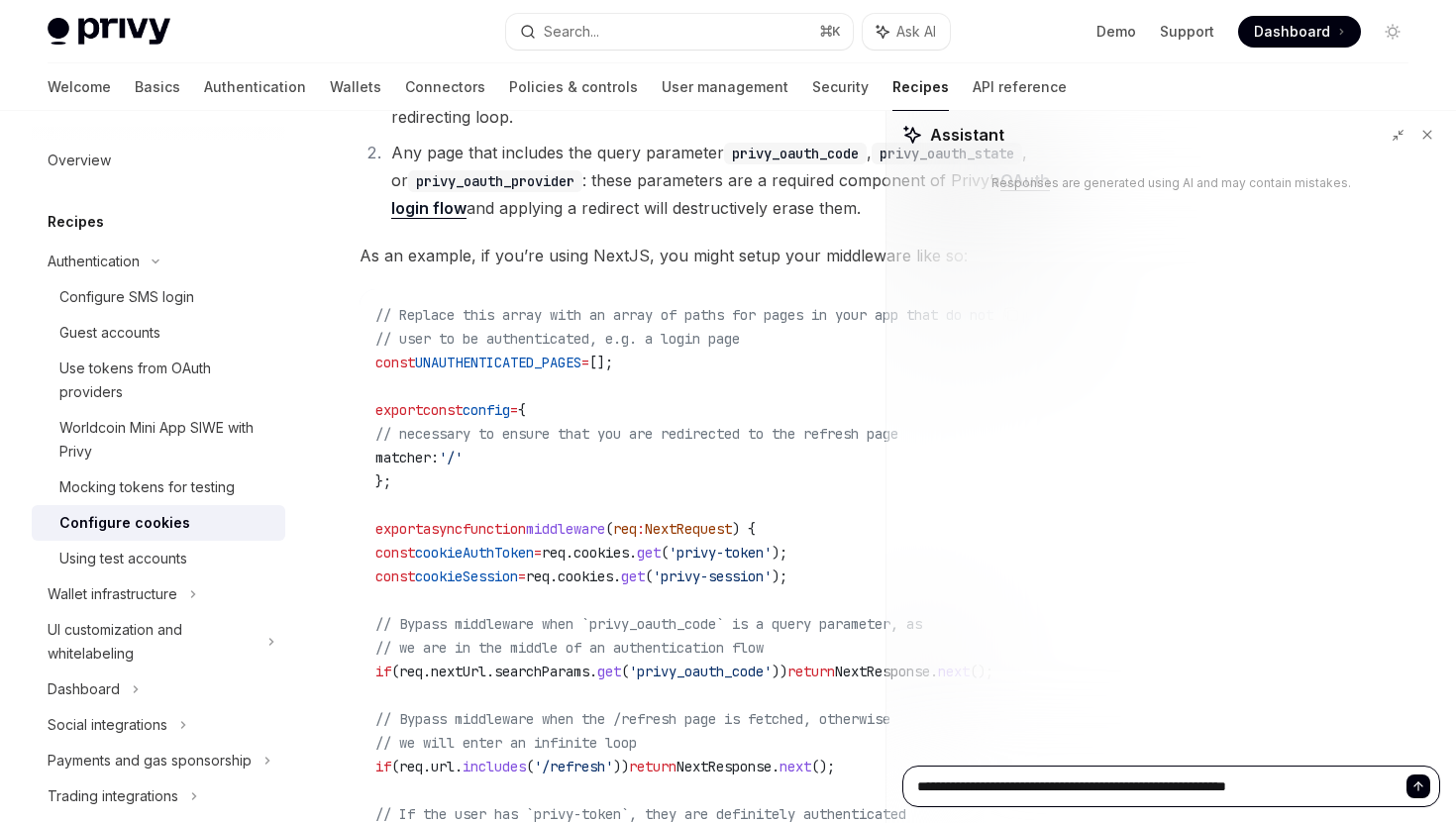 type on "**********" 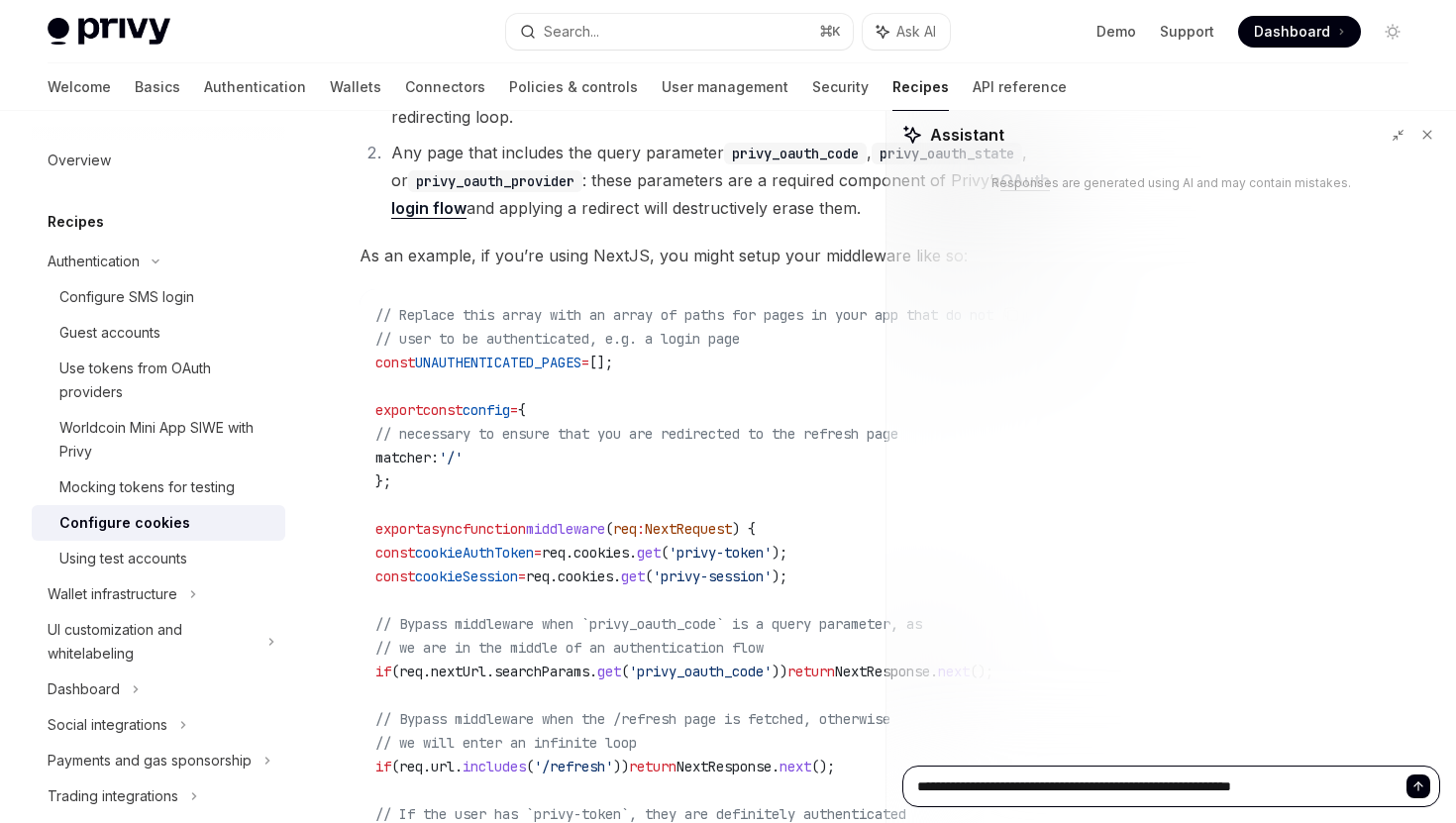type on "**********" 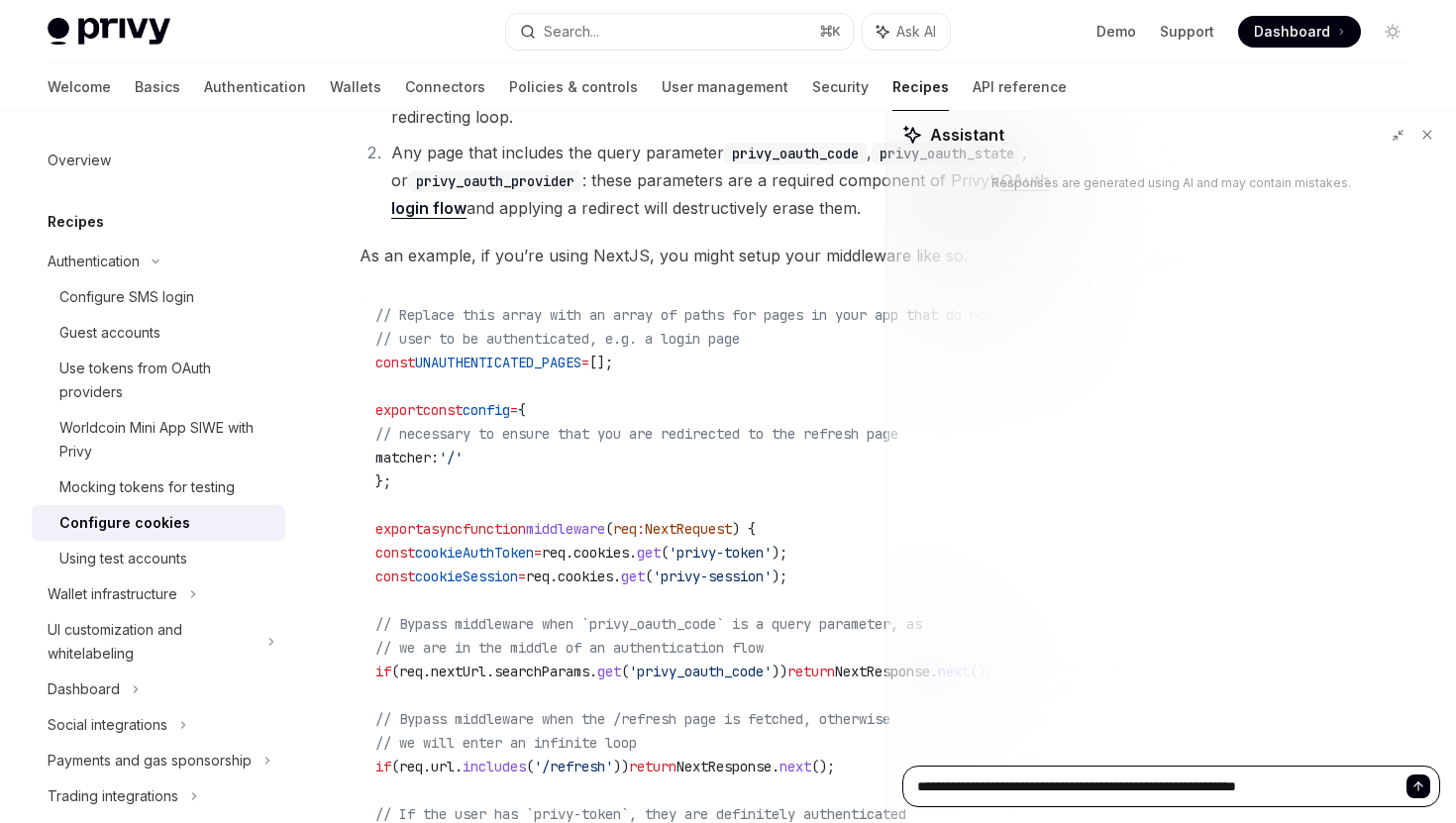 type on "**********" 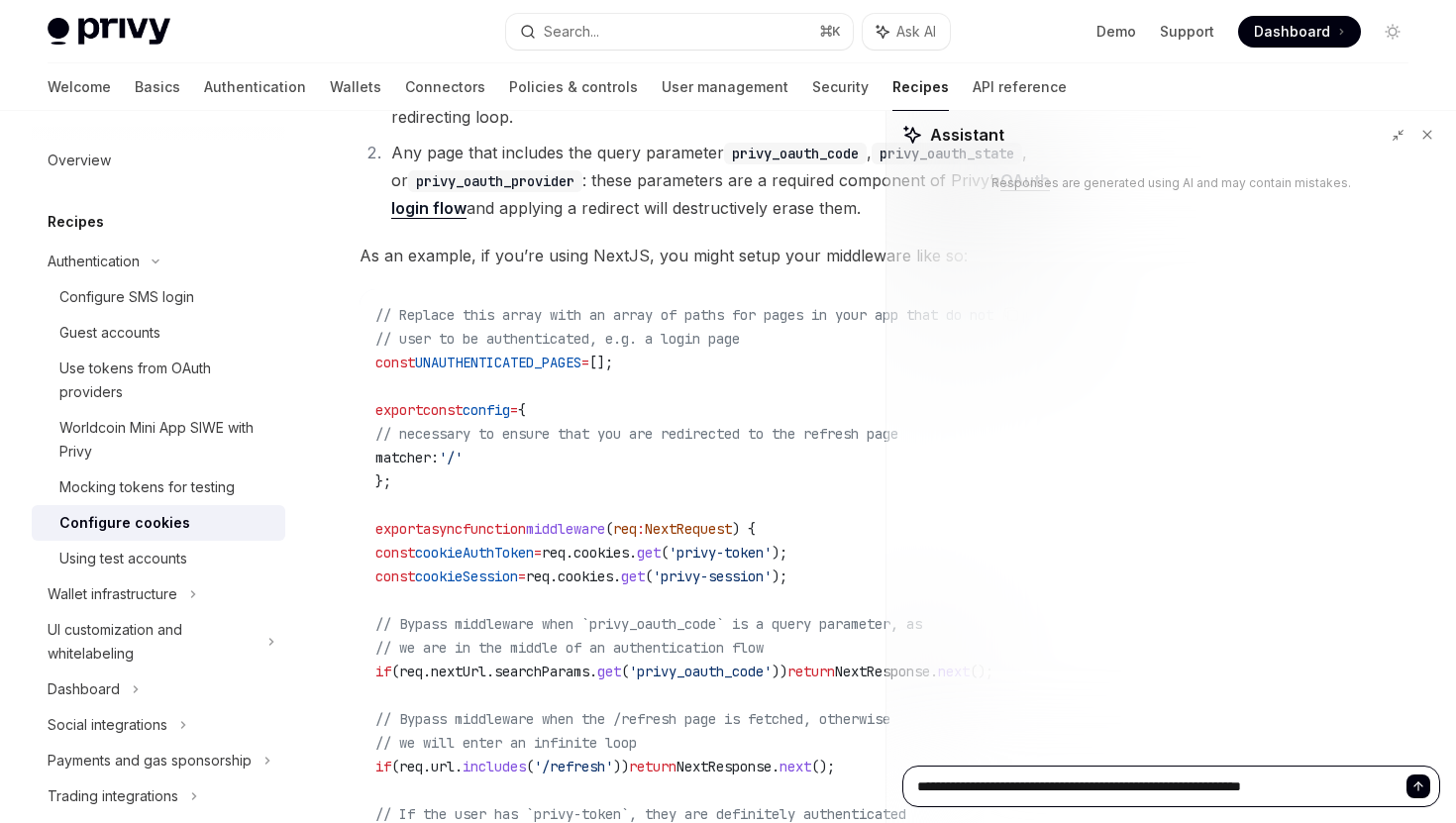 type on "**********" 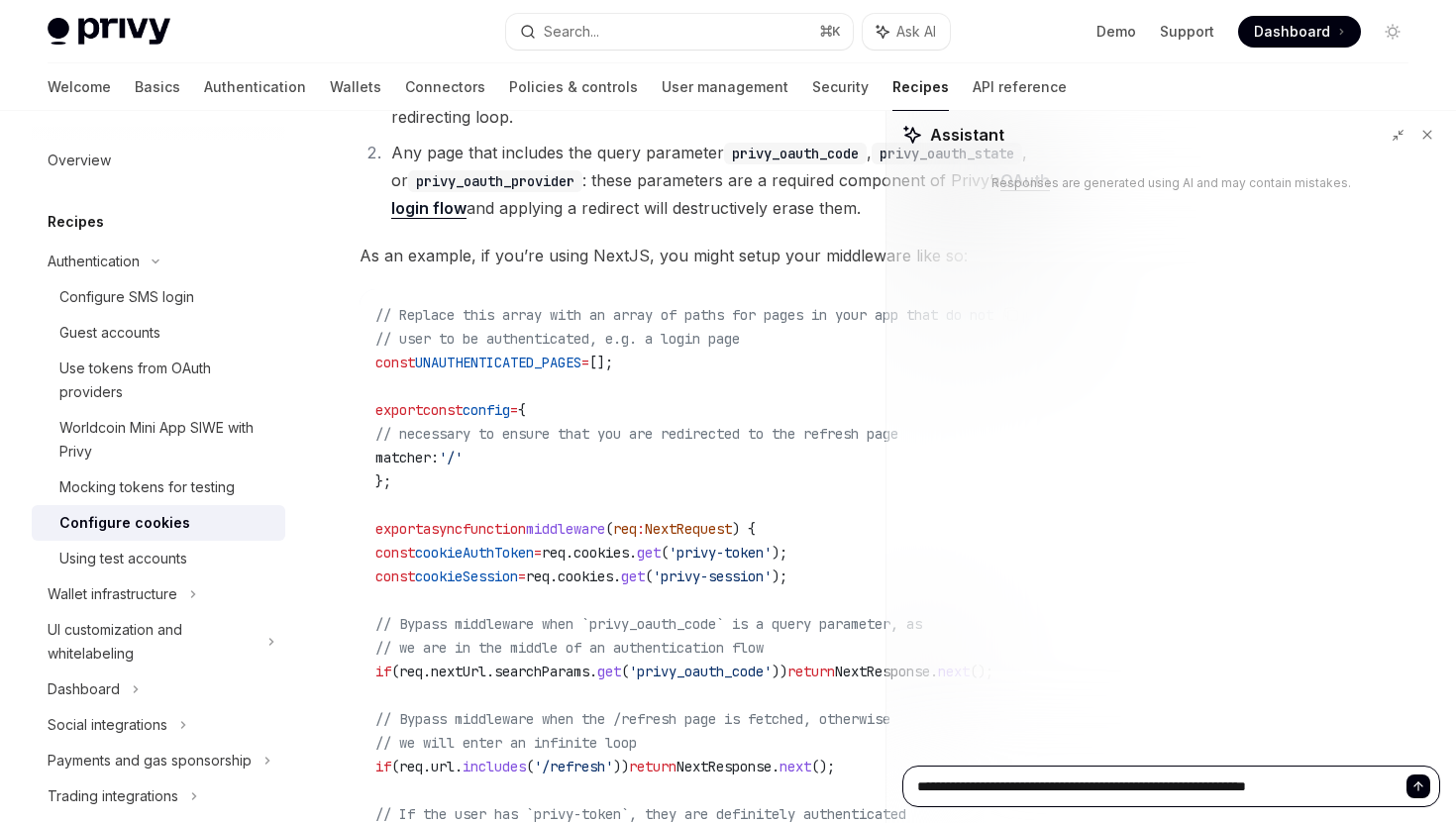 type on "**********" 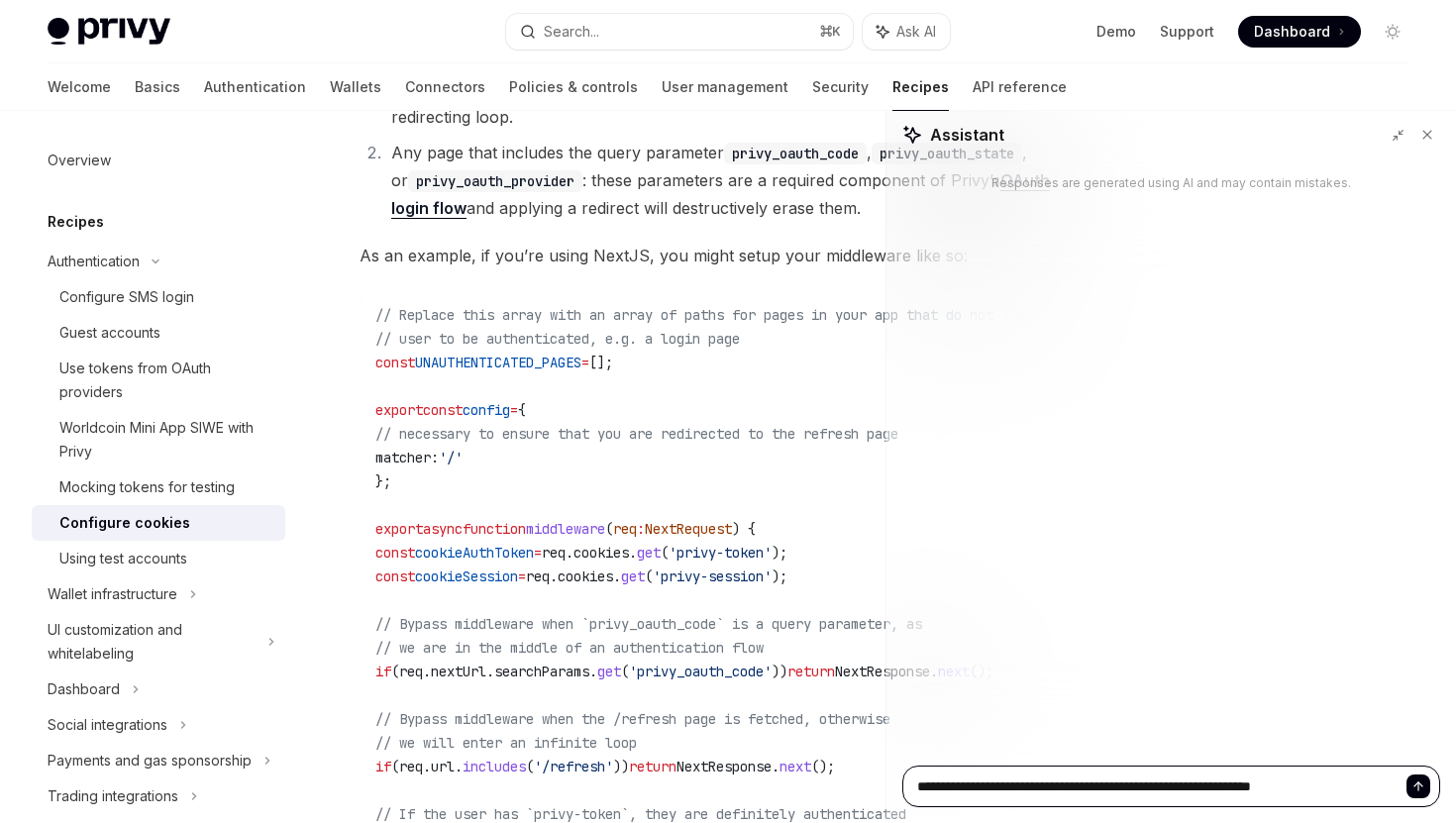 type on "**********" 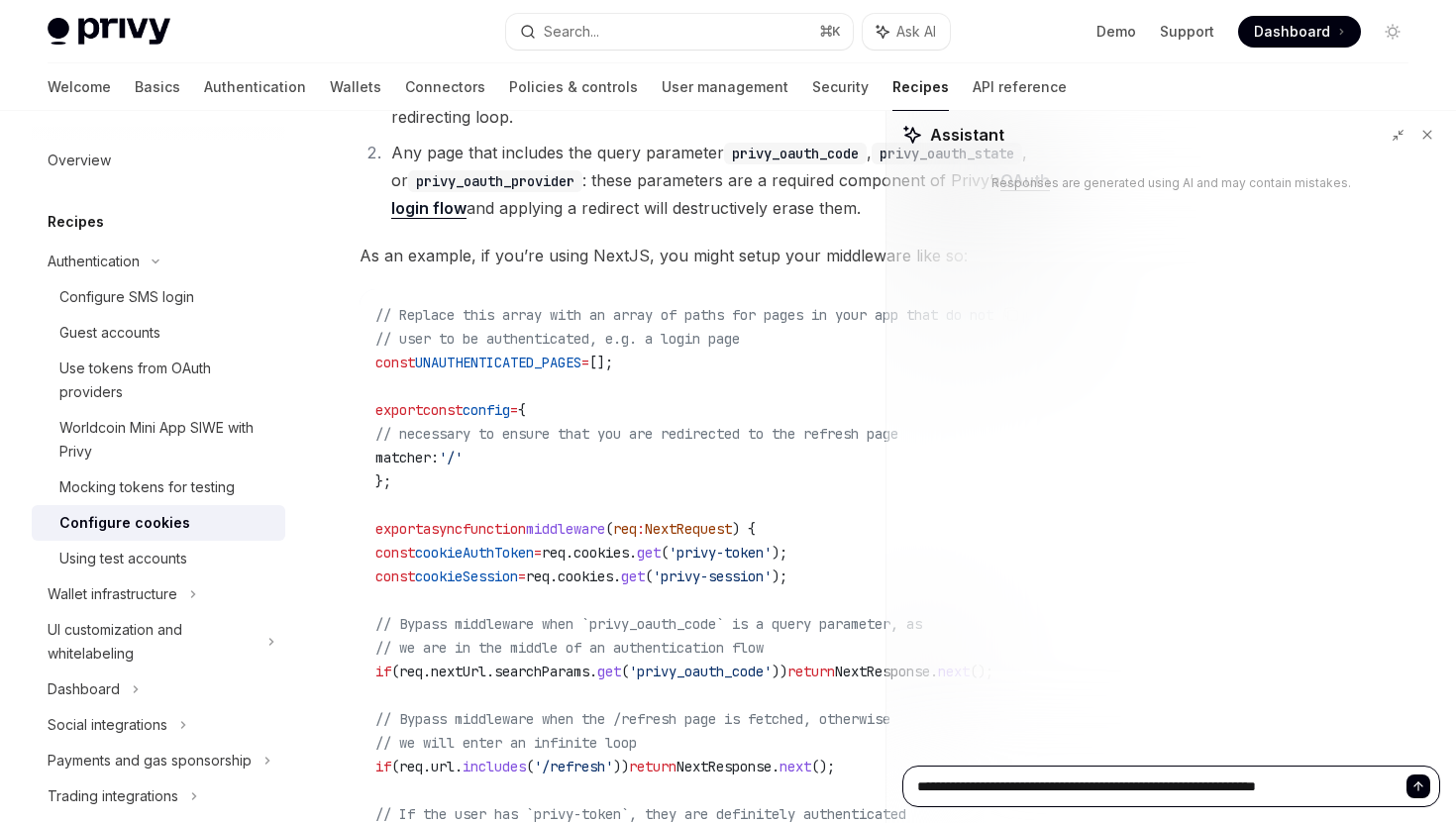 type on "**********" 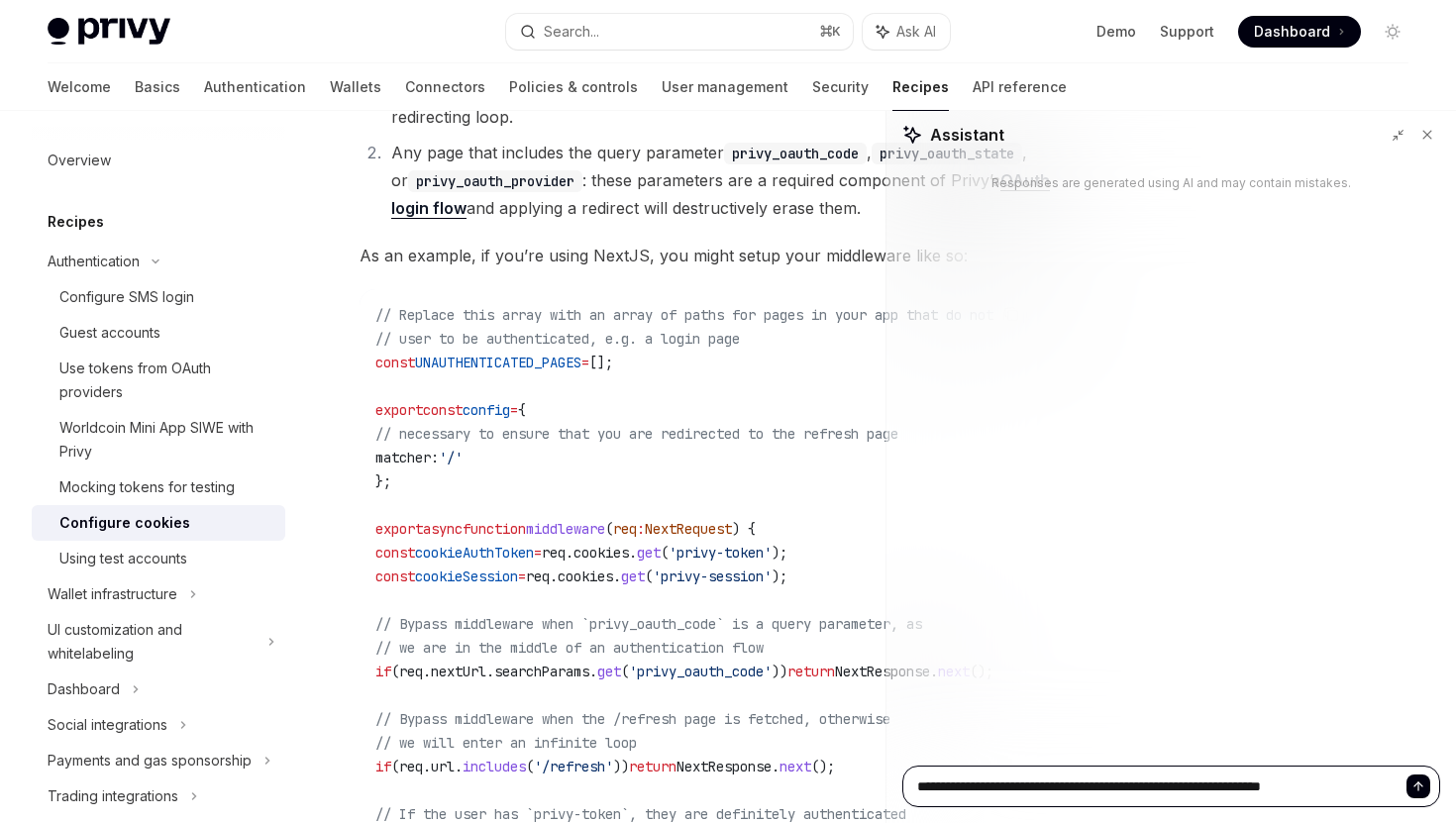 type on "**********" 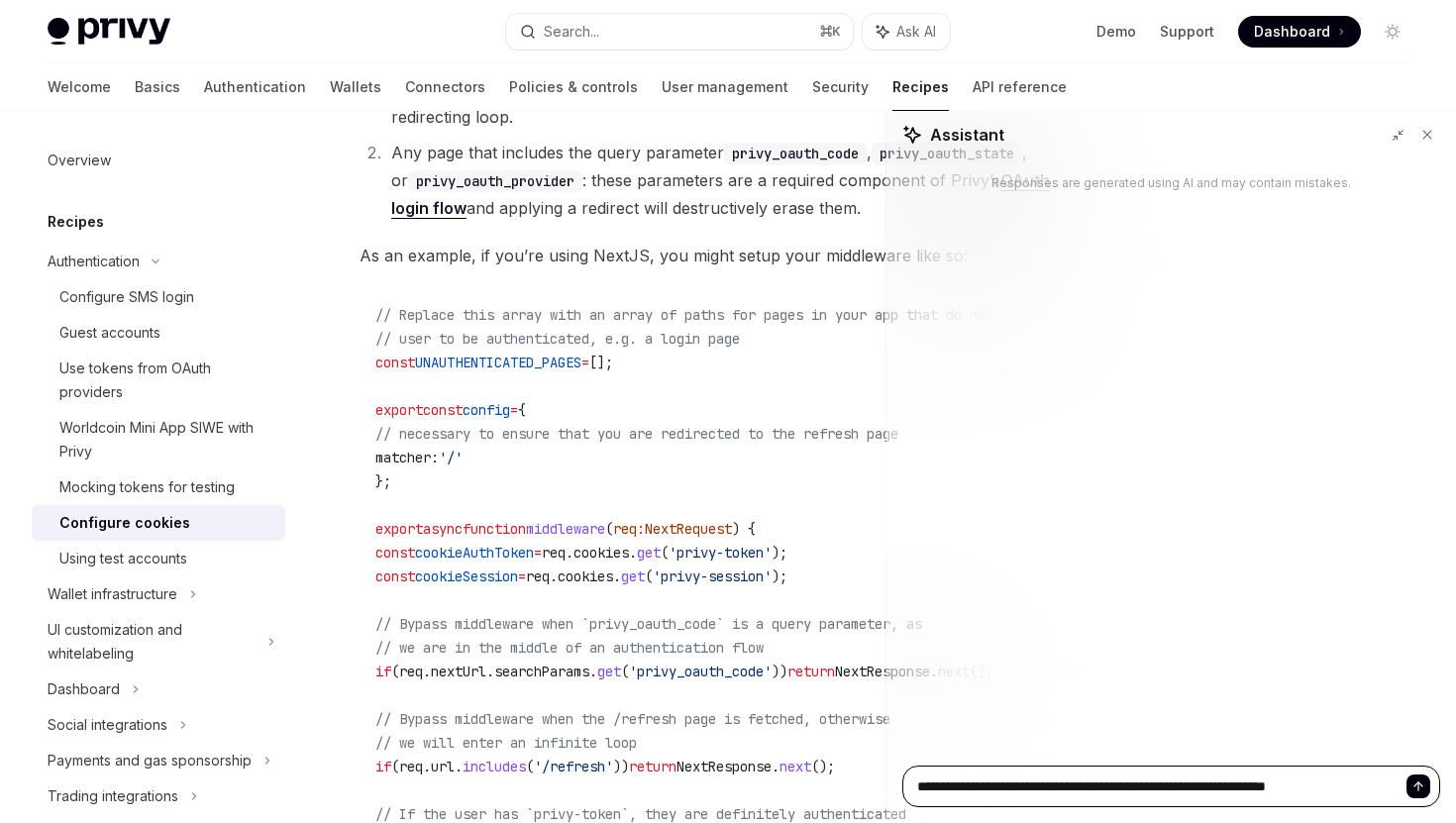 type on "**********" 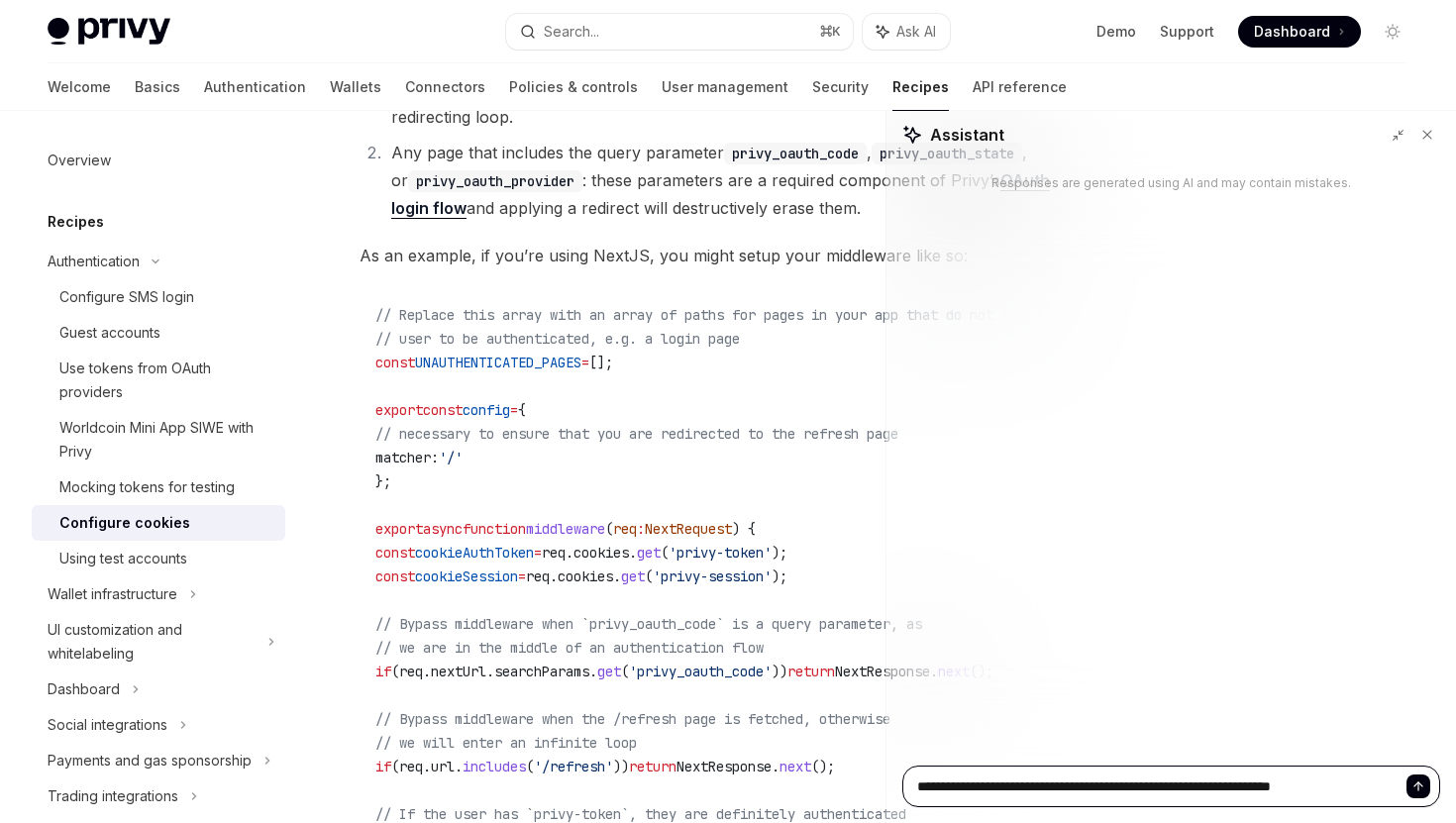 type on "**********" 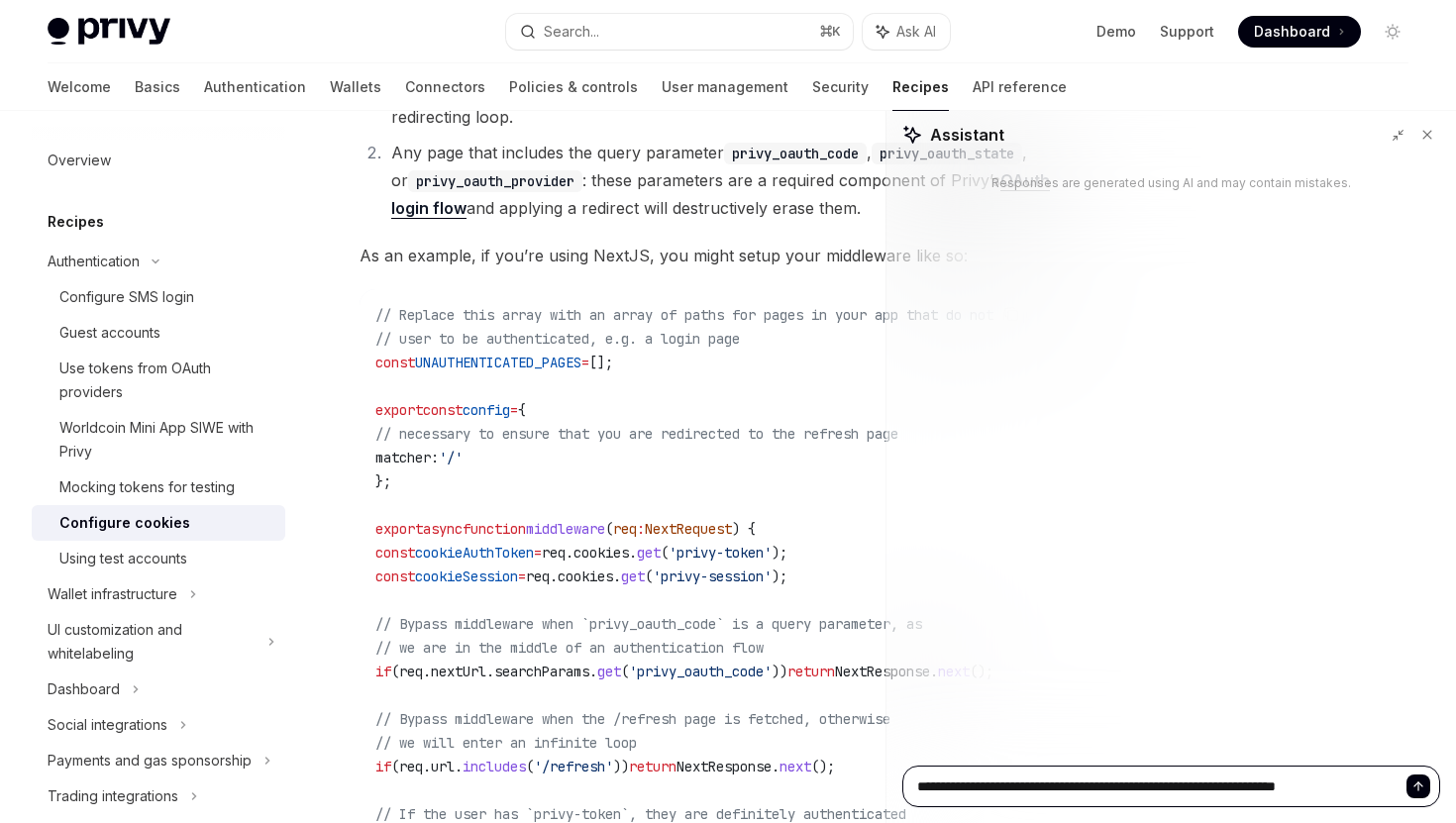 type on "**********" 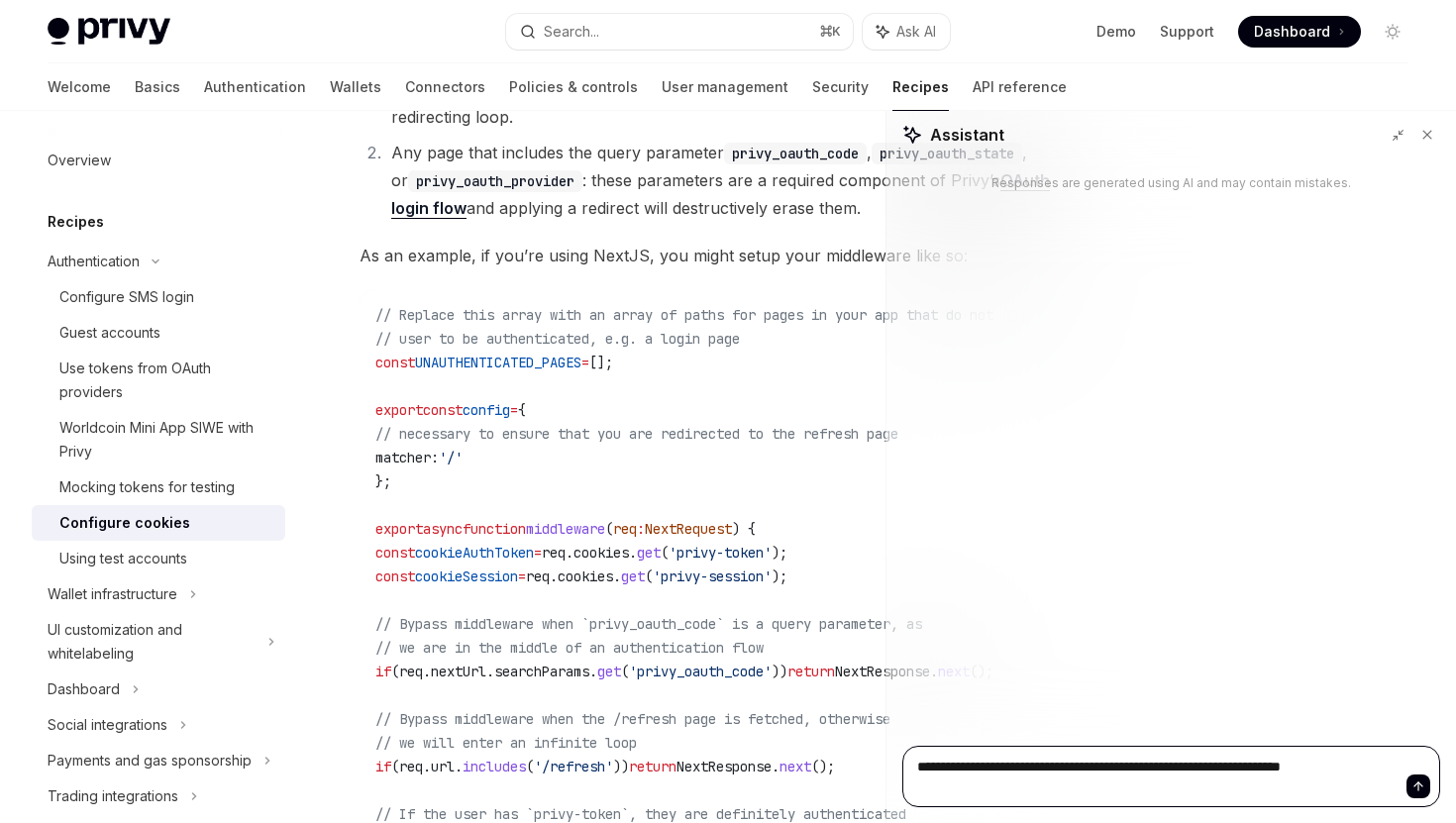 type on "**********" 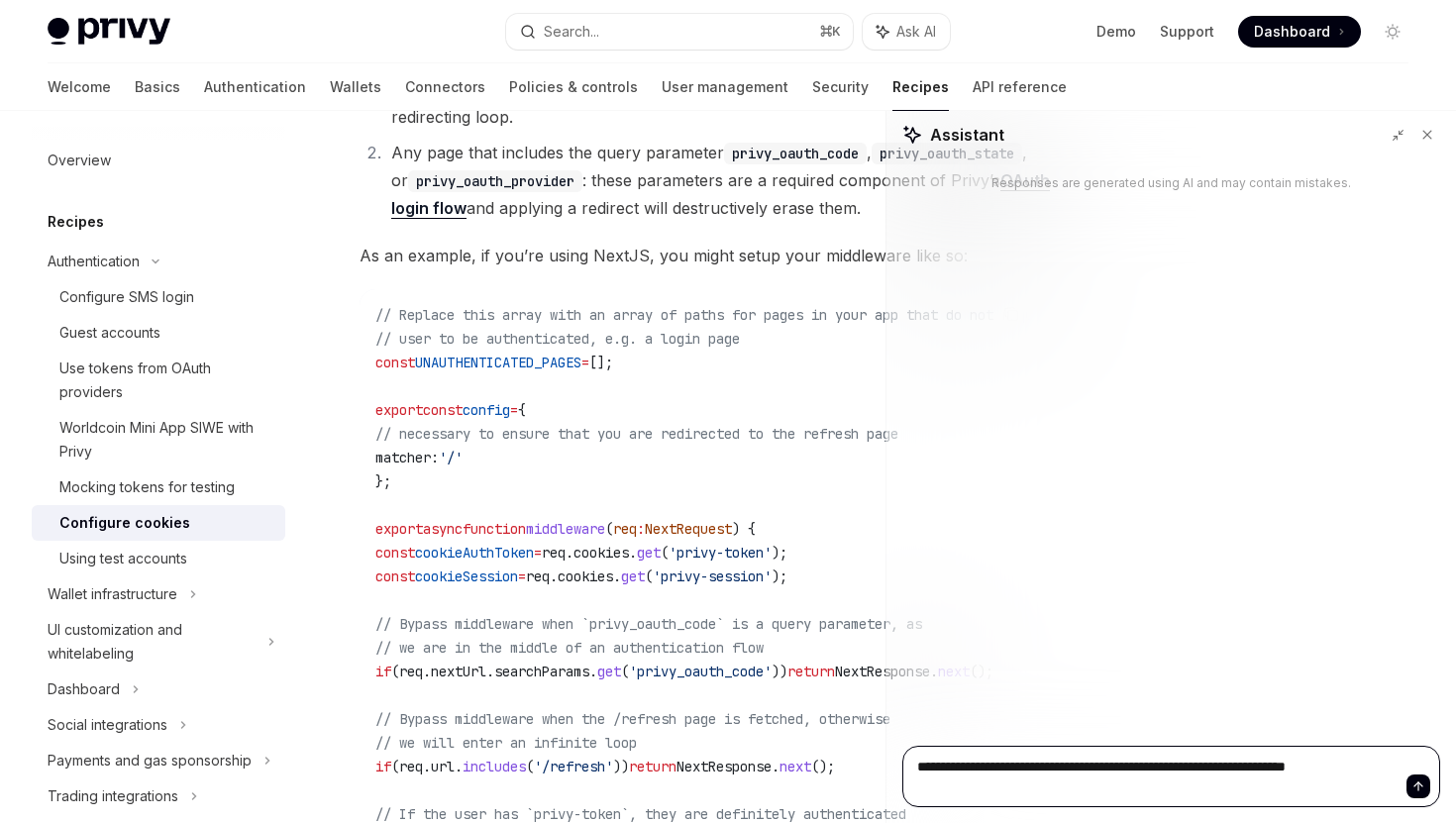 type on "**********" 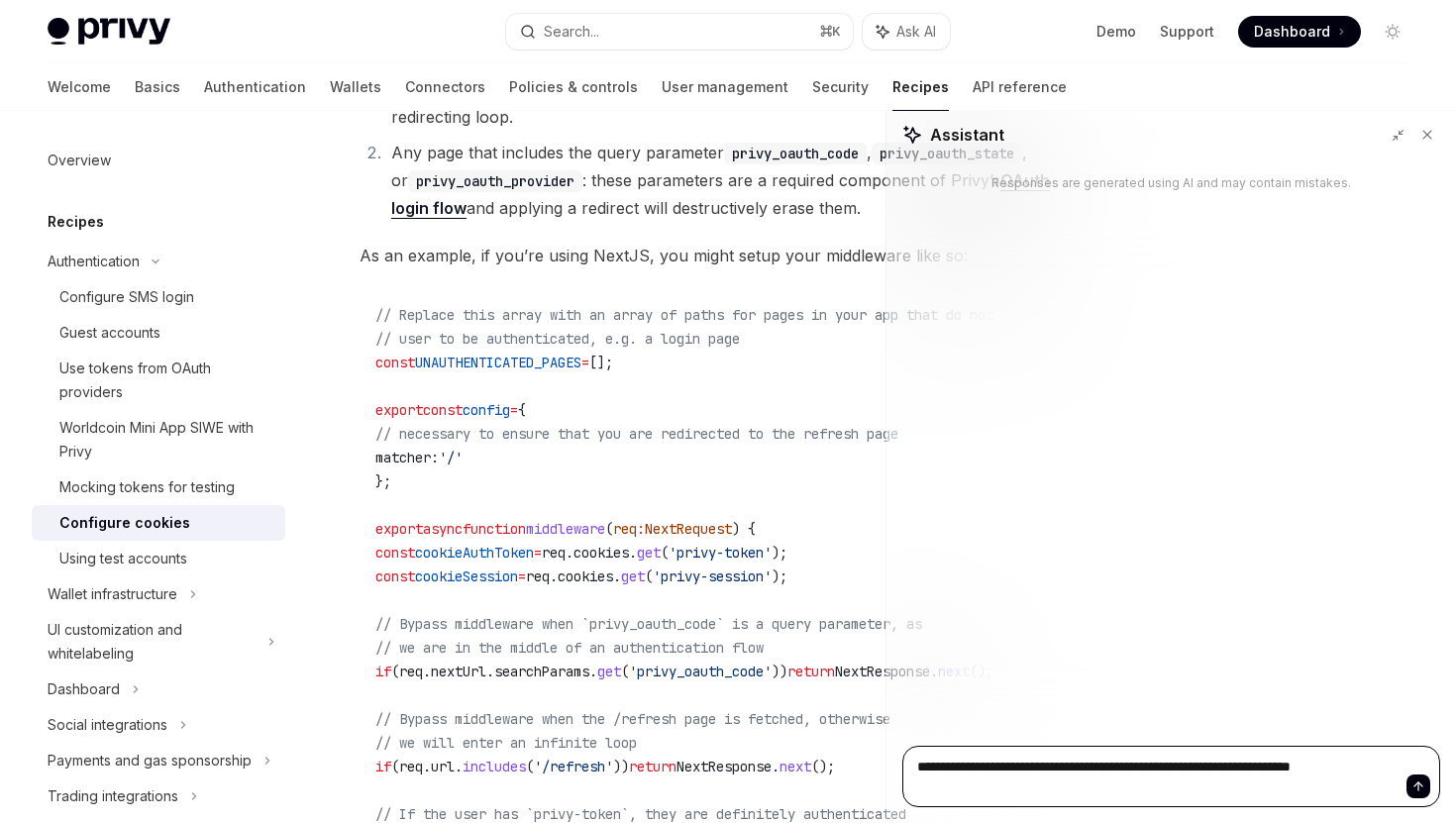type on "**********" 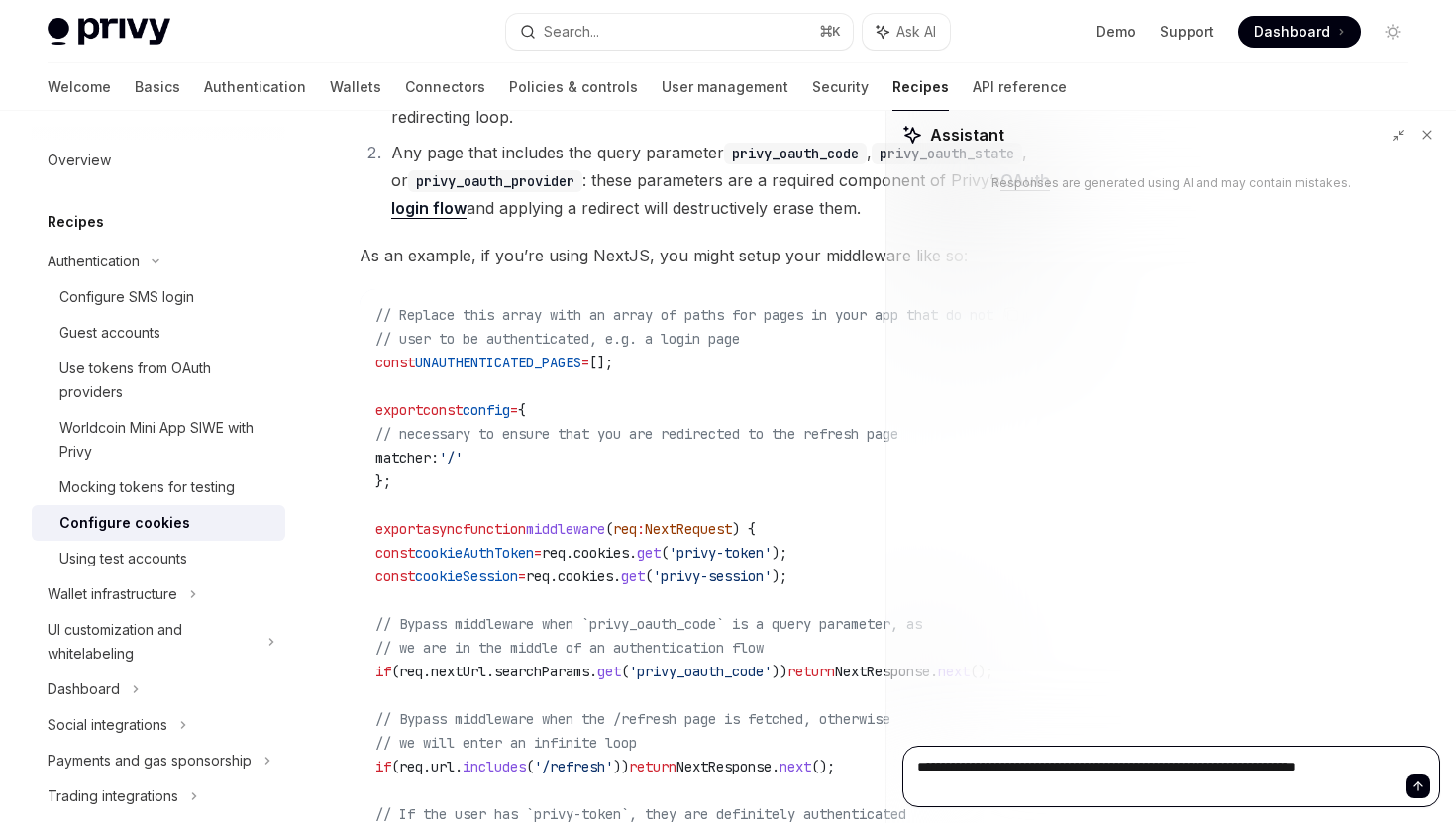 type on "**********" 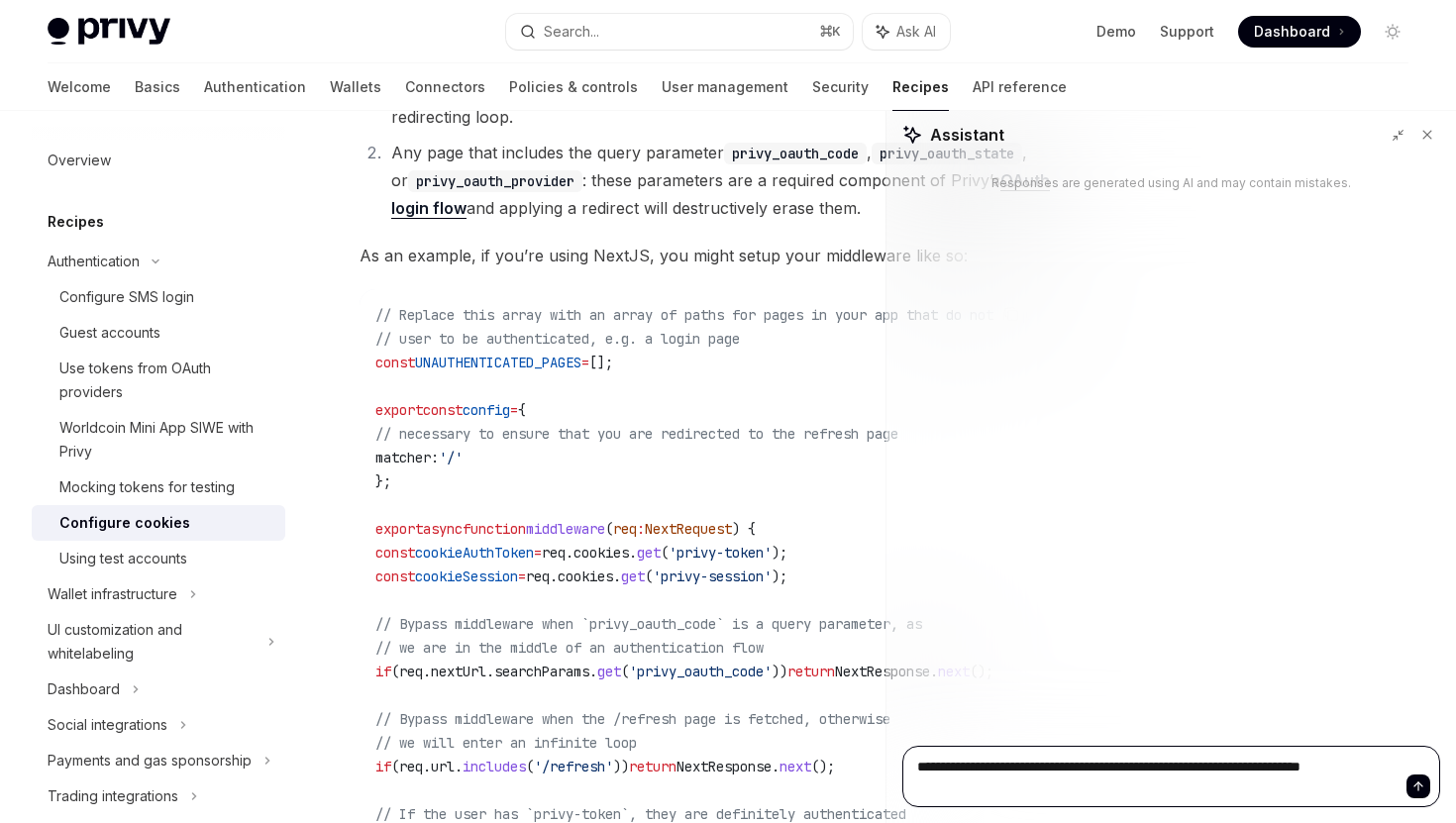 type on "**********" 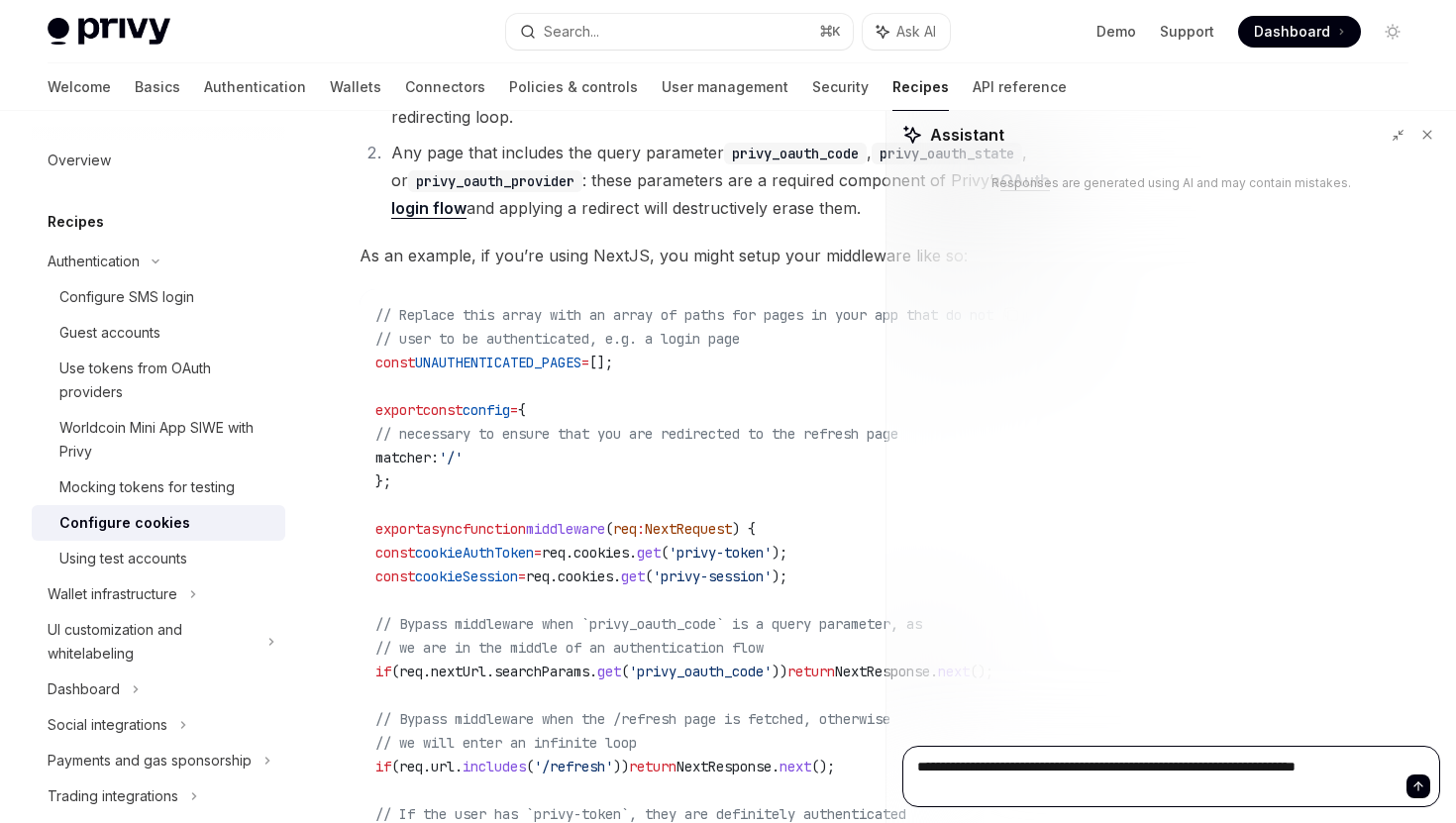 type on "**********" 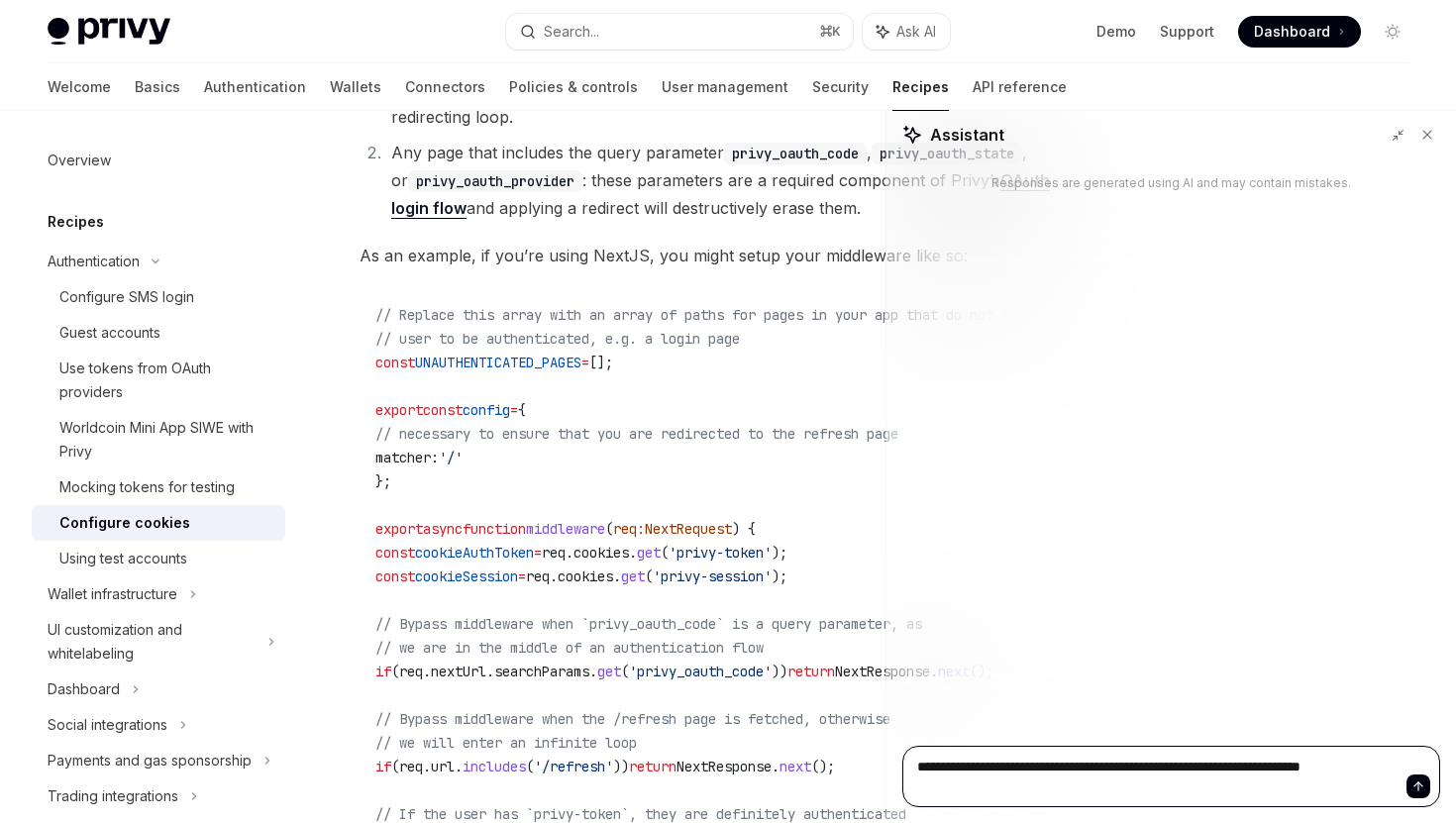 type on "**********" 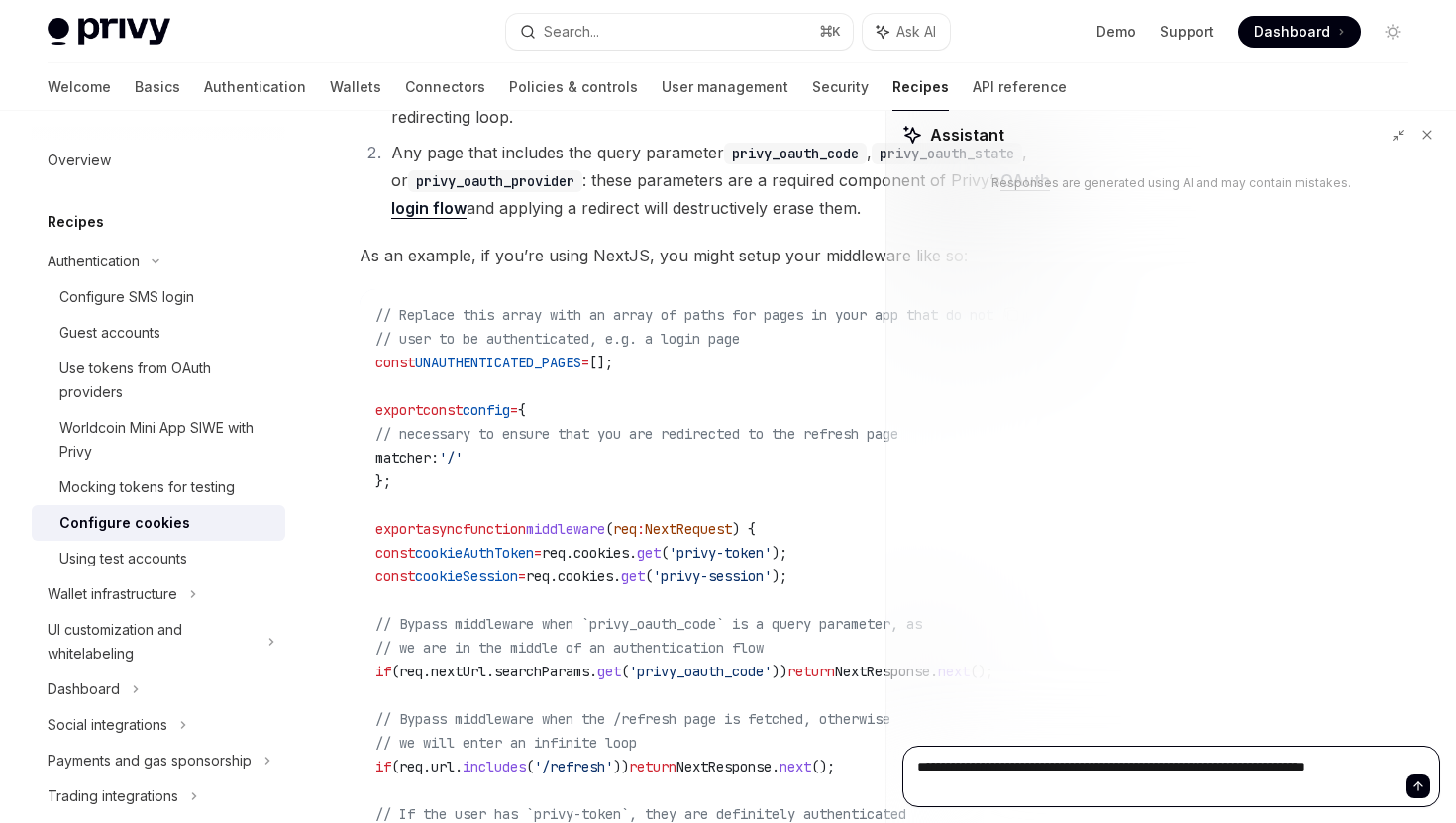 type on "**********" 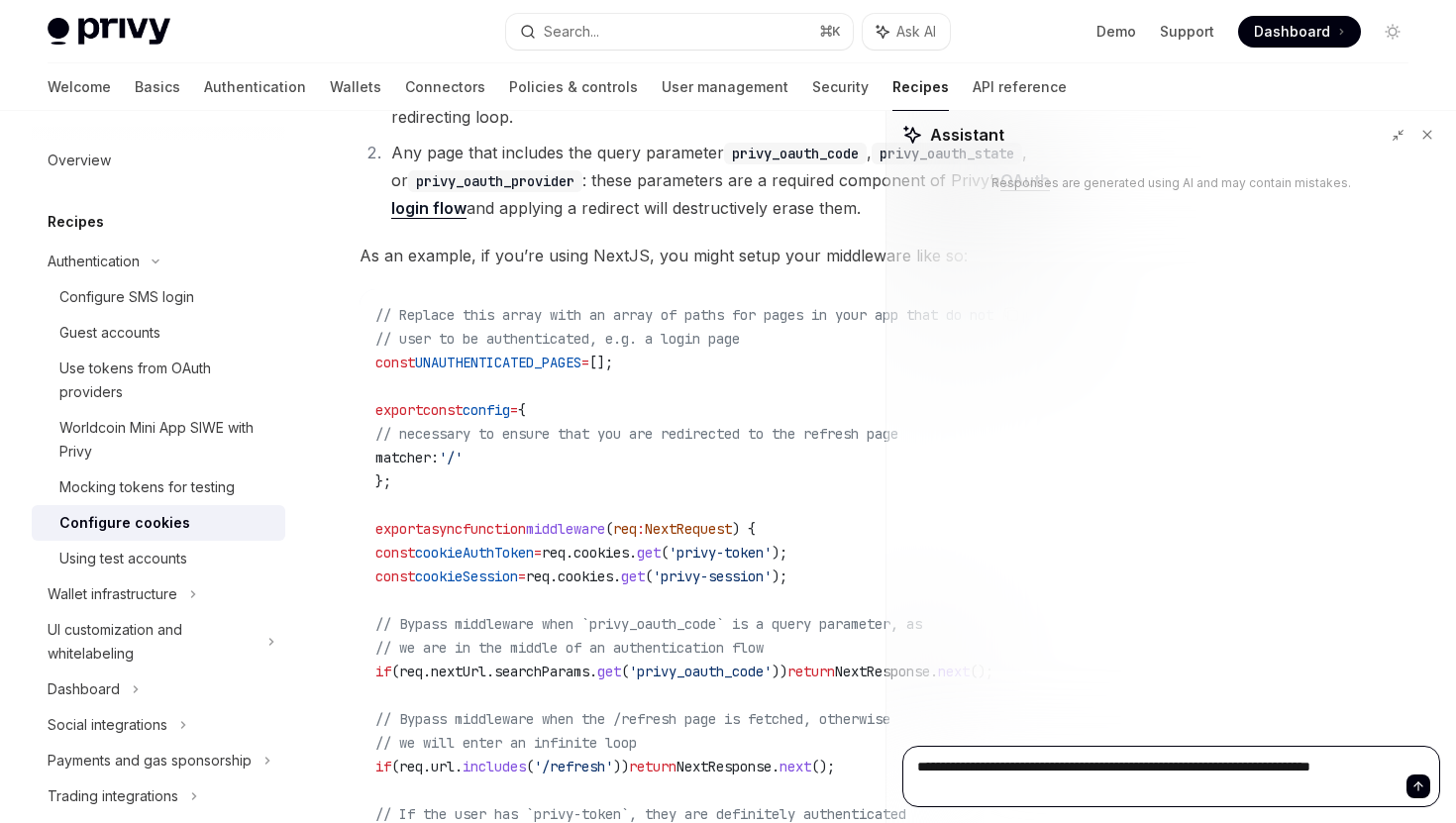 type on "**********" 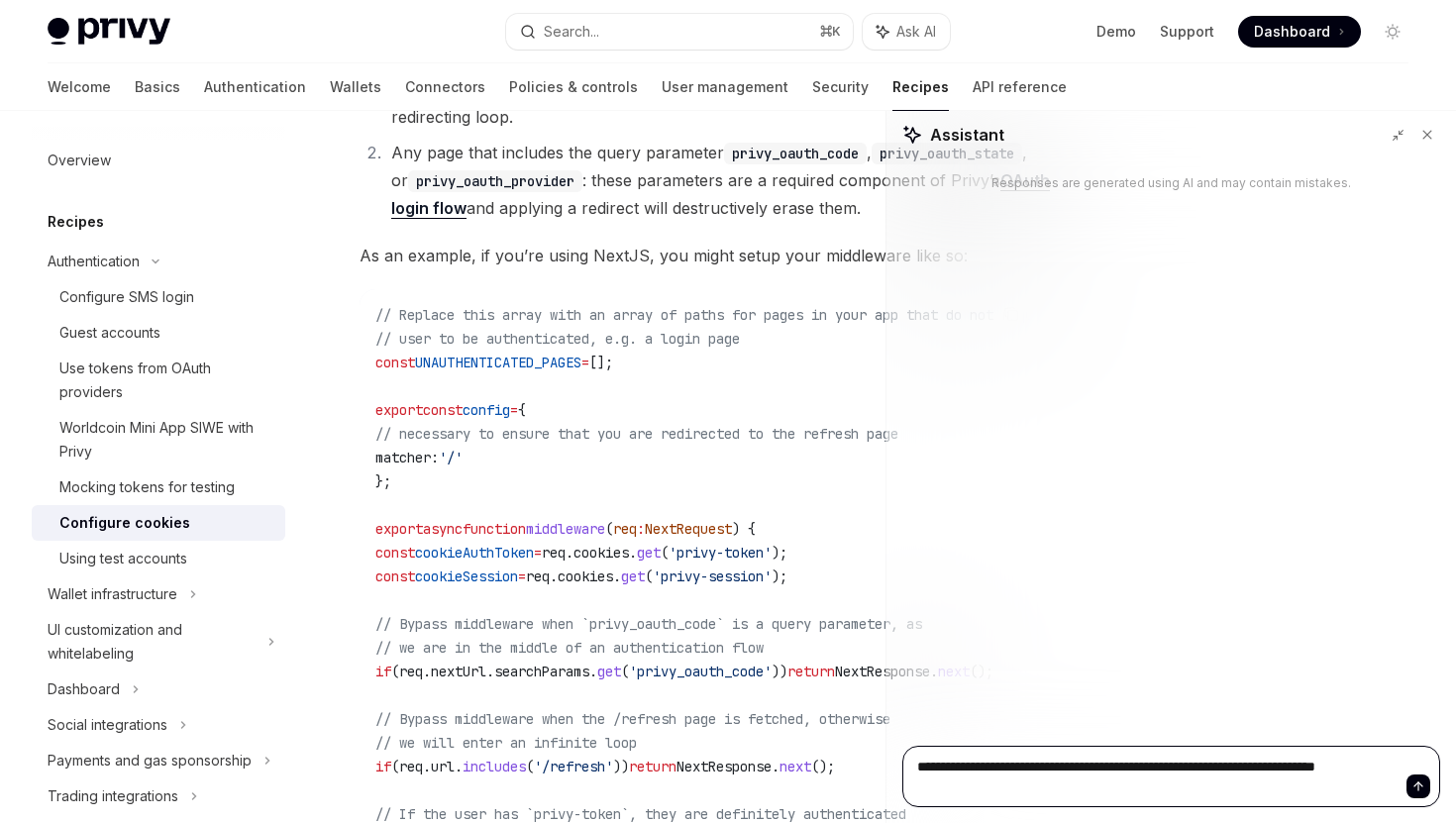 type on "**********" 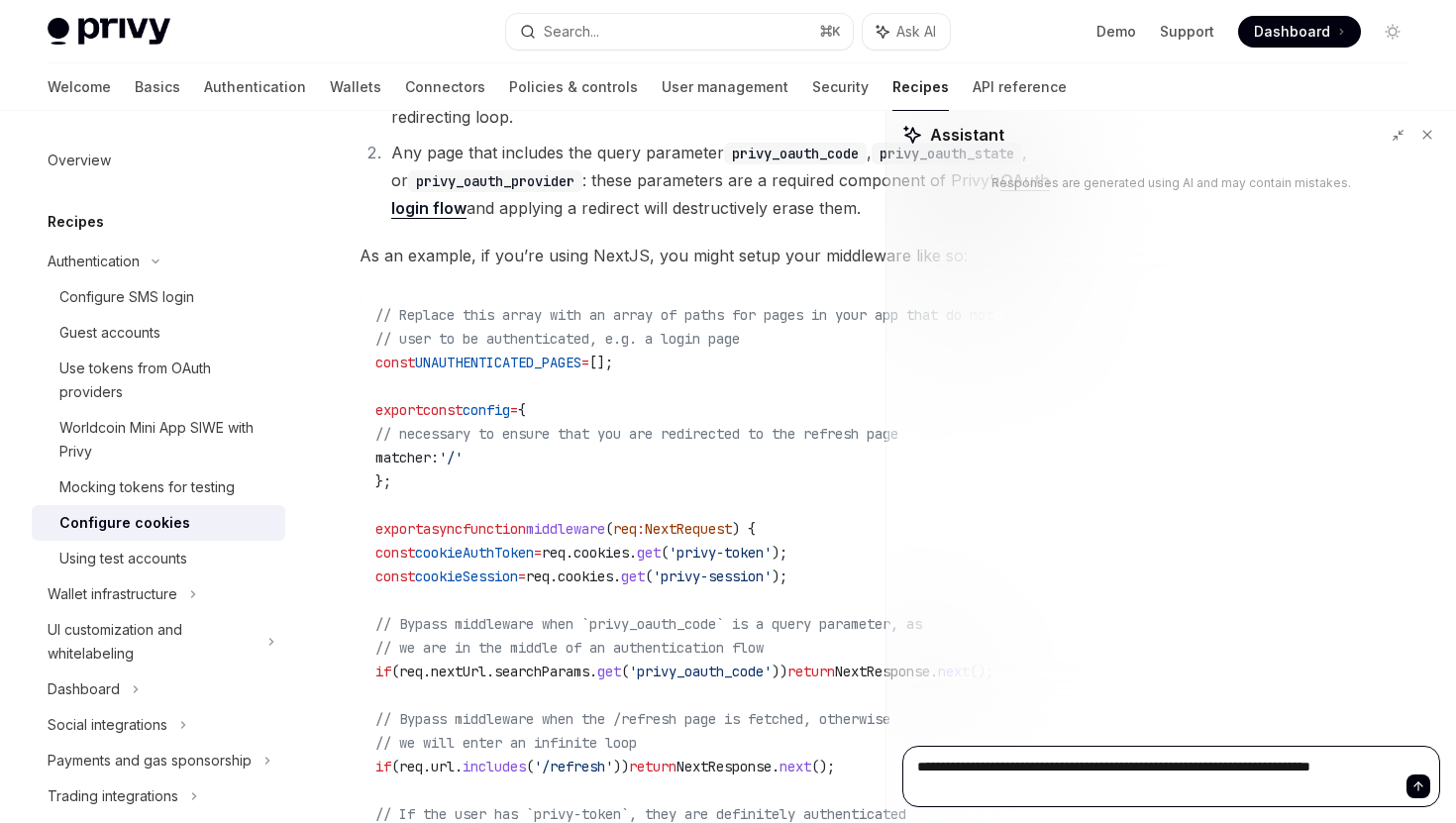 type on "**********" 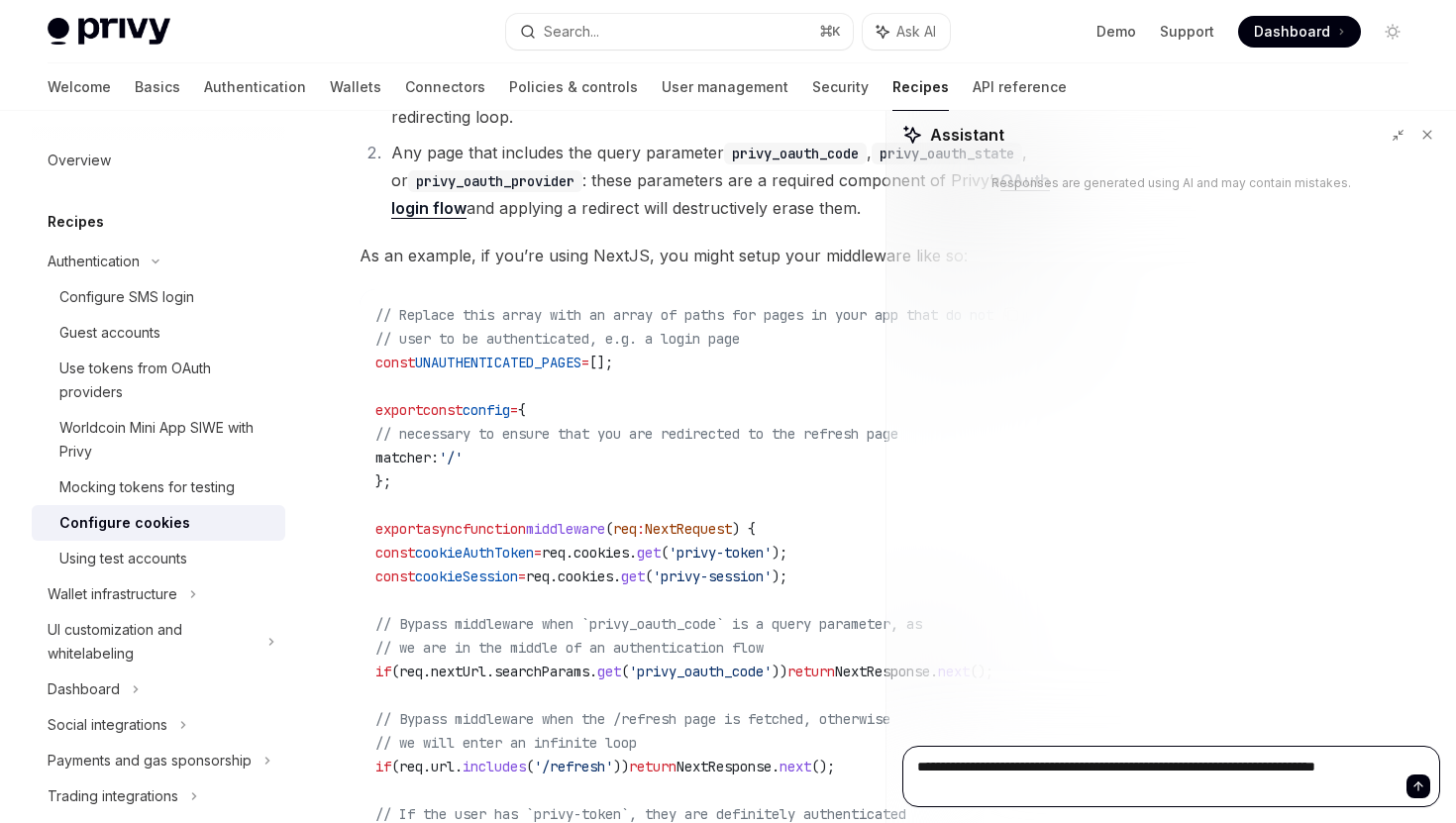 type on "**********" 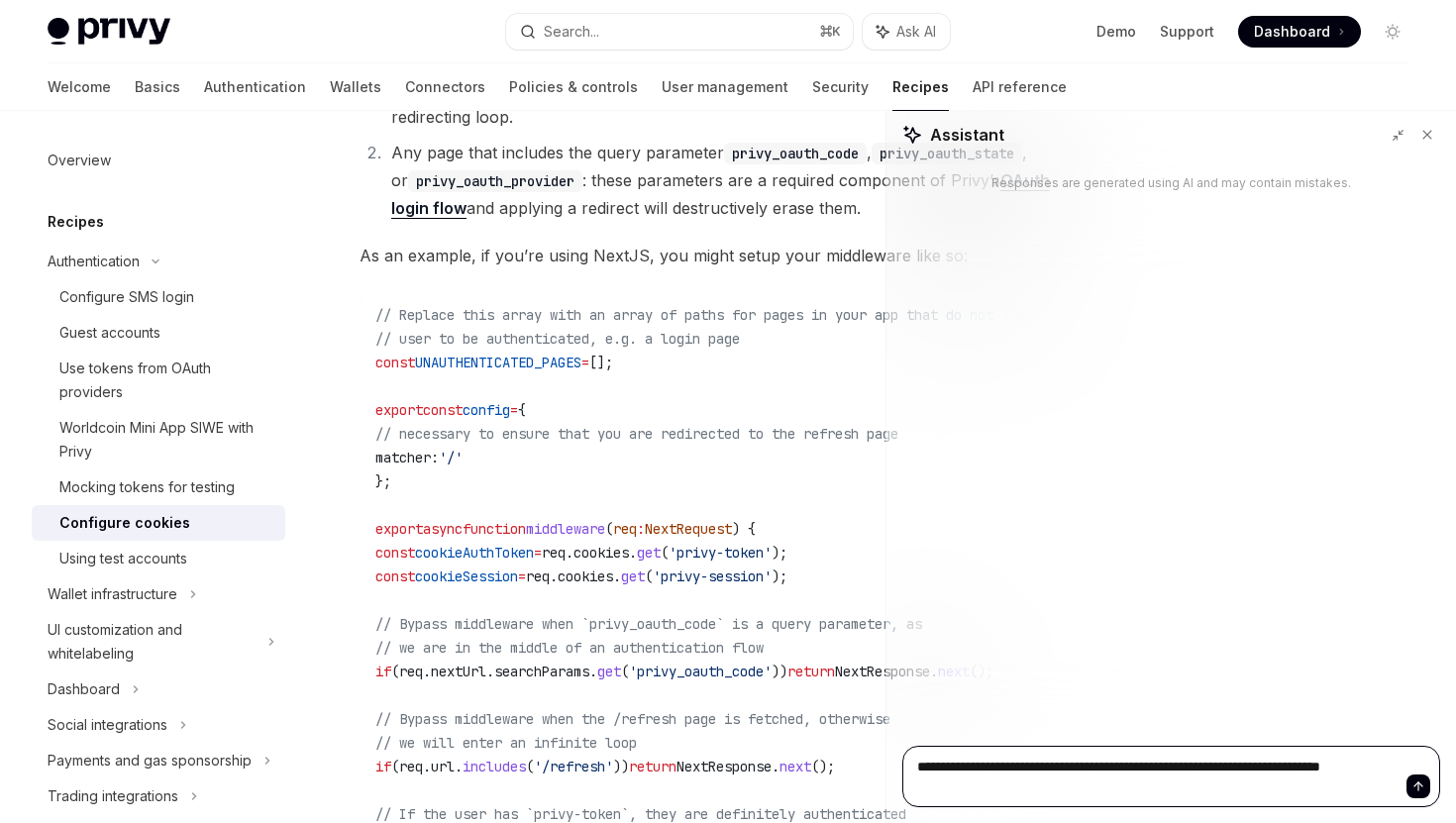 type on "**********" 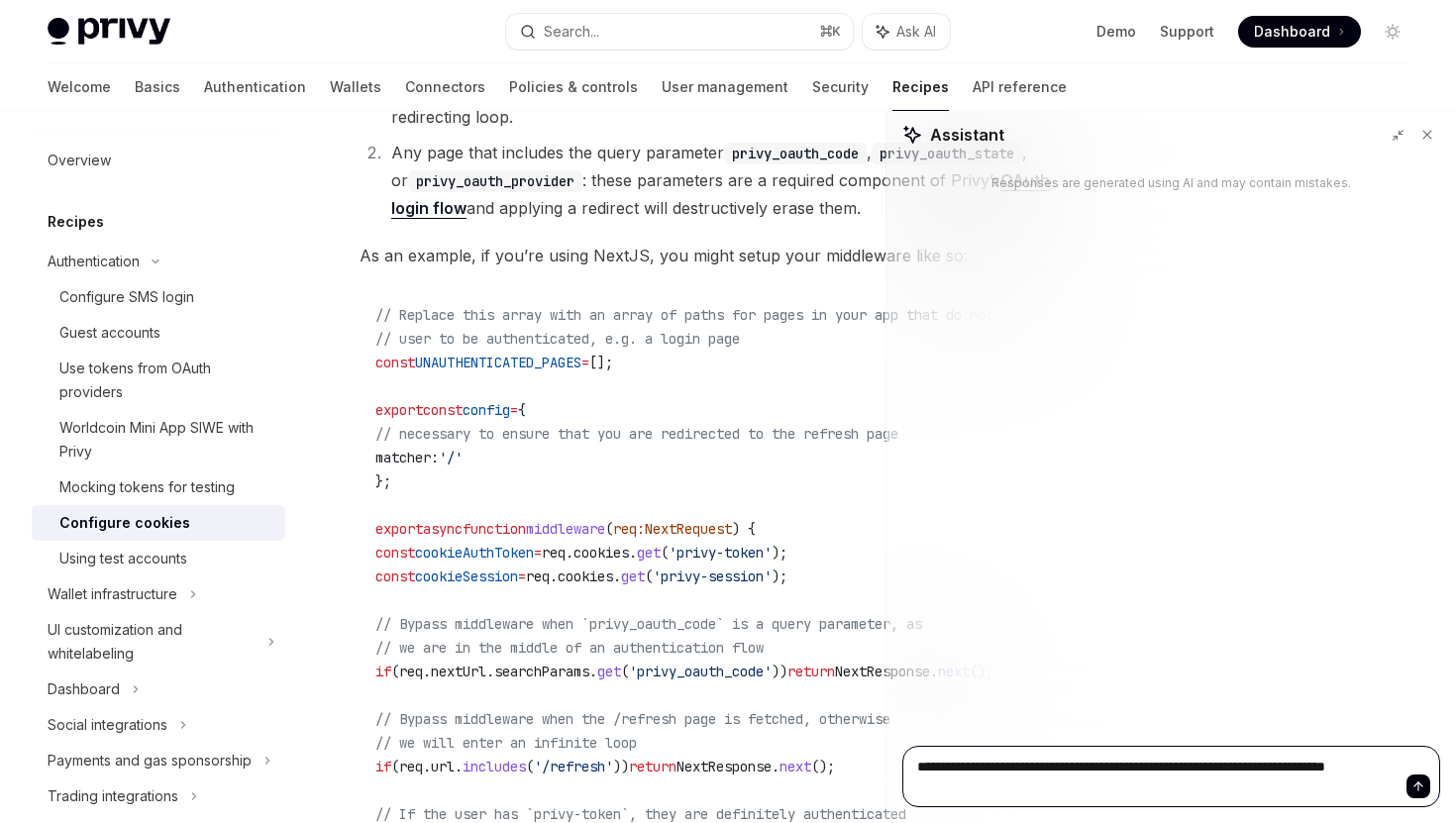type on "**********" 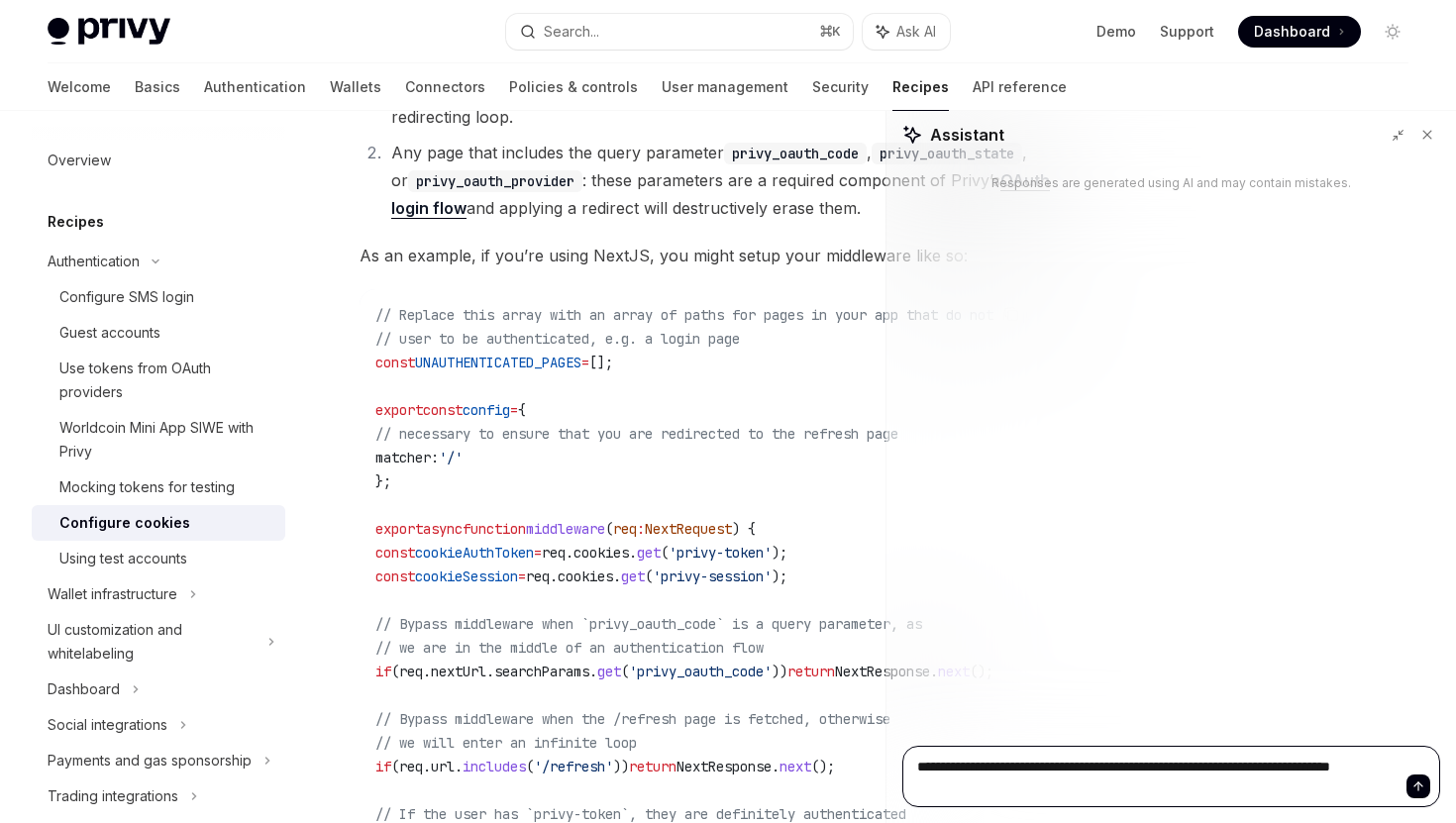 type on "**********" 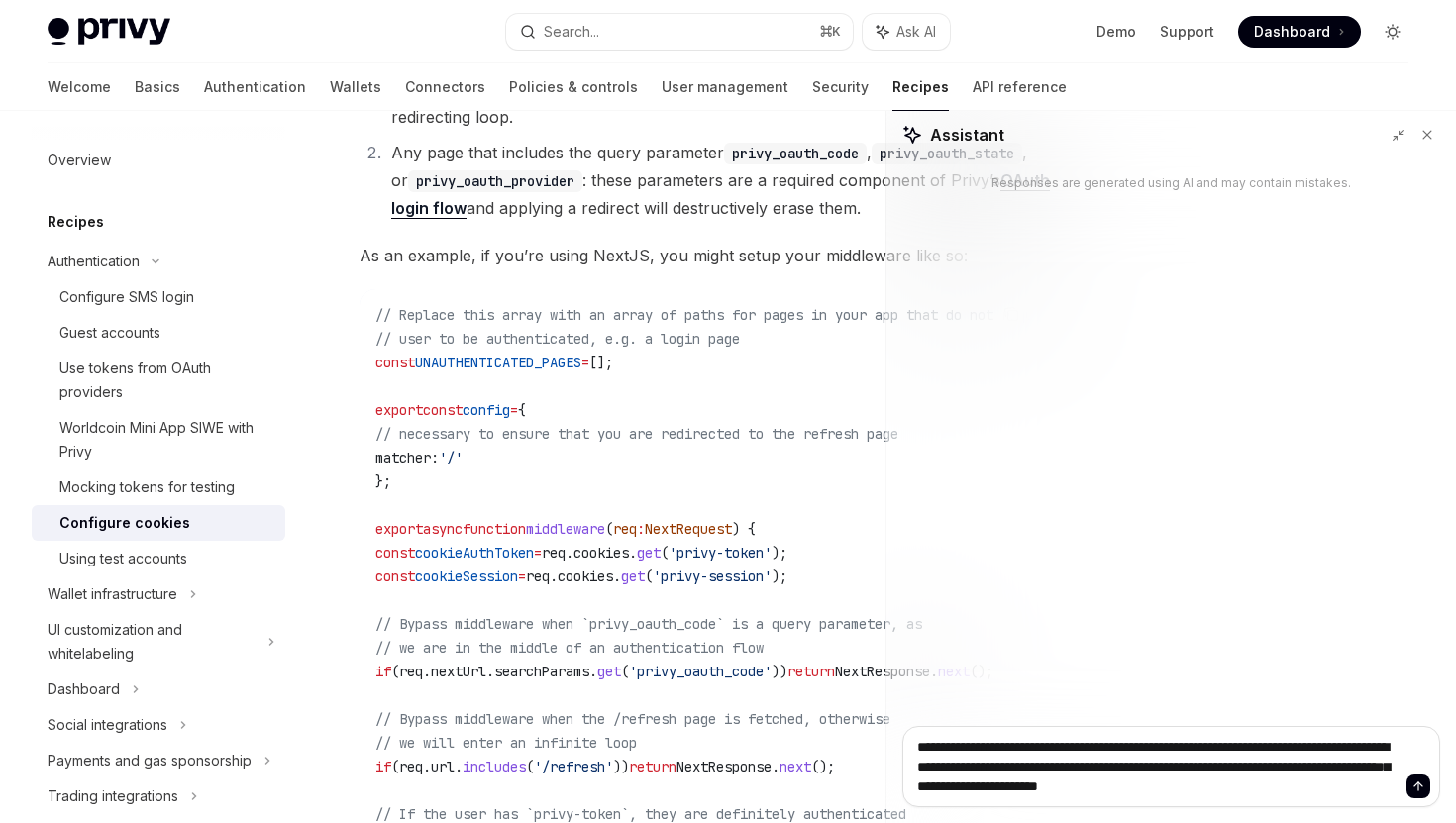 click at bounding box center [1393, 32] 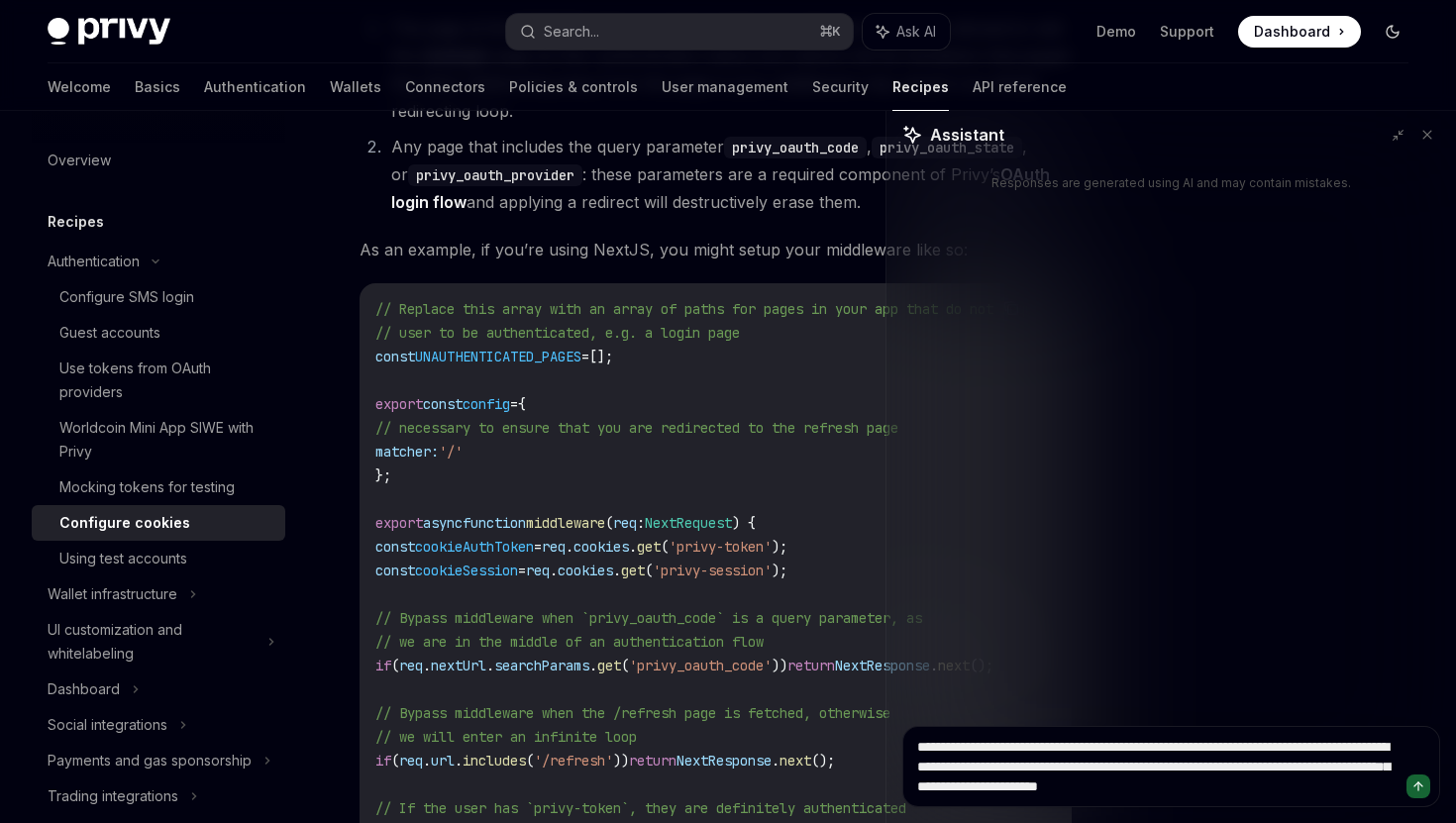 scroll, scrollTop: 5677, scrollLeft: 0, axis: vertical 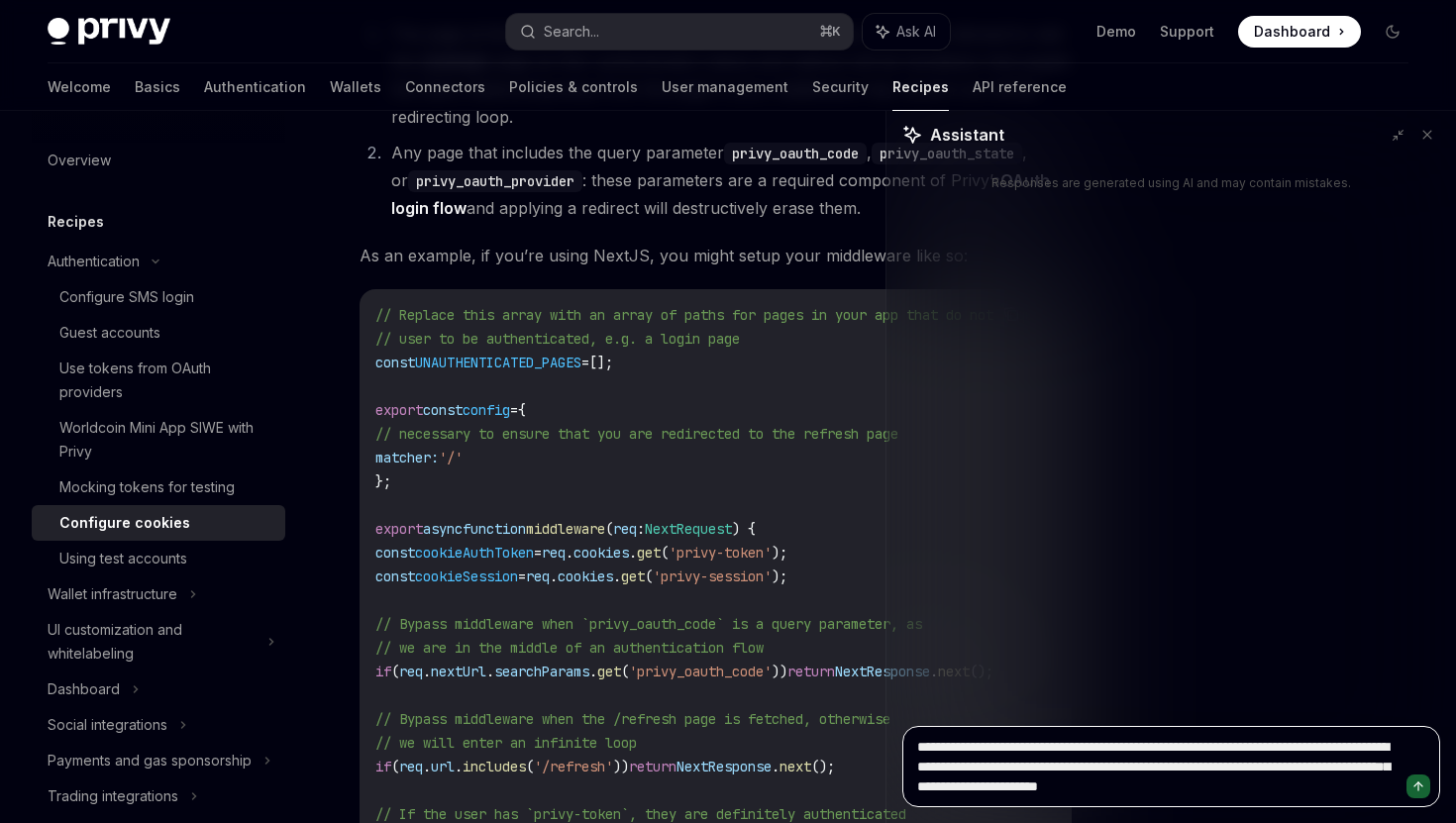 click on "**********" at bounding box center [1171, 767] 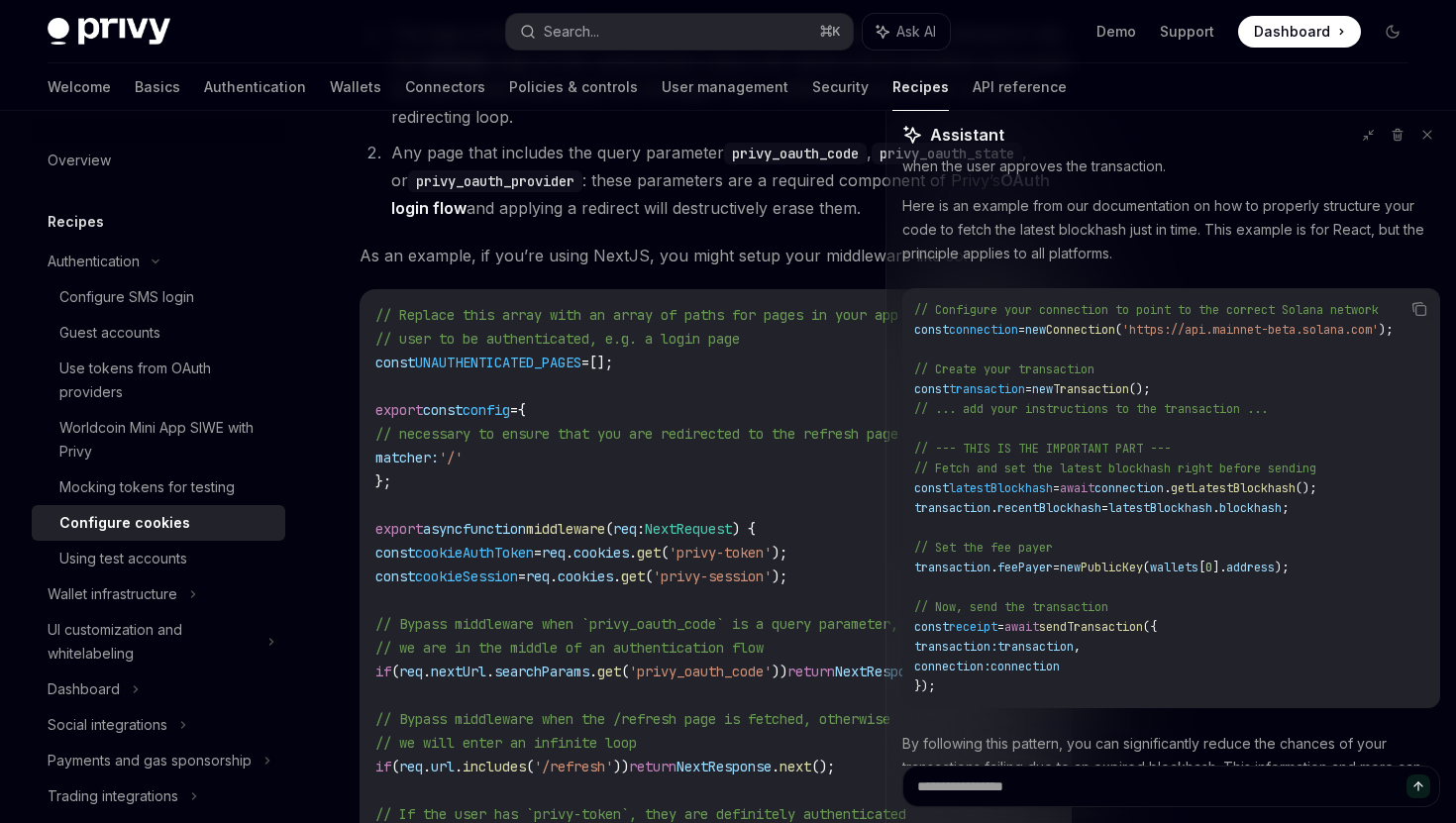 scroll, scrollTop: 909, scrollLeft: 0, axis: vertical 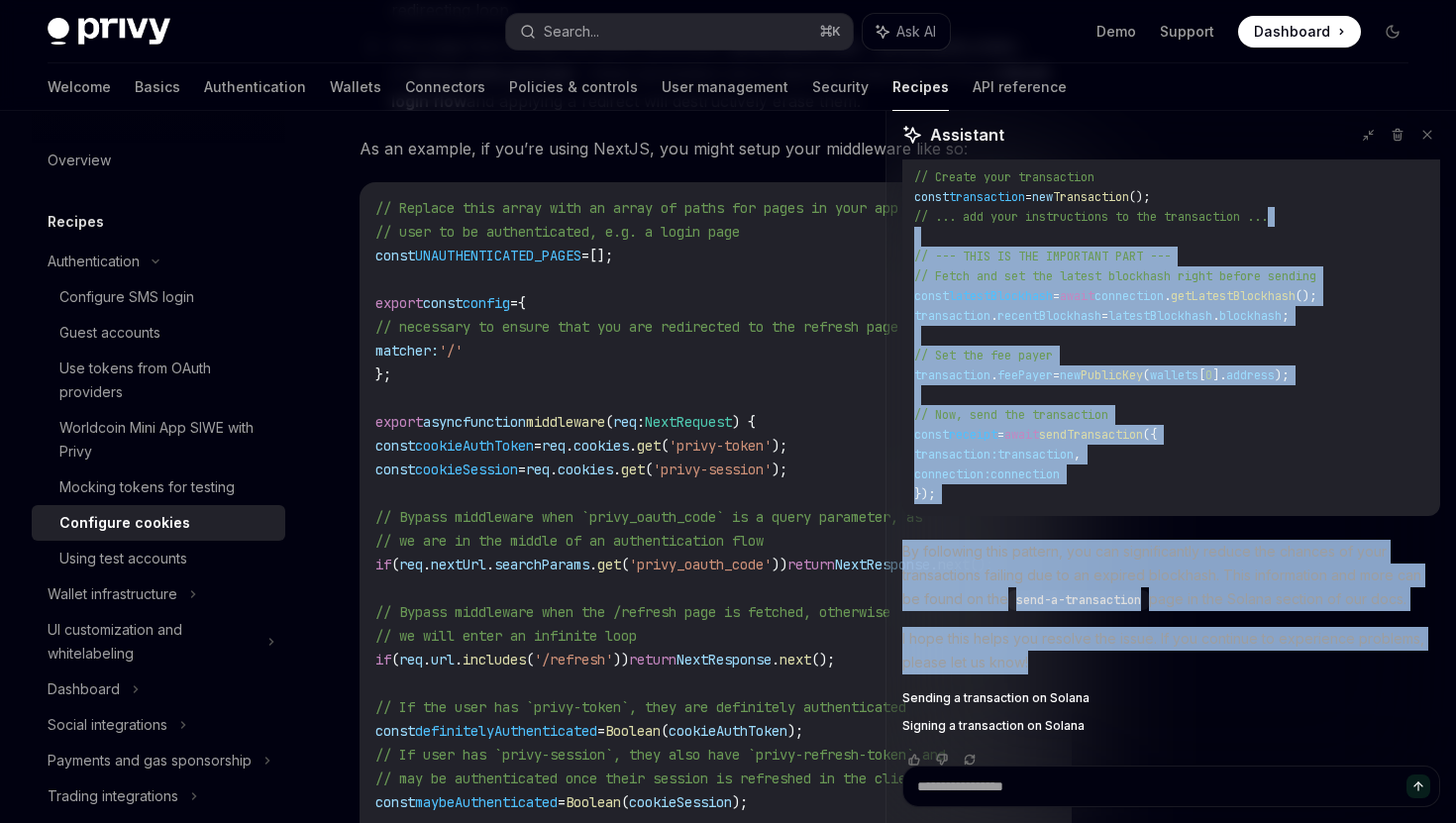 drag, startPoint x: 1027, startPoint y: 659, endPoint x: 971, endPoint y: 240, distance: 422.72568 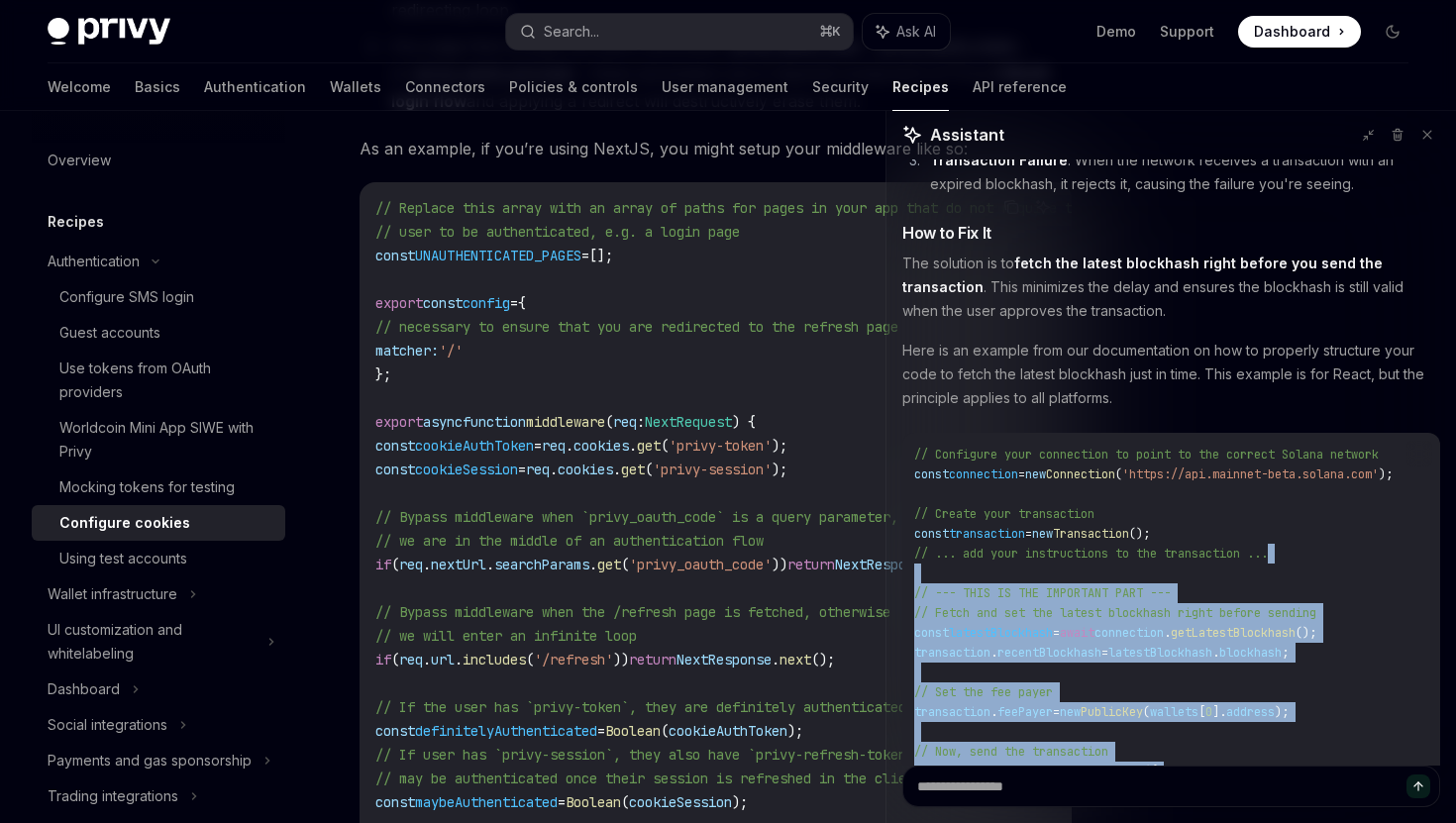 scroll, scrollTop: 462, scrollLeft: 0, axis: vertical 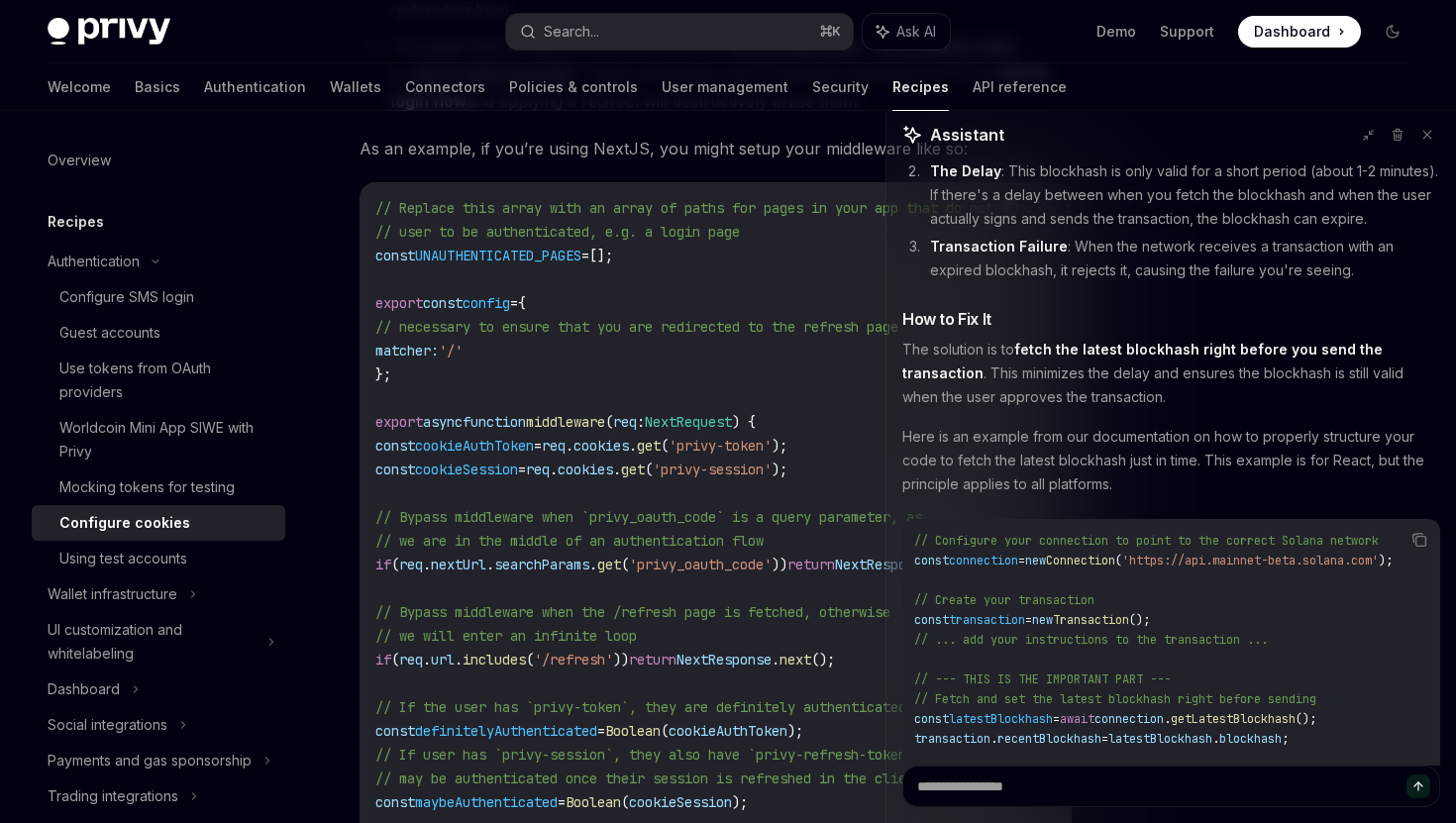 click on "Transaction Failure" at bounding box center [998, 246] 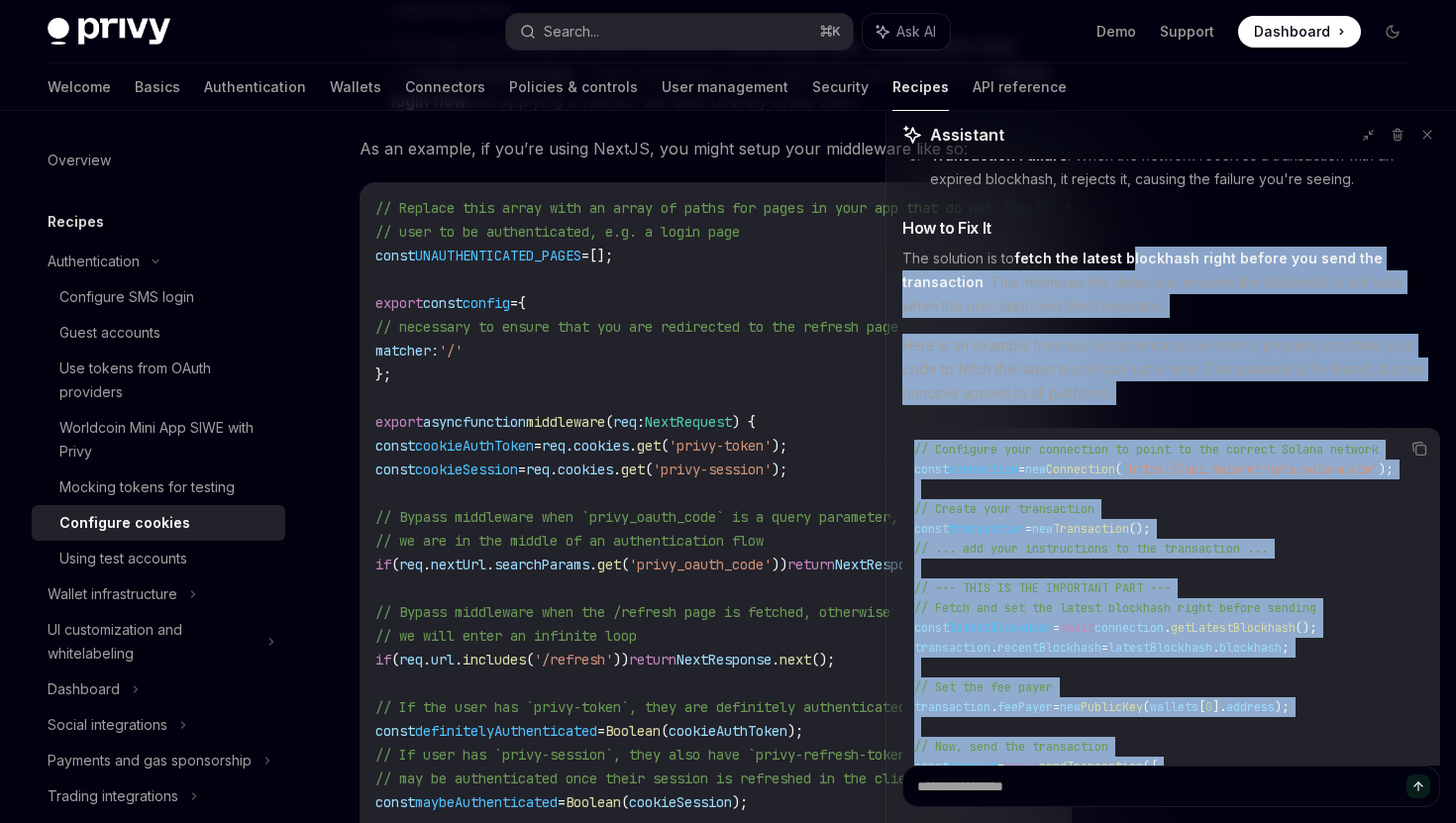 scroll, scrollTop: 909, scrollLeft: 0, axis: vertical 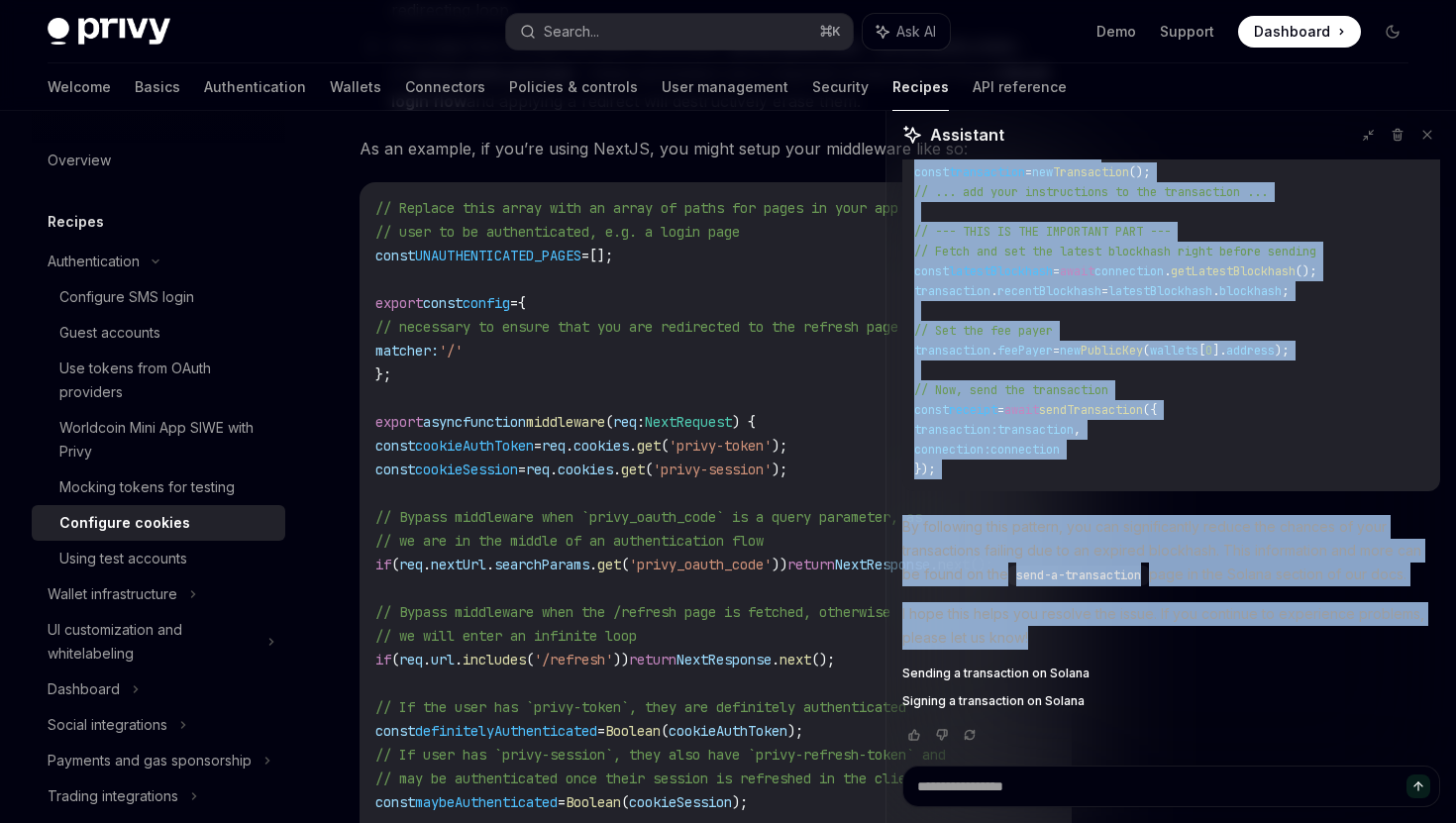 drag, startPoint x: 905, startPoint y: 351, endPoint x: 1067, endPoint y: 635, distance: 326.95565 